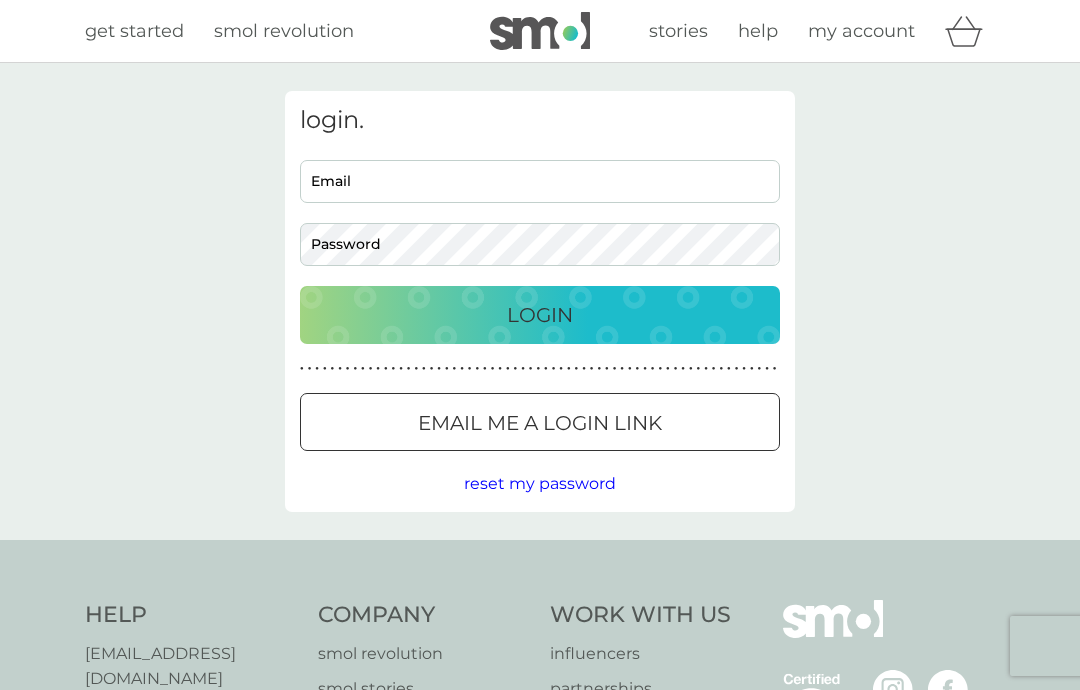 scroll, scrollTop: 0, scrollLeft: 0, axis: both 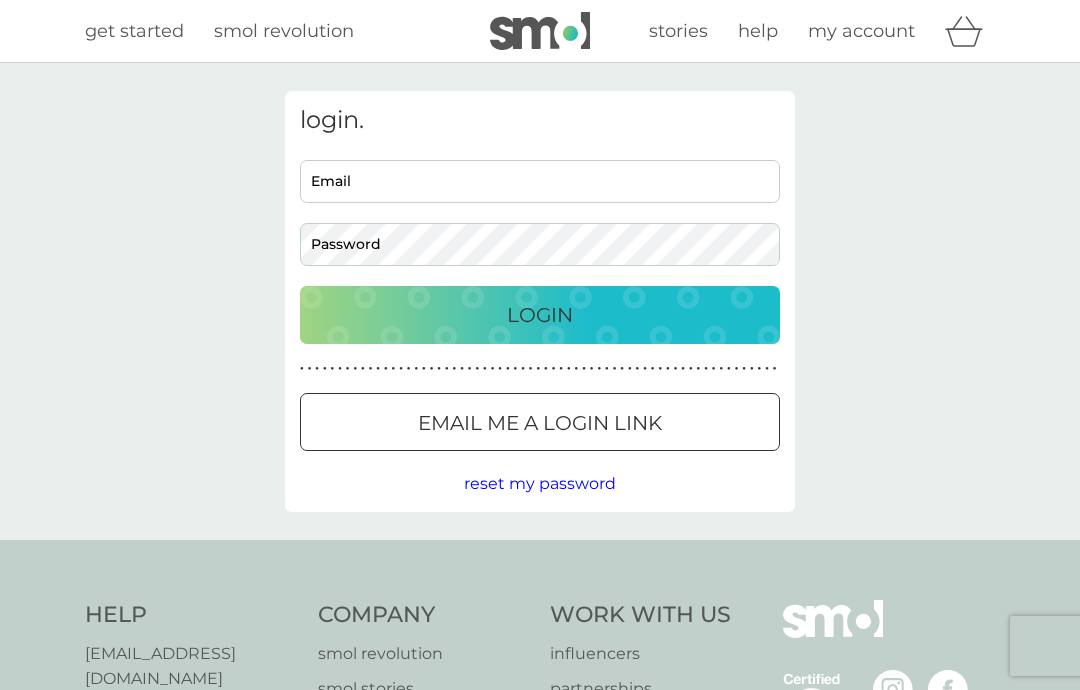 click on "Email" at bounding box center [540, 181] 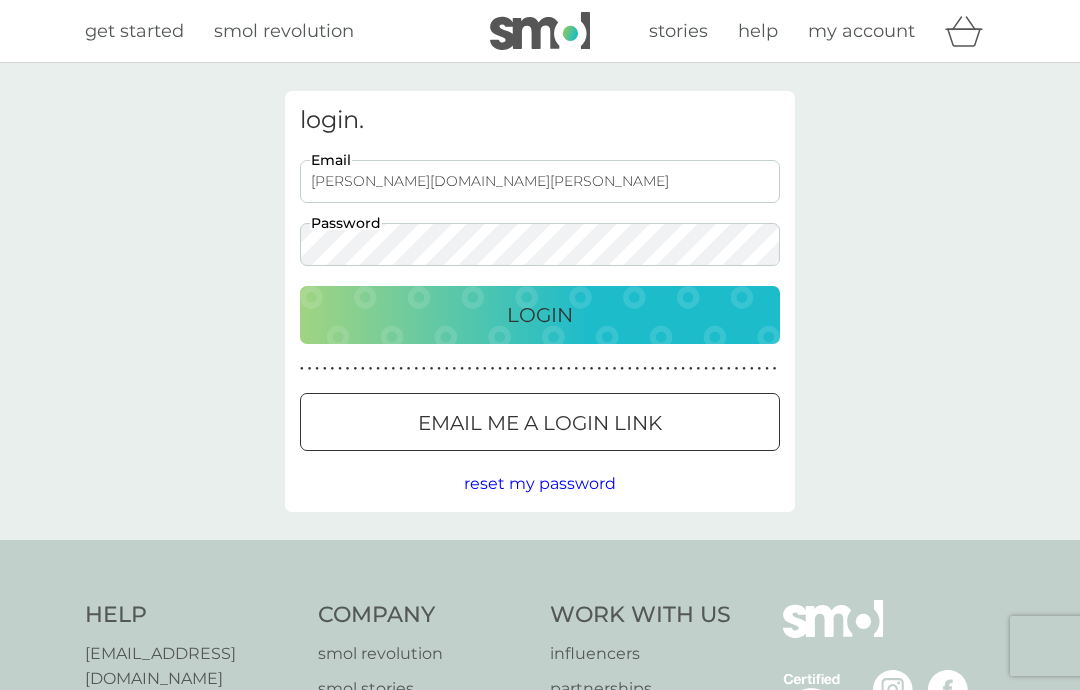 click on "Login" at bounding box center (540, 315) 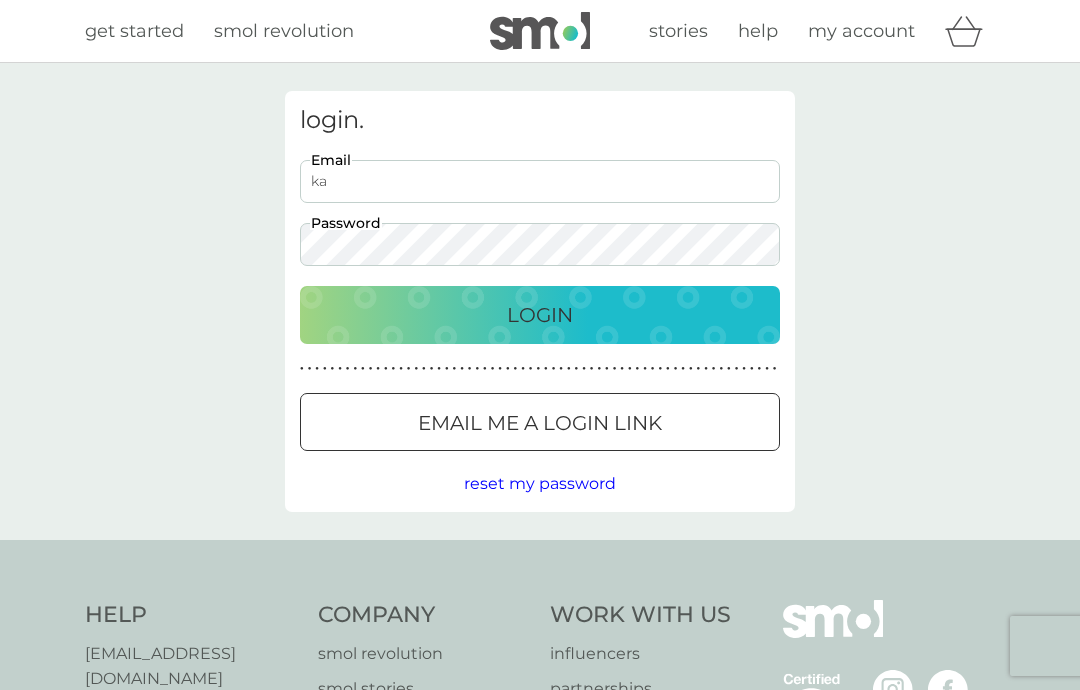 type on "k" 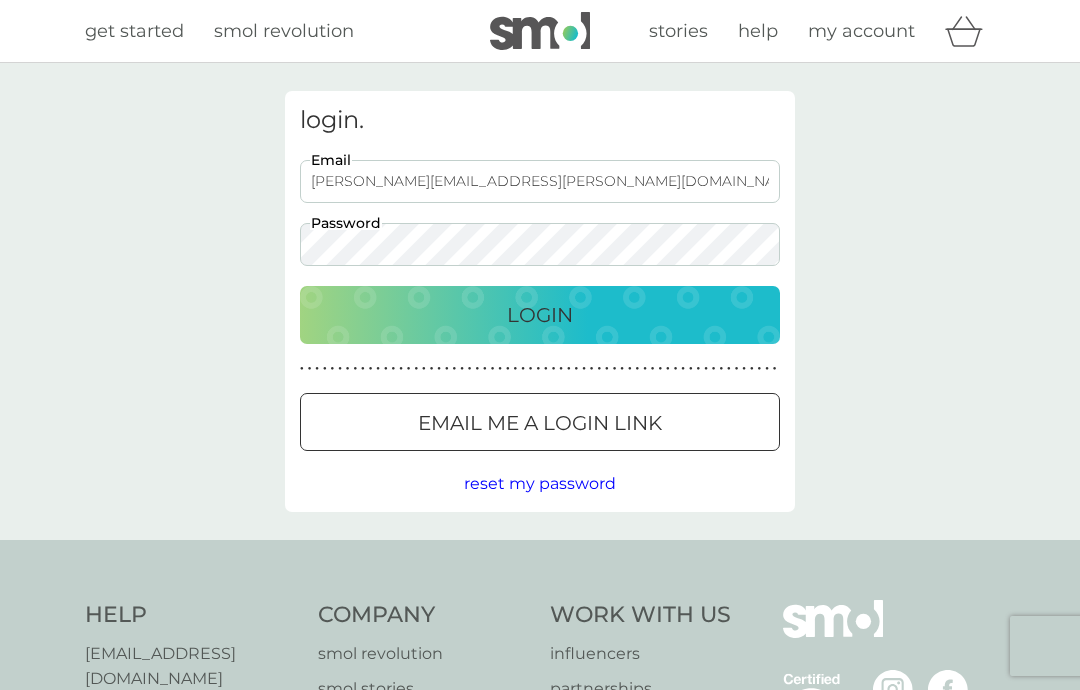 type on "[PERSON_NAME][EMAIL_ADDRESS][PERSON_NAME][DOMAIN_NAME]" 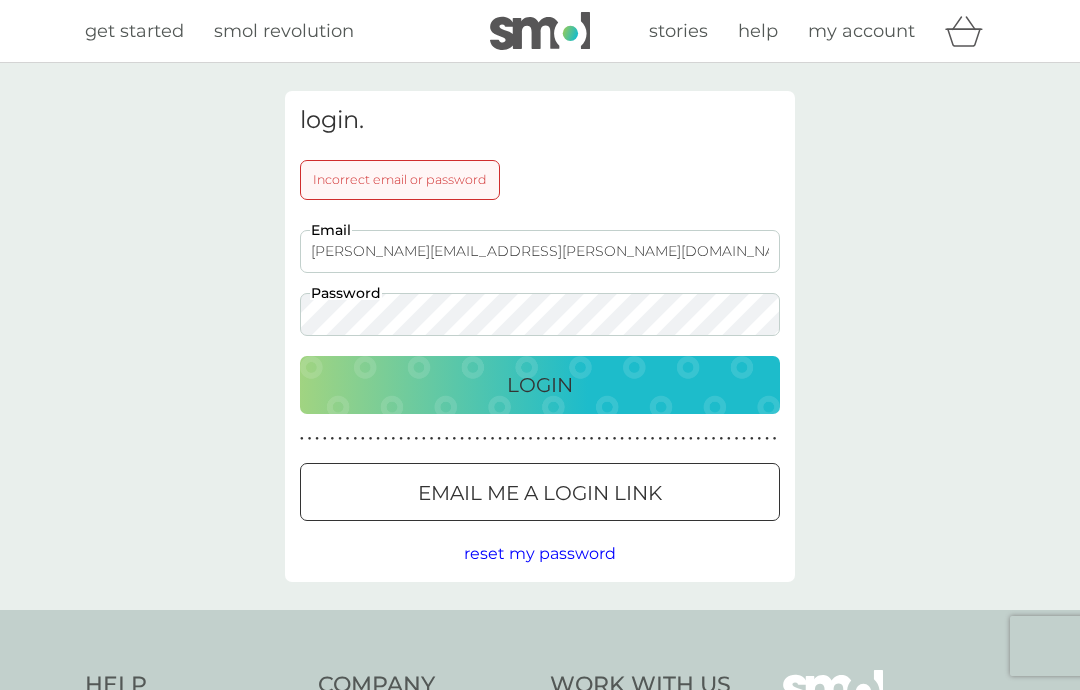 click on "Login" at bounding box center [540, 385] 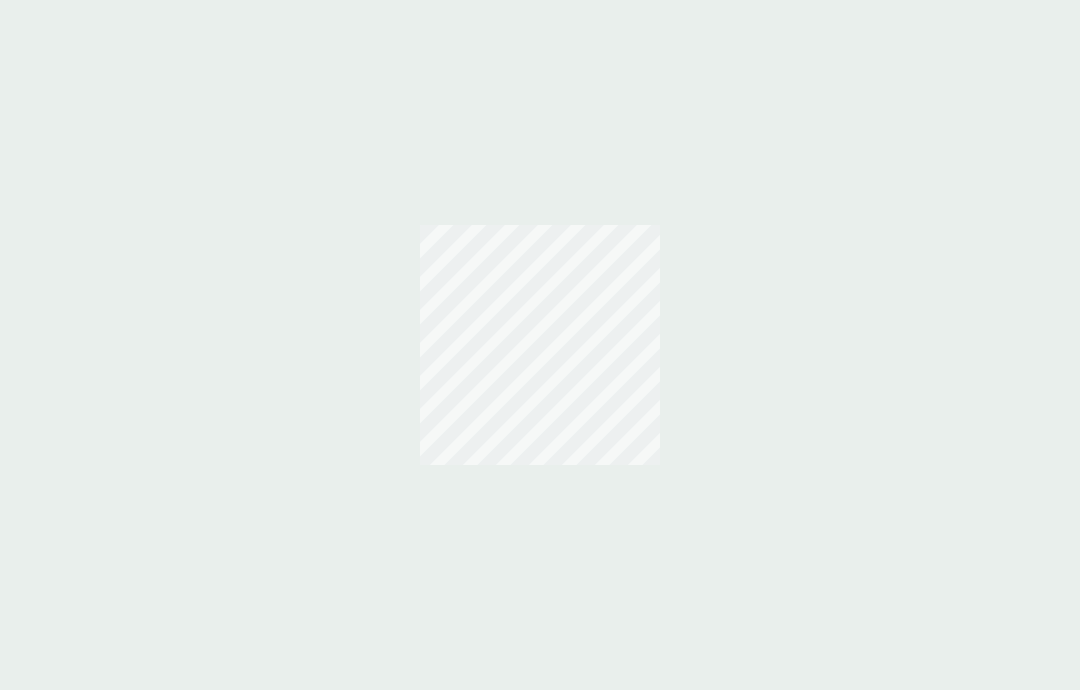 scroll, scrollTop: 0, scrollLeft: 0, axis: both 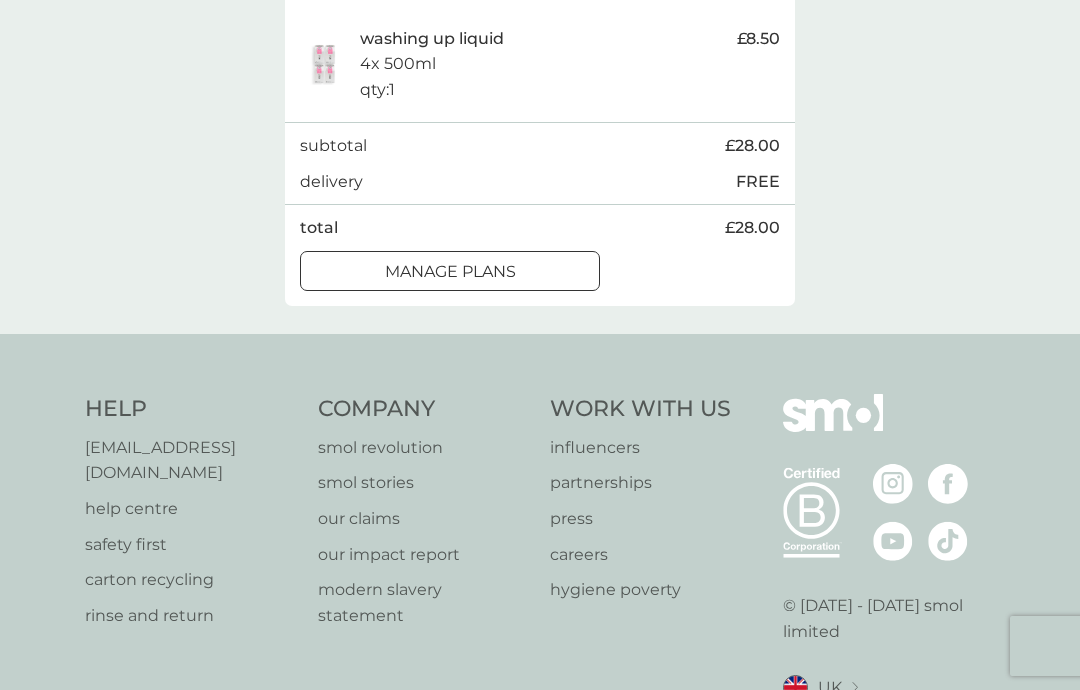 click on "manage plans" at bounding box center (450, 272) 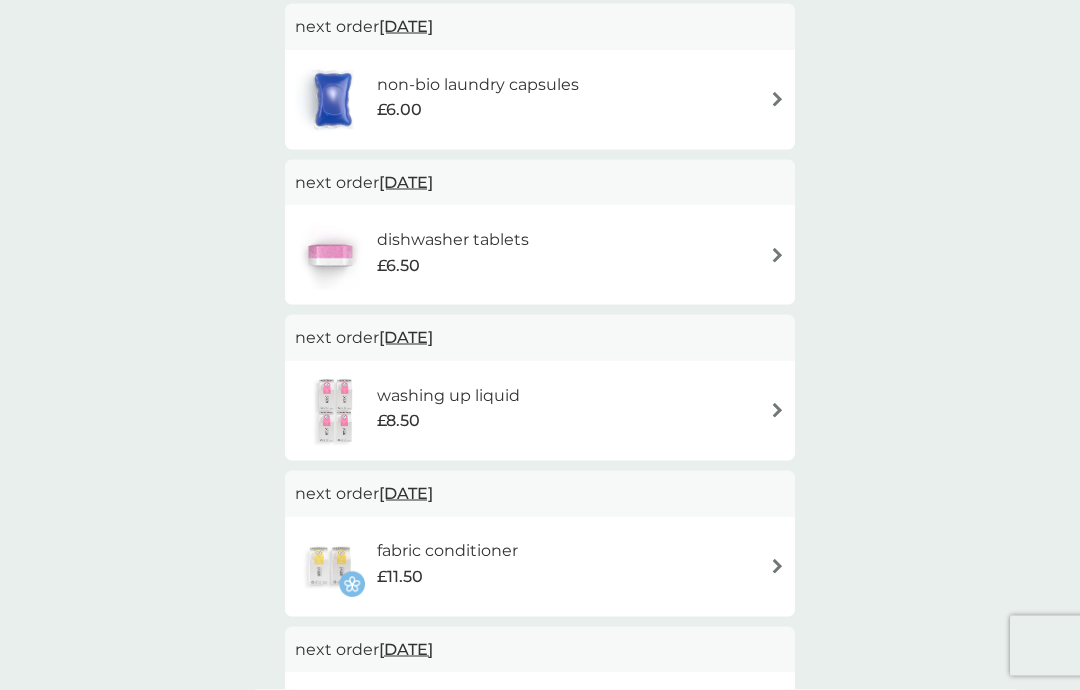 scroll, scrollTop: 293, scrollLeft: 0, axis: vertical 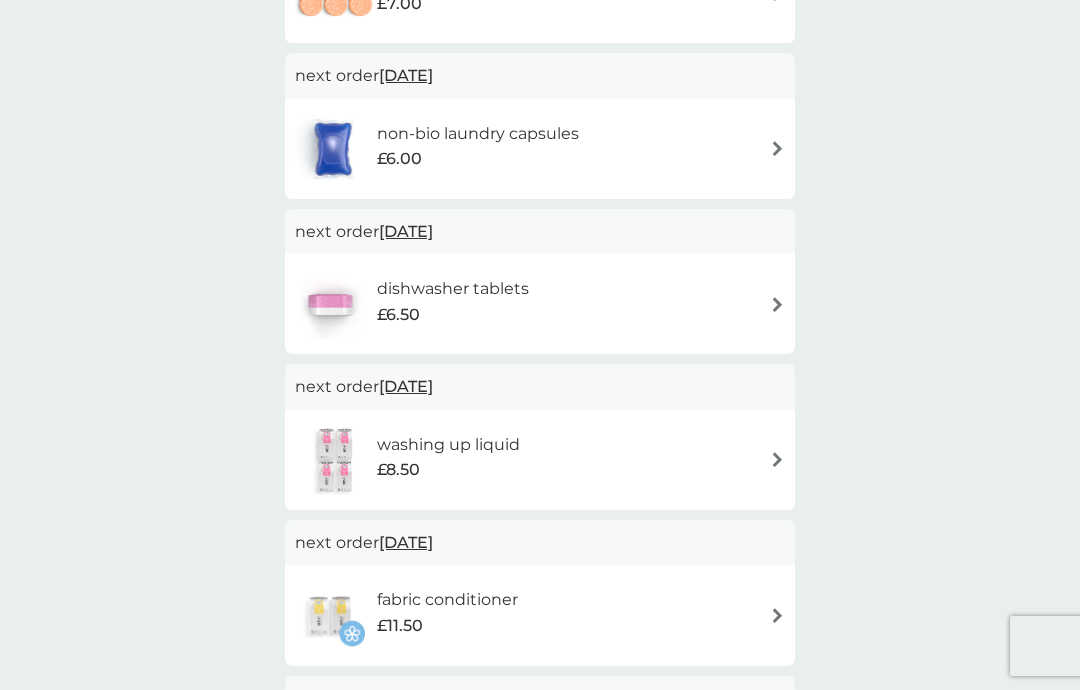 click at bounding box center (777, 304) 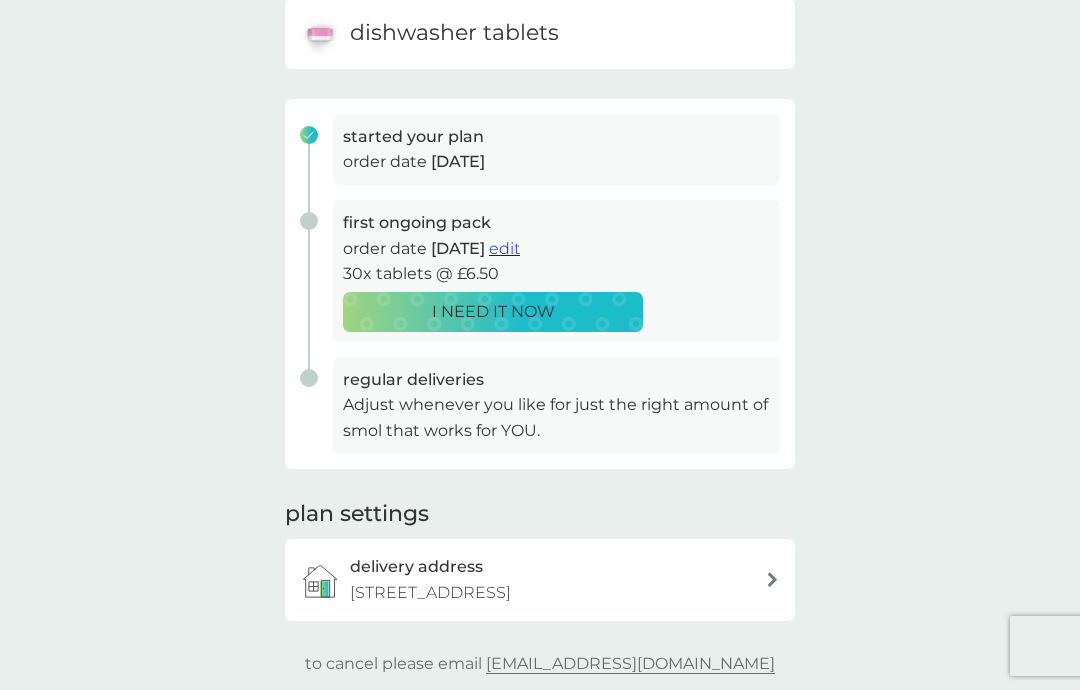 scroll, scrollTop: 56, scrollLeft: 0, axis: vertical 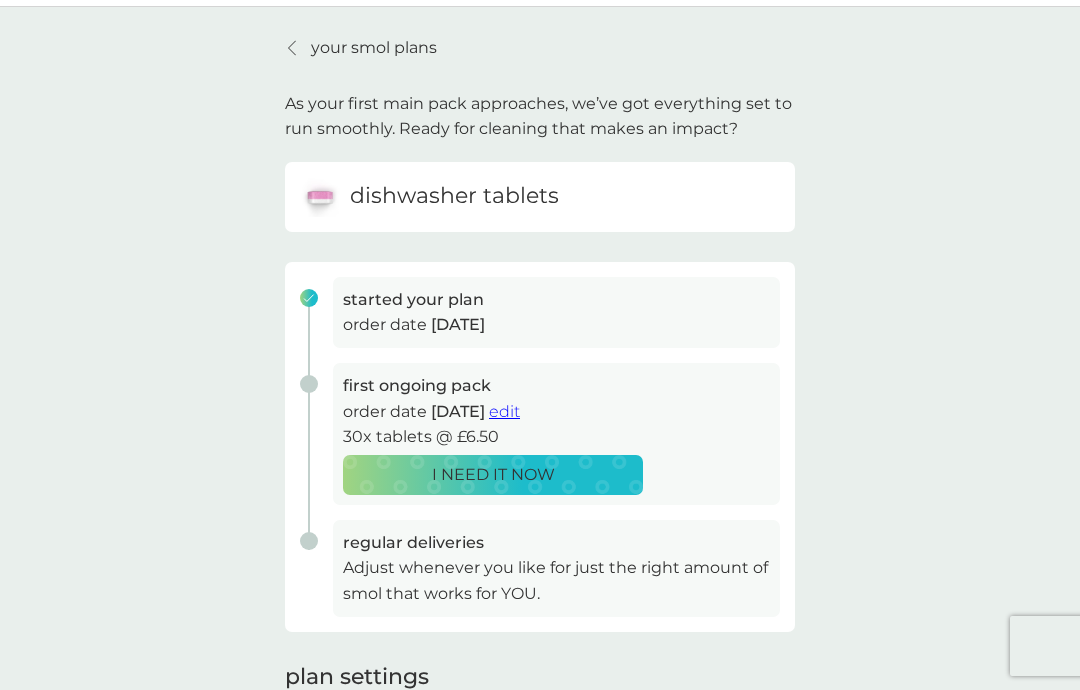 click on "edit" at bounding box center (504, 411) 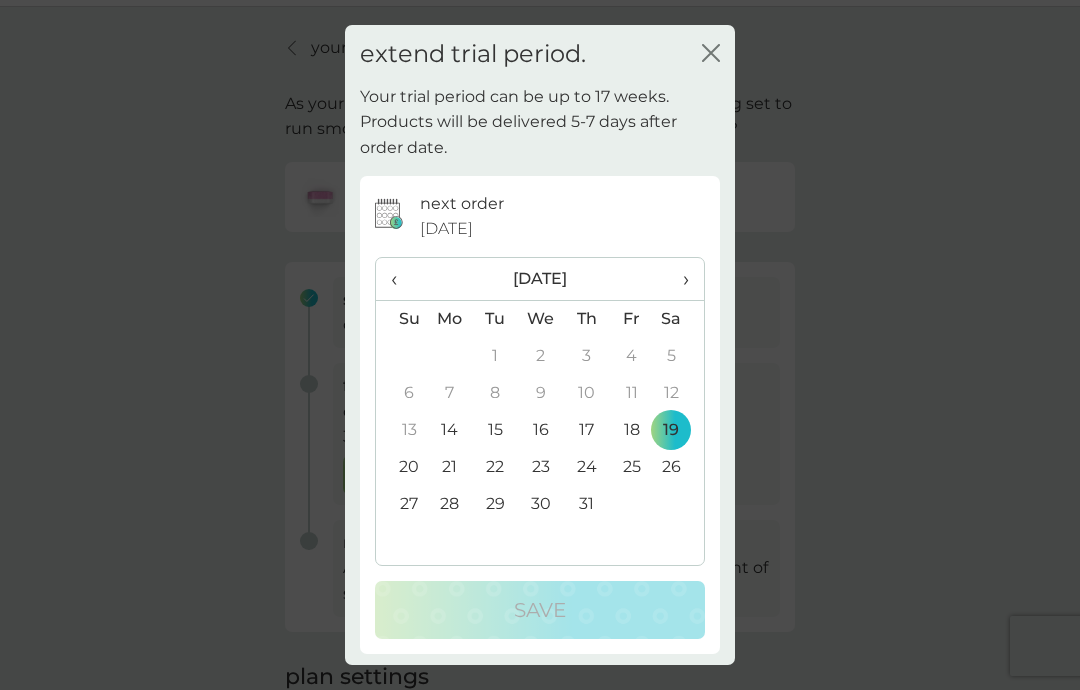 click 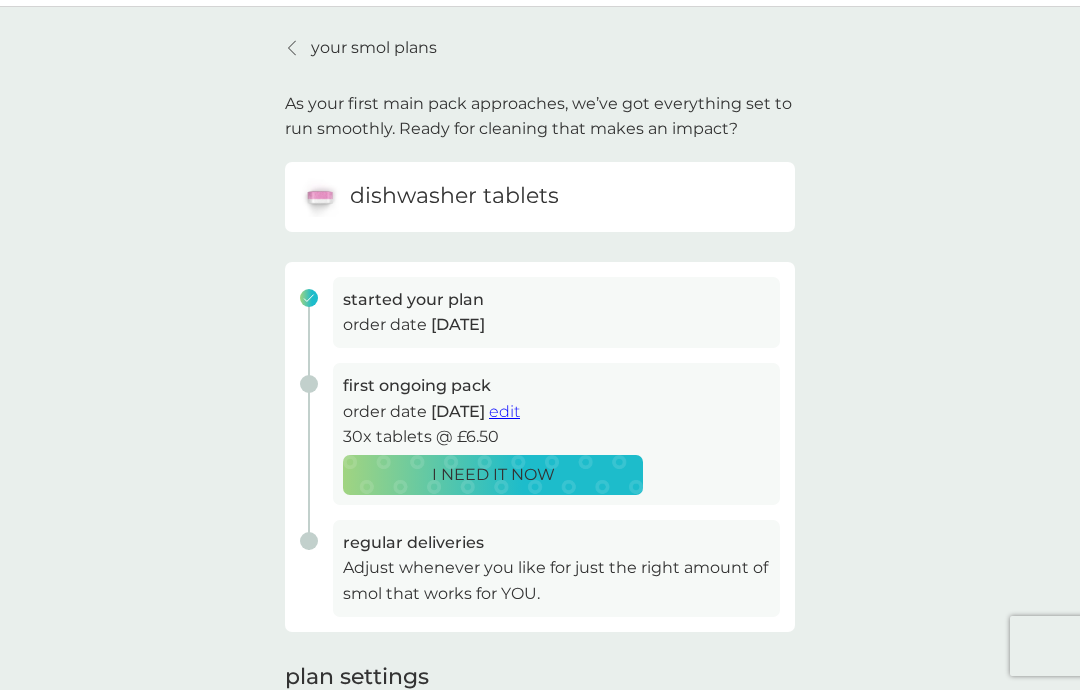 scroll, scrollTop: 0, scrollLeft: 0, axis: both 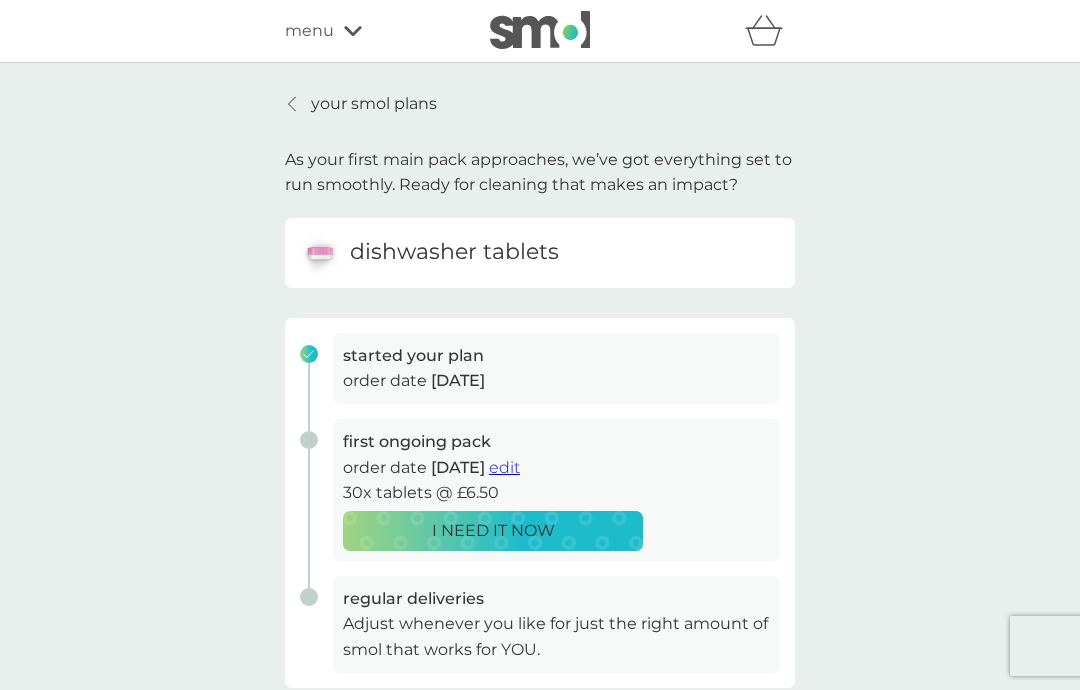 click on "first ongoing pack order date   19 Jul 2025   edit 30x tablets @ £6.50 I NEED IT NOW" at bounding box center [556, 490] 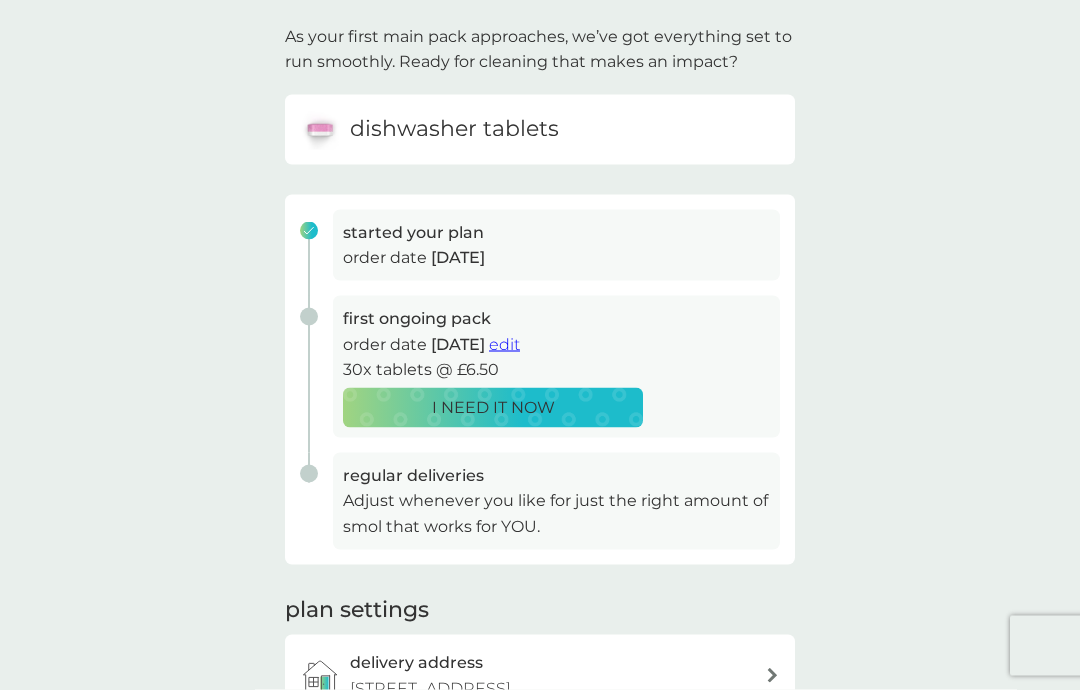 scroll, scrollTop: 0, scrollLeft: 0, axis: both 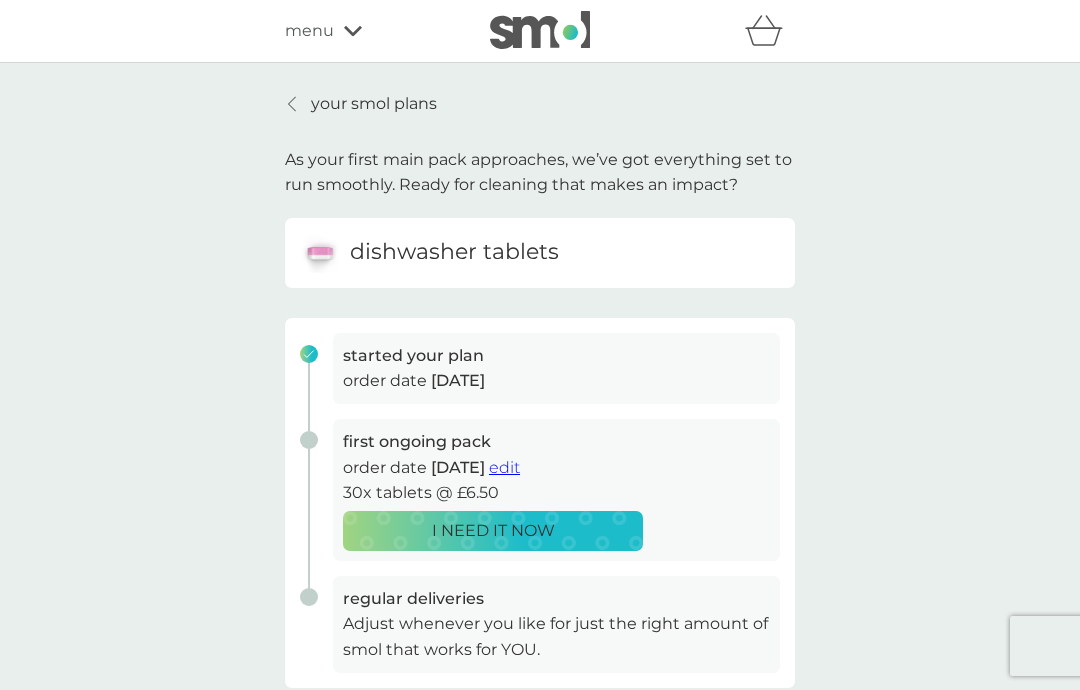click on "dishwasher tablets" at bounding box center [454, 252] 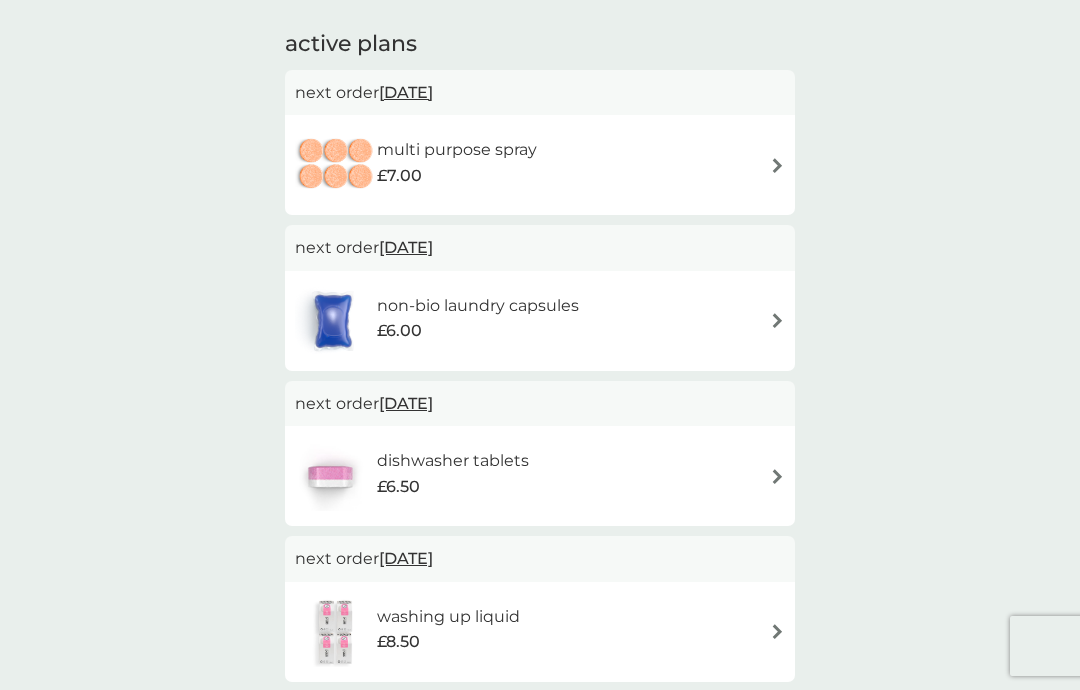 scroll, scrollTop: 0, scrollLeft: 0, axis: both 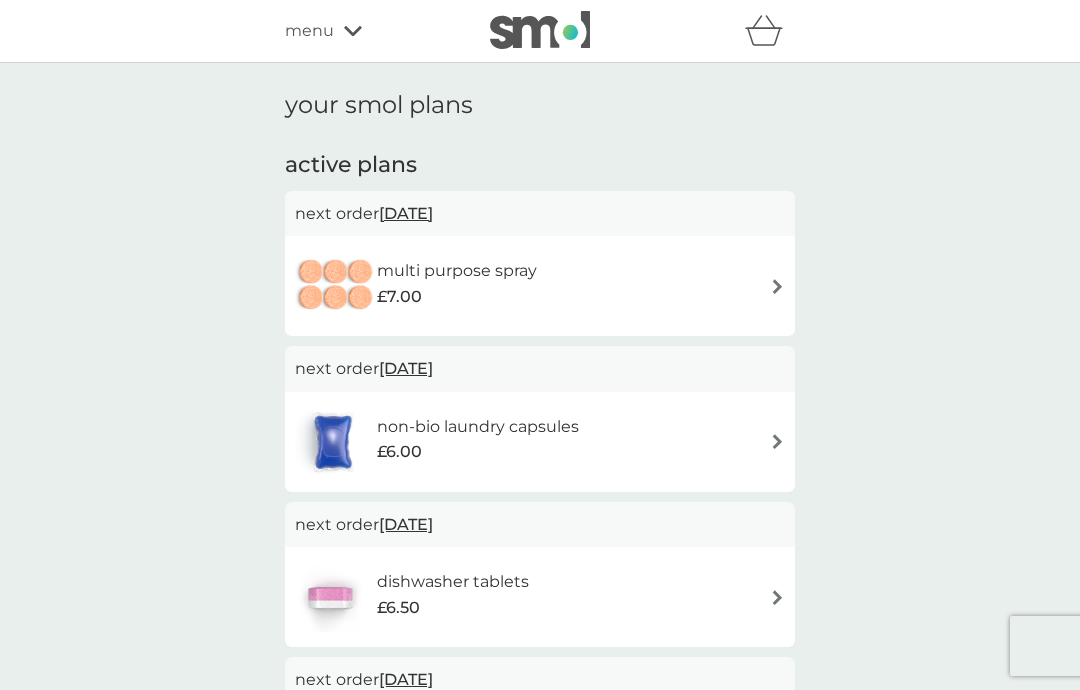 click at bounding box center [777, 286] 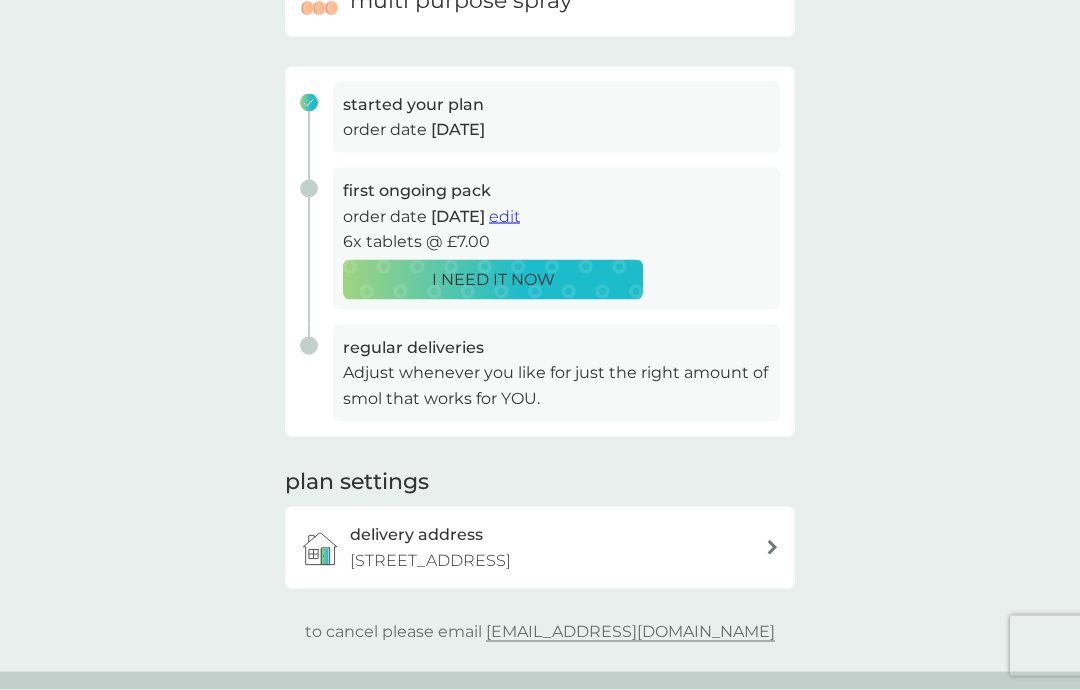 scroll, scrollTop: 245, scrollLeft: 0, axis: vertical 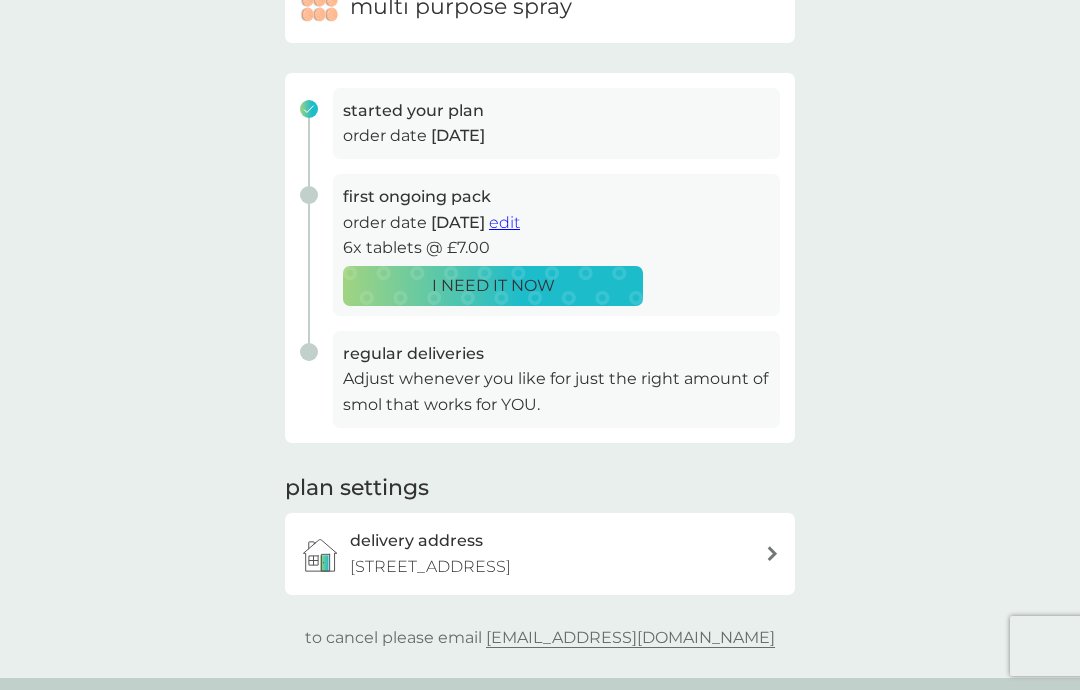 click on "edit" at bounding box center [504, 222] 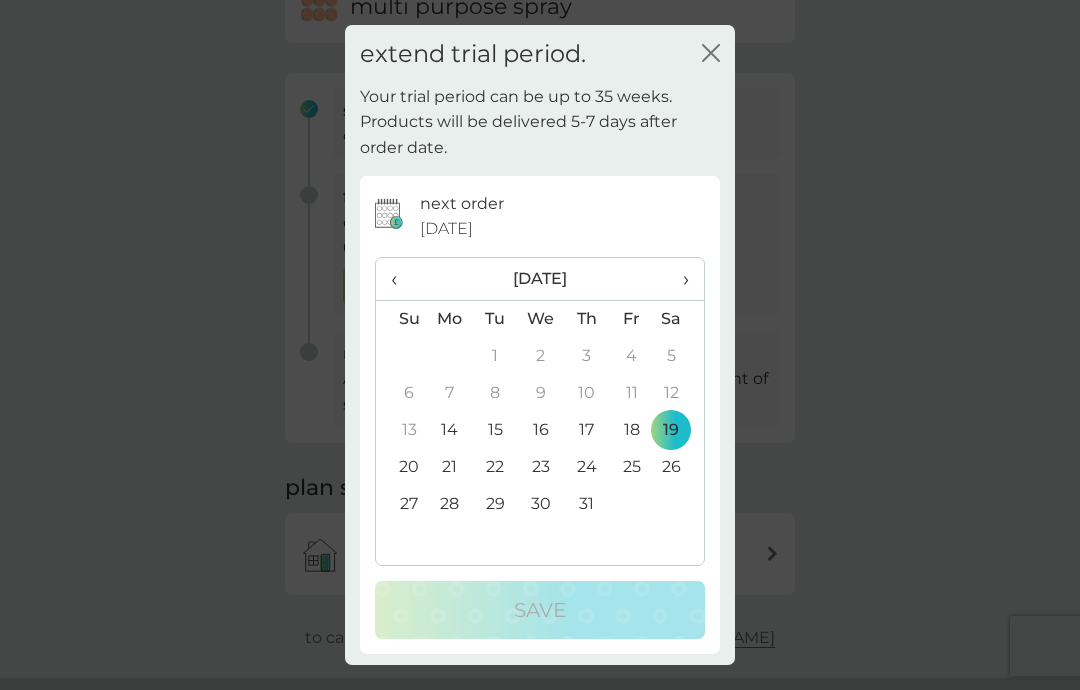 click on "›" at bounding box center [679, 279] 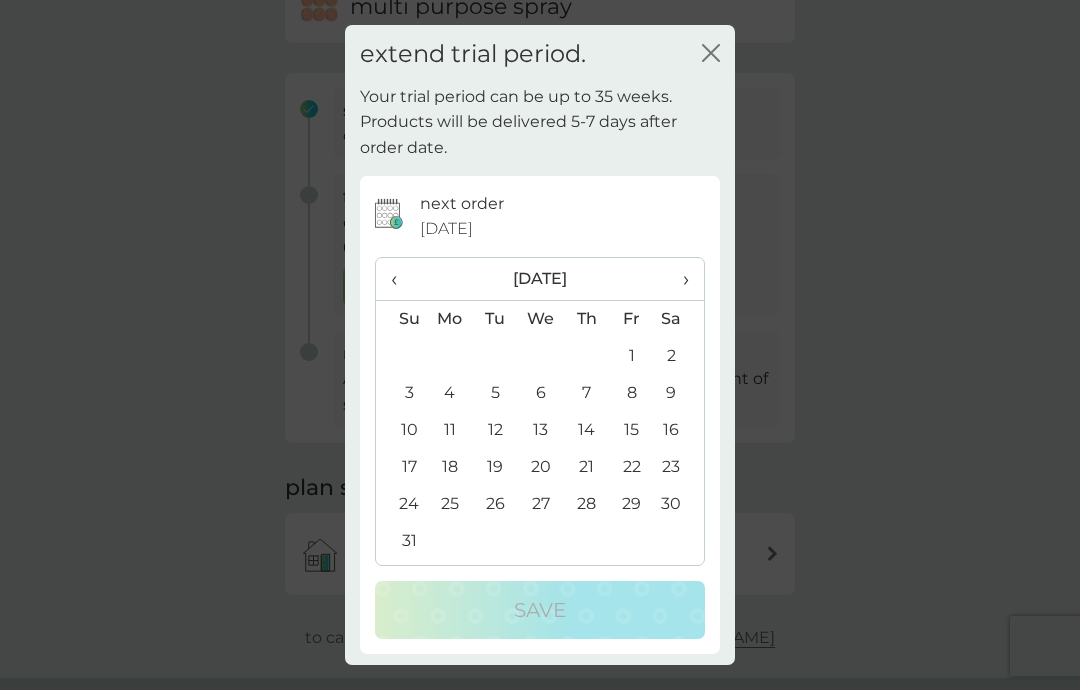 click on "›" at bounding box center [679, 279] 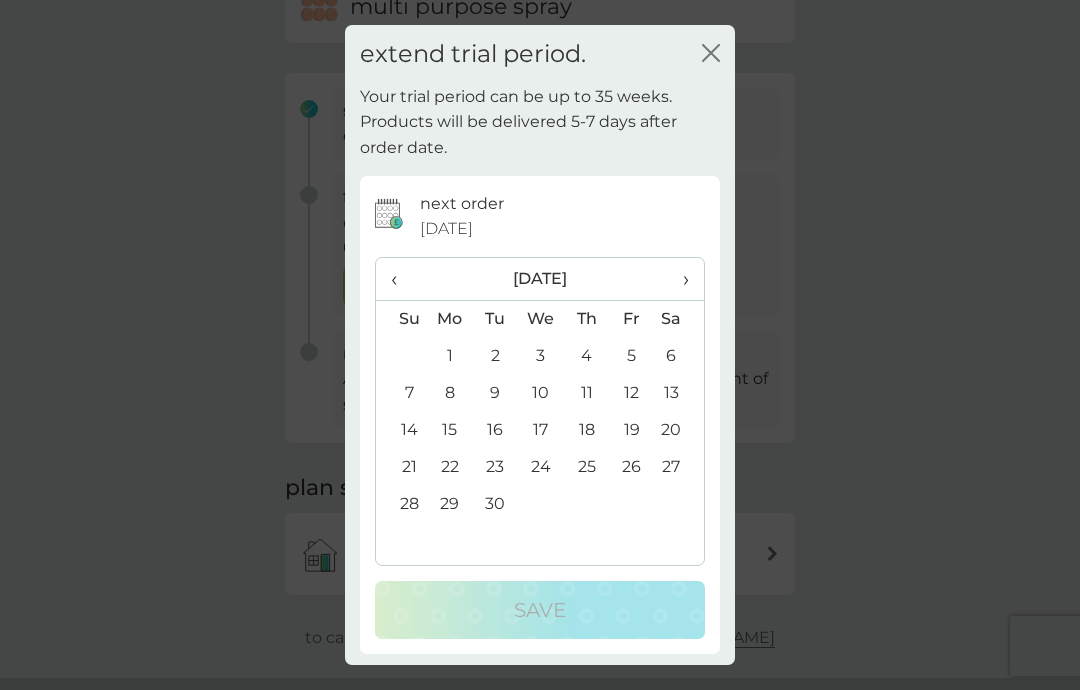 click on "refer a friend & you BOTH save smol impact smol shop your smol plans your upcoming orders your details order history logout menu your smol plans As your first main pack approaches, we’ve got everything set to run smoothly. Ready for cleaning that makes an impact? multi purpose spray started your plan order date   5 Jul 2025 first ongoing pack order date   19 Jul 2025   edit 6x tablets @ £7.00 I NEED IT NOW regular deliveries Adjust whenever you like for just the right amount of smol that works for YOU. plan settings delivery address 9 Priors Lane,  Market Drayton, TF9 3UQ to cancel please email   help@smolproducts.com Help help@smolproducts.com help centre safety first carton recycling rinse and return Company smol revolution smol stories our claims our impact report modern slavery statement Work With Us influencers partnerships press careers hygiene poverty B Corp. © 2018 - 2025 smol limited UK Select a new location: Deutschland France privacy policy terms of service" at bounding box center [540, -245] 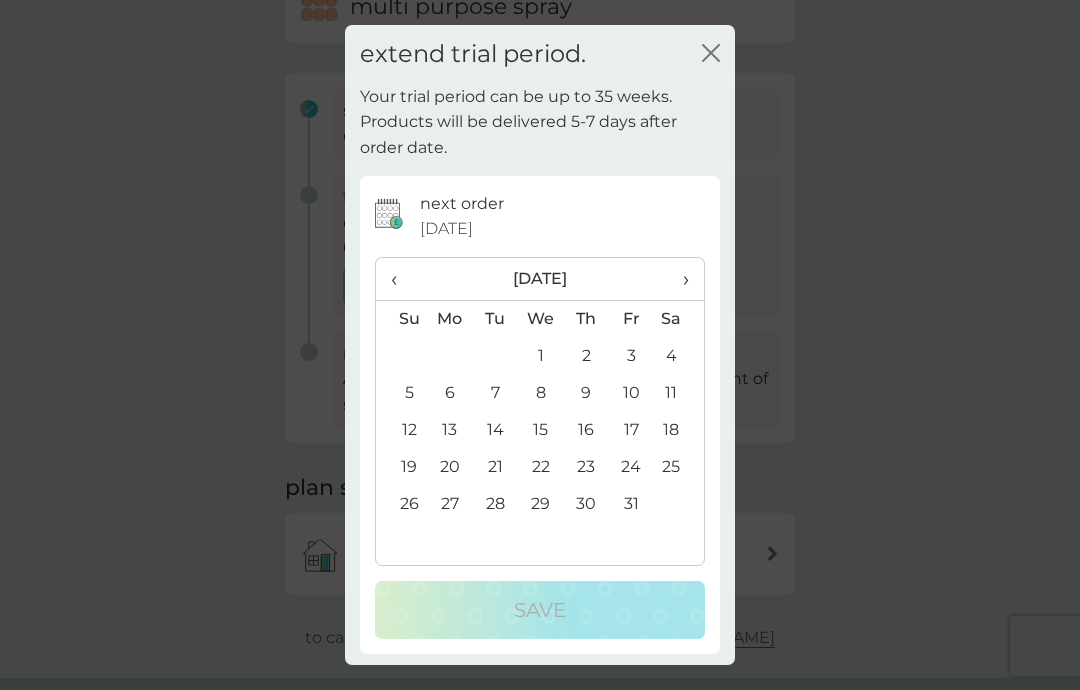 click on "1" at bounding box center [541, 356] 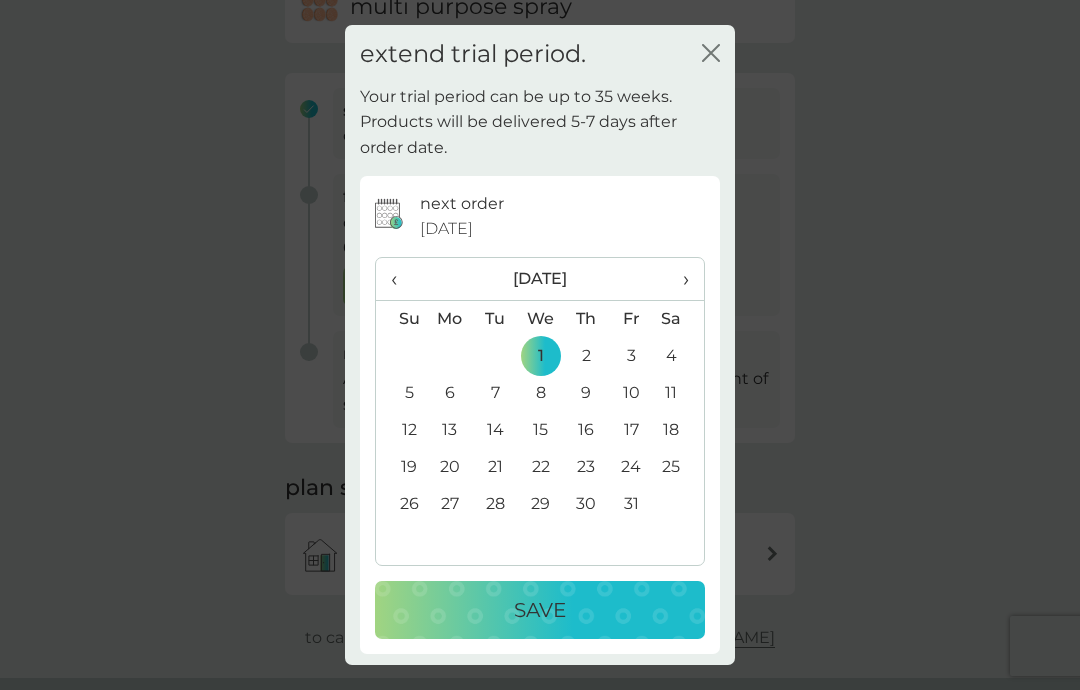 click on "close" 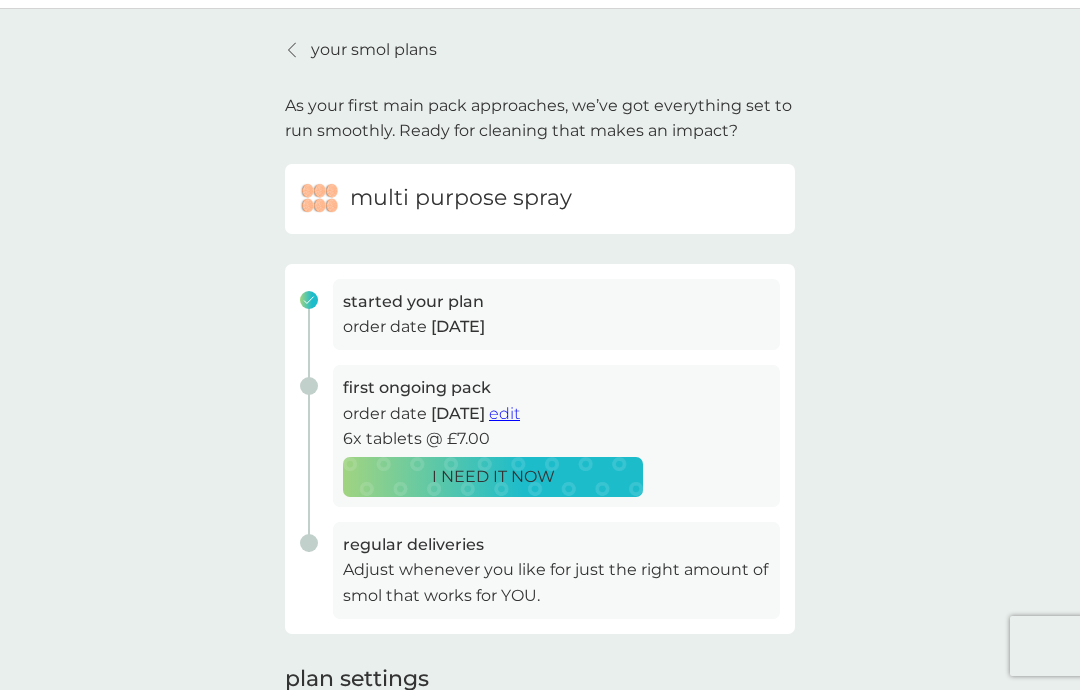 scroll, scrollTop: 0, scrollLeft: 0, axis: both 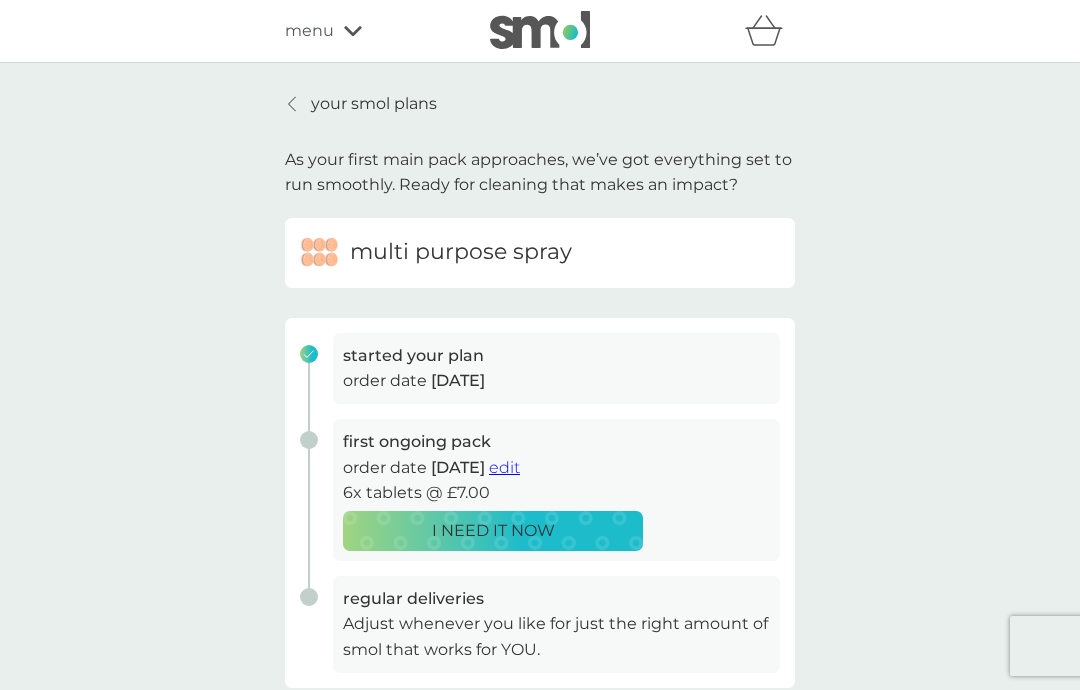 click on "edit" at bounding box center (504, 467) 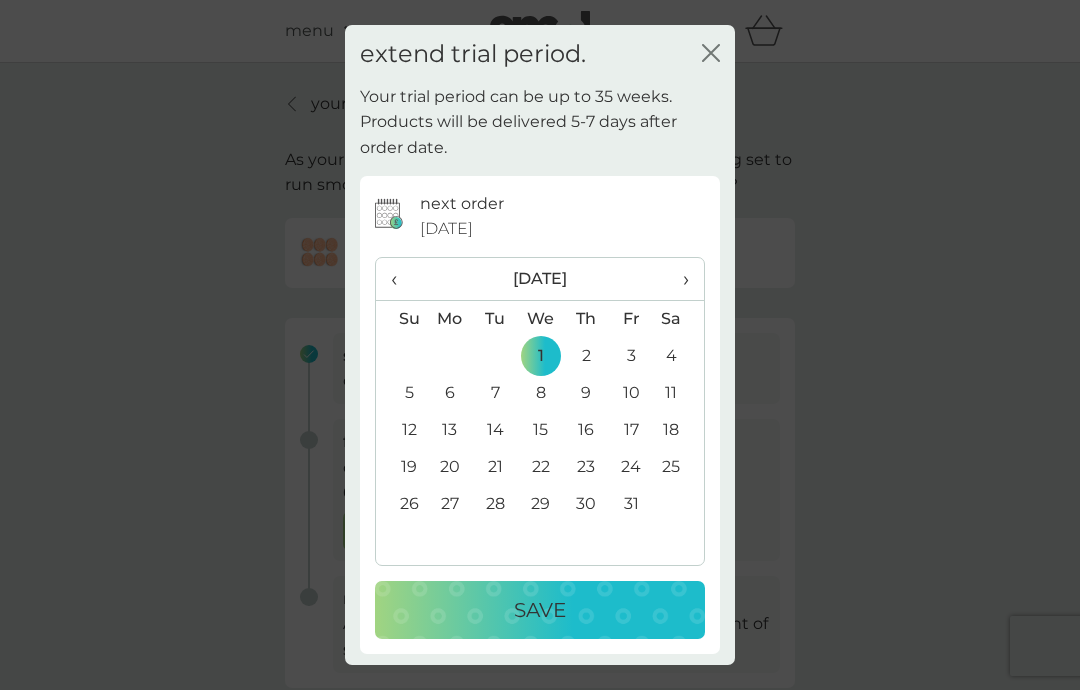 click on "Save" at bounding box center (540, 610) 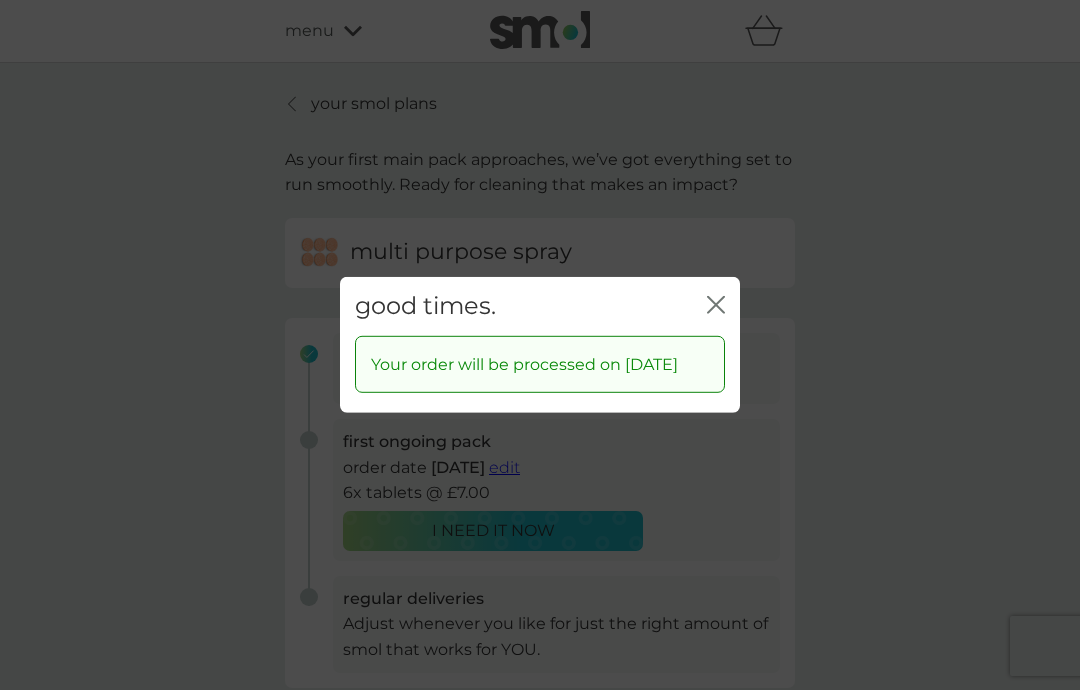 click on "close" 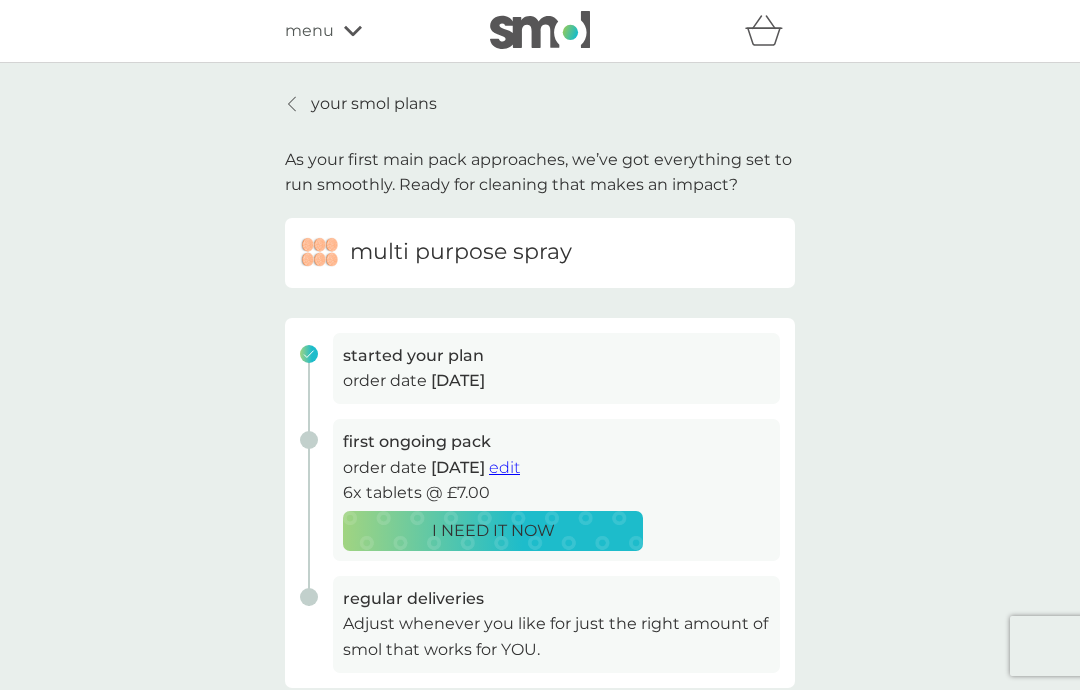 click on "your smol plans" at bounding box center [374, 104] 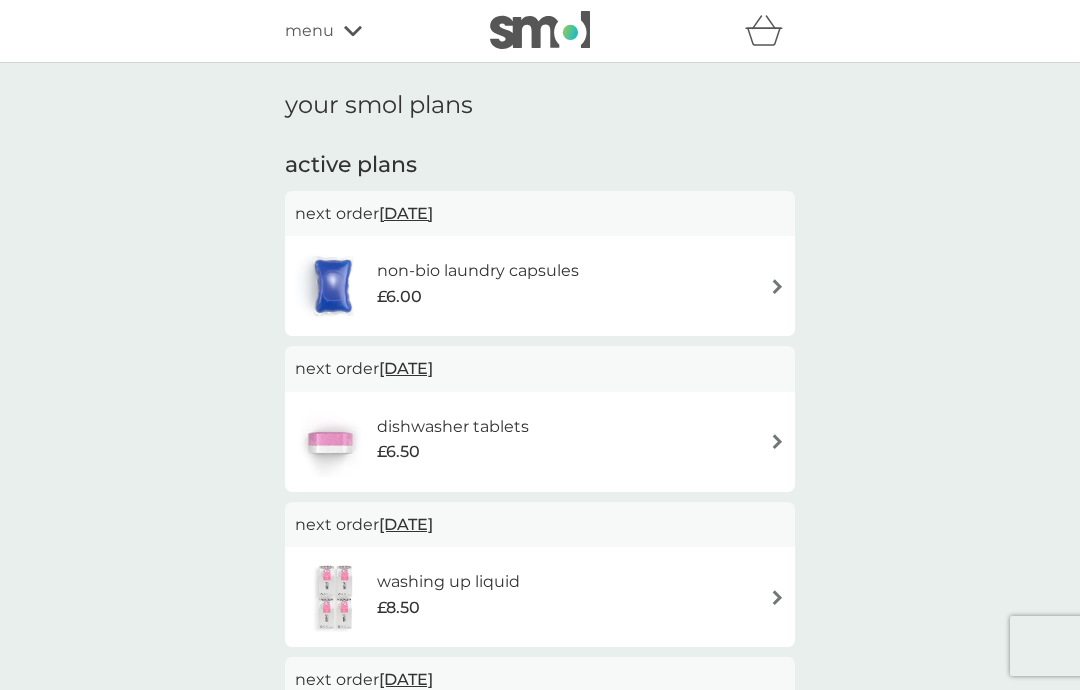 click at bounding box center [777, 441] 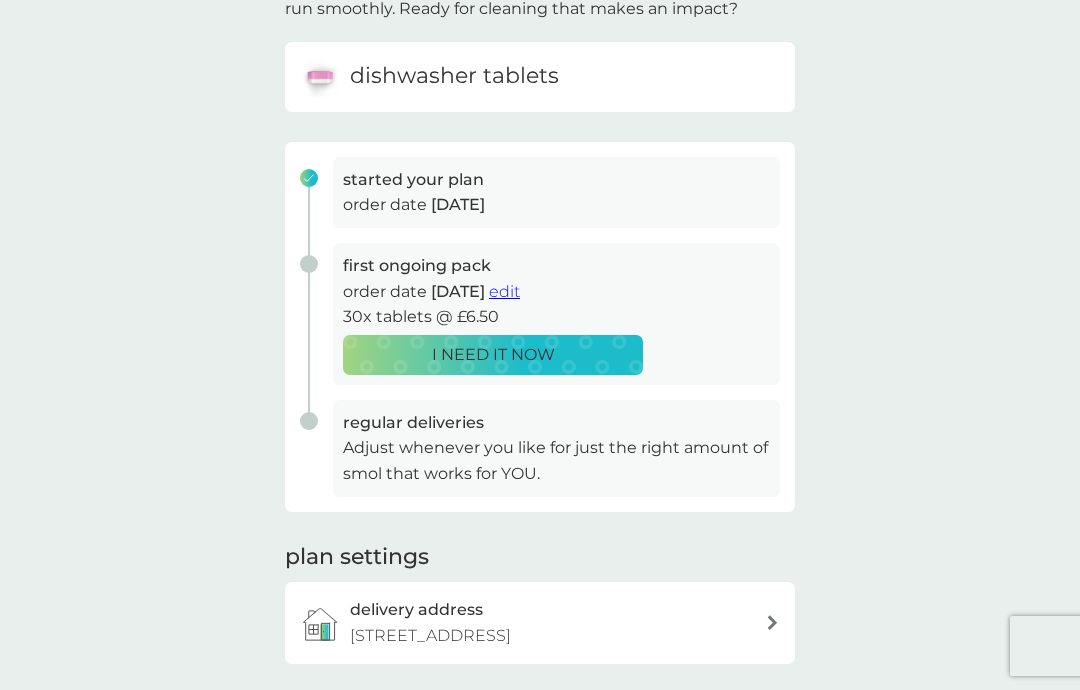 scroll, scrollTop: 142, scrollLeft: 0, axis: vertical 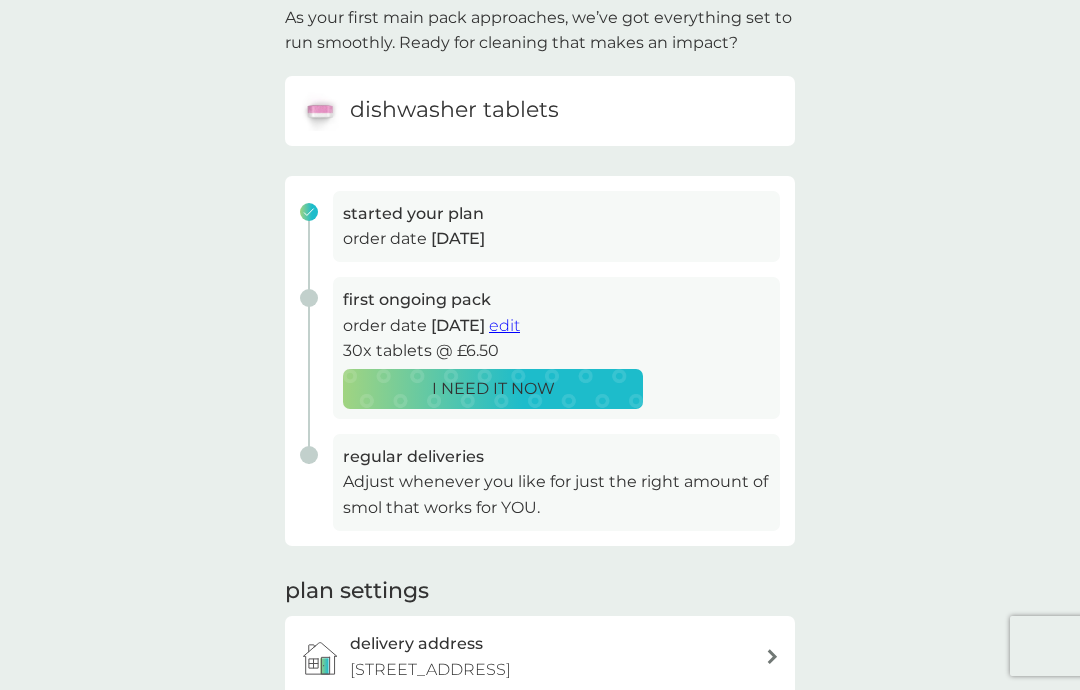 click on "edit" at bounding box center [504, 325] 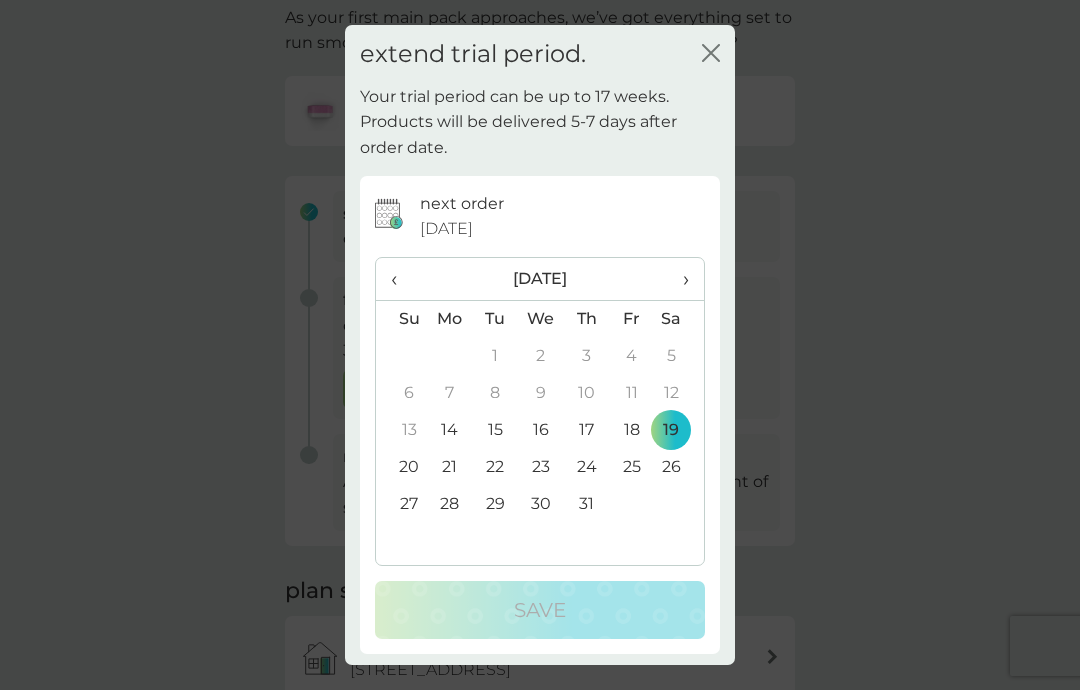 click on "›" at bounding box center [679, 279] 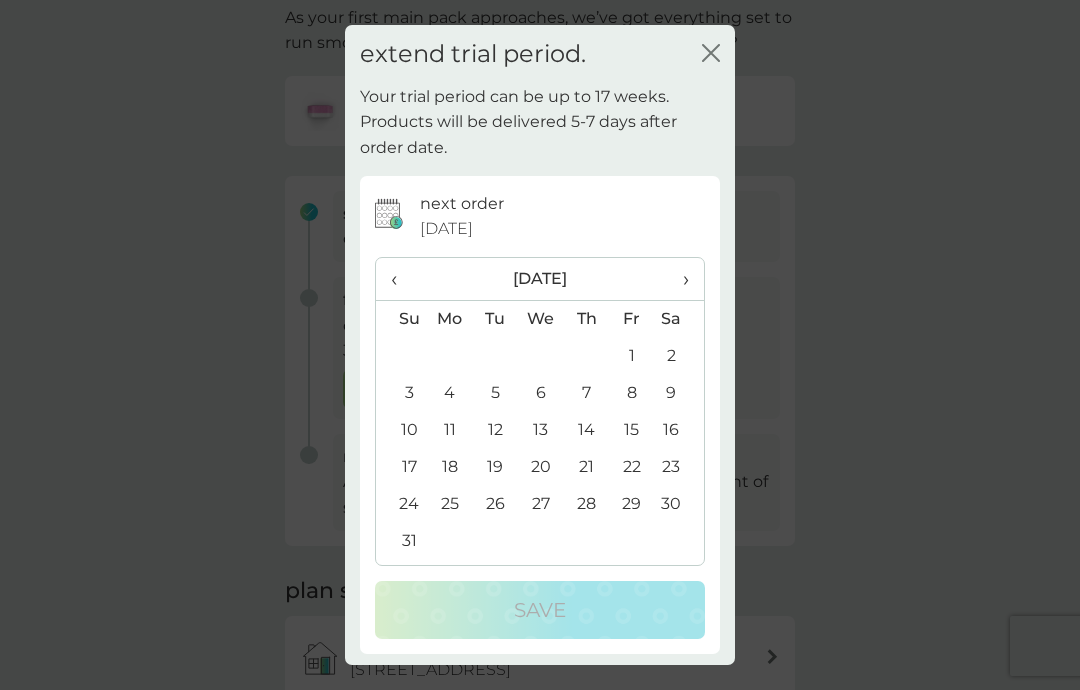 click on "›" at bounding box center (679, 279) 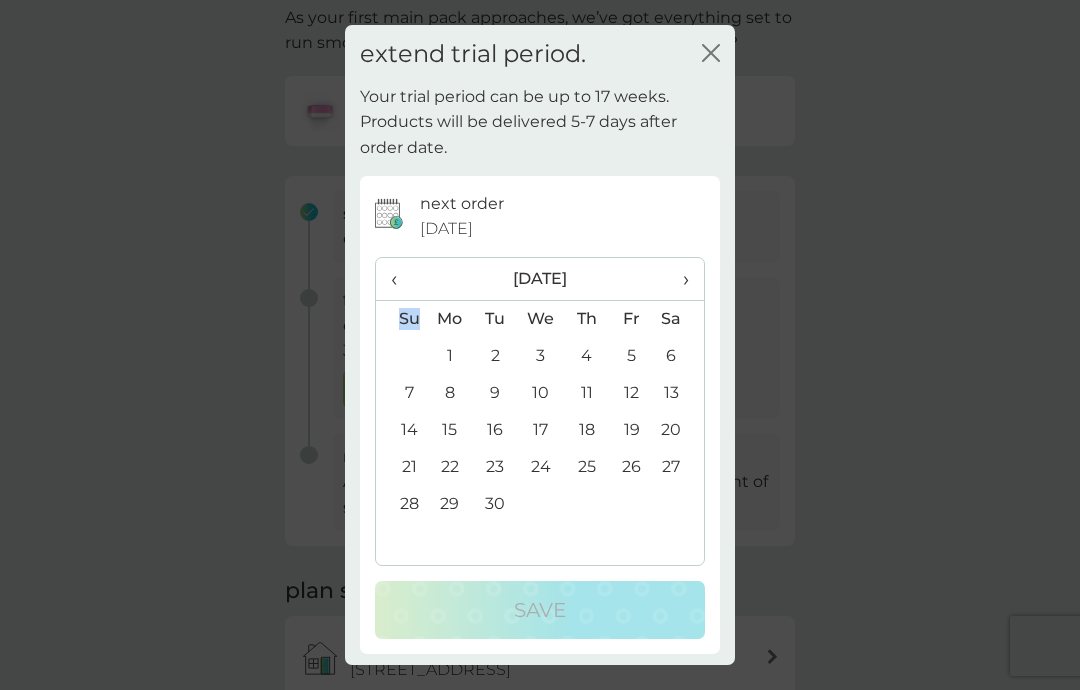 click on "›" at bounding box center [679, 279] 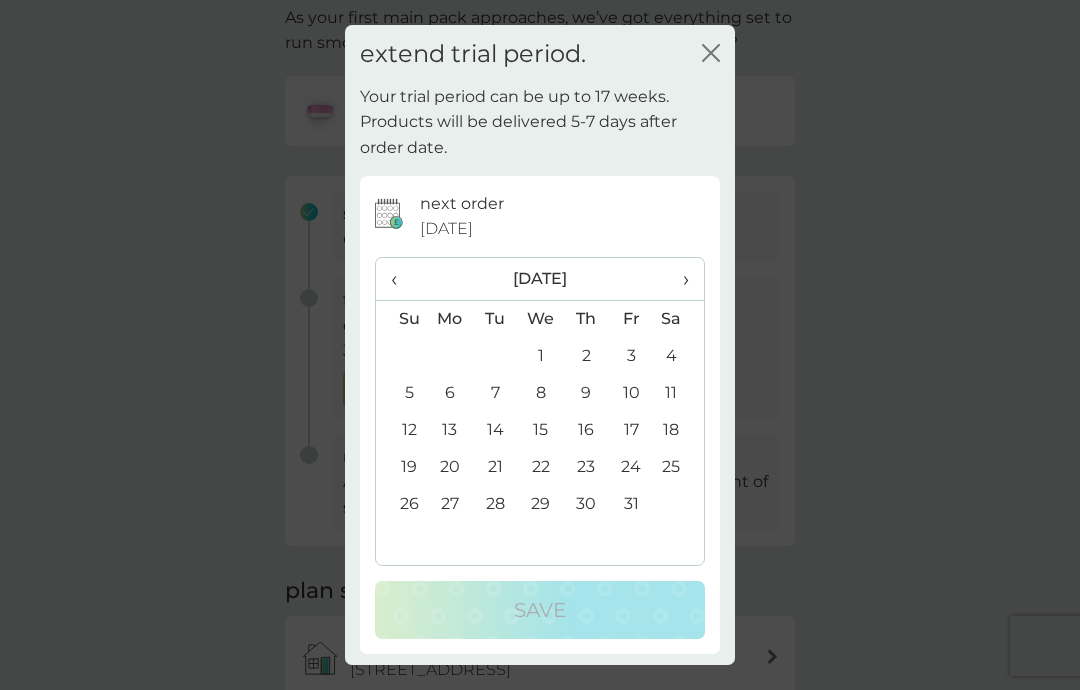 click on "1" at bounding box center (541, 356) 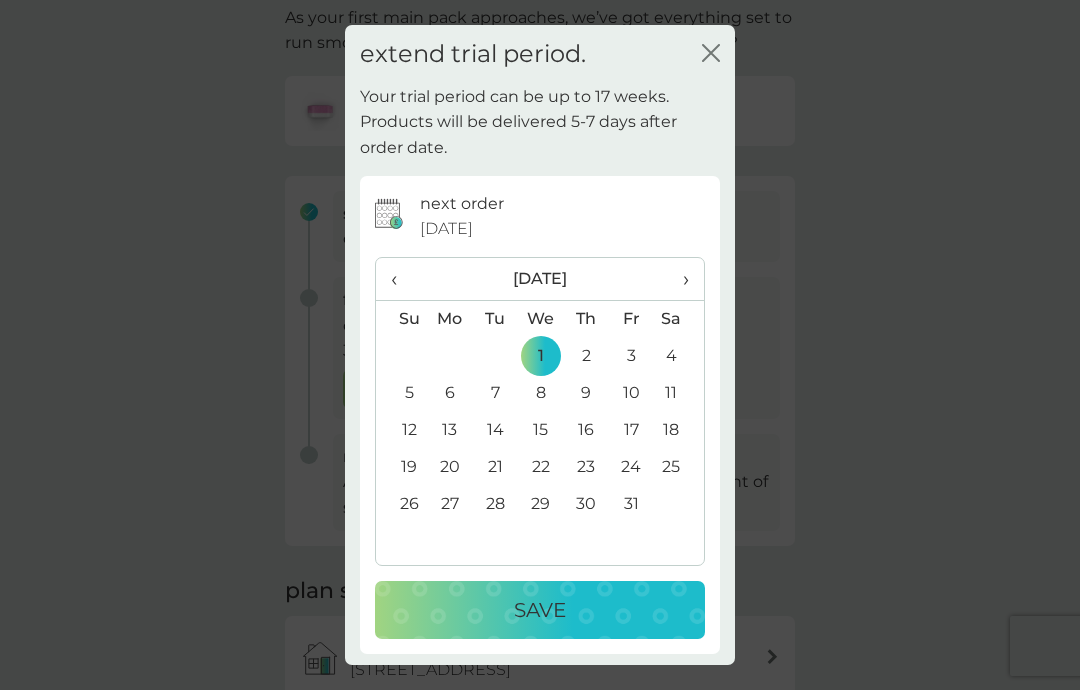 click on "Save" at bounding box center (540, 610) 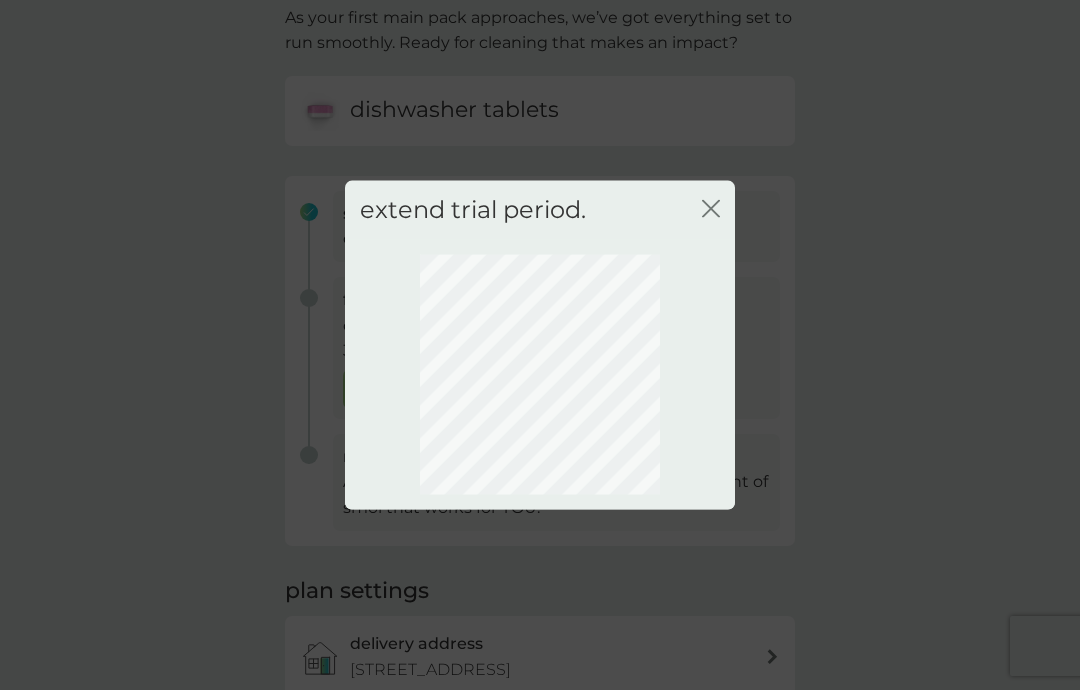 click 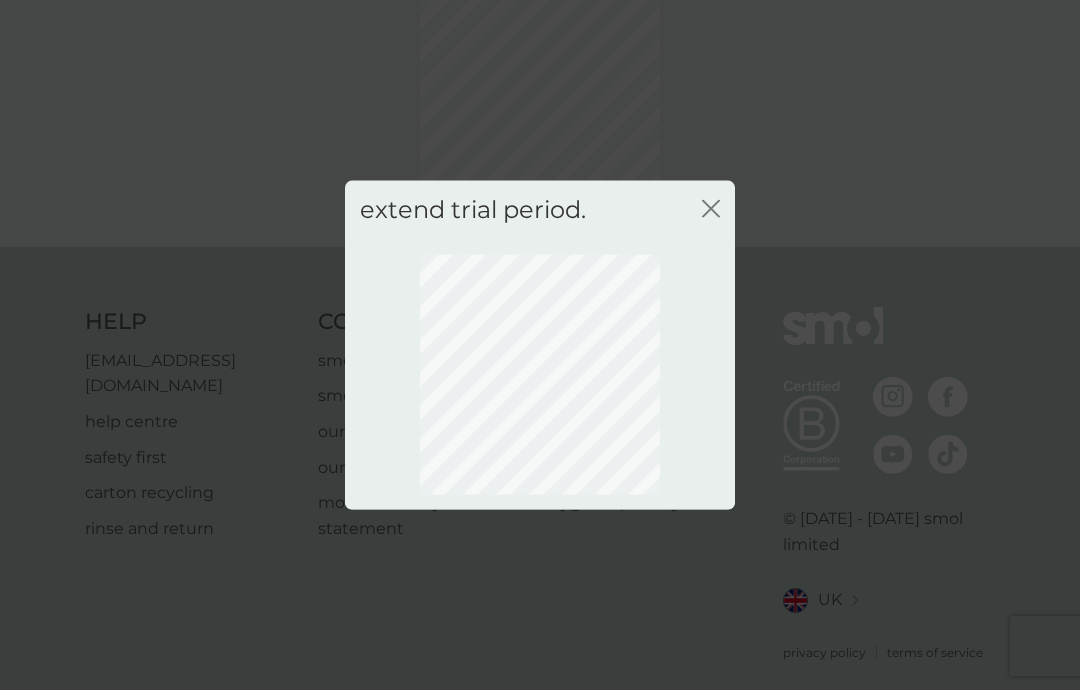 scroll, scrollTop: 67, scrollLeft: 0, axis: vertical 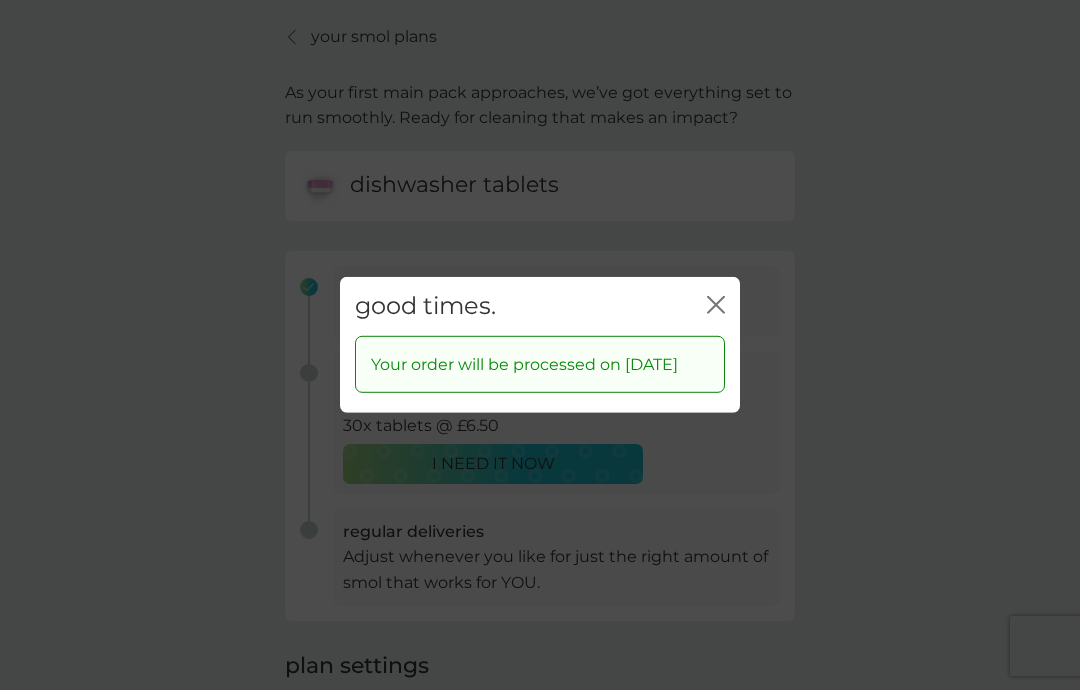 click on "close" 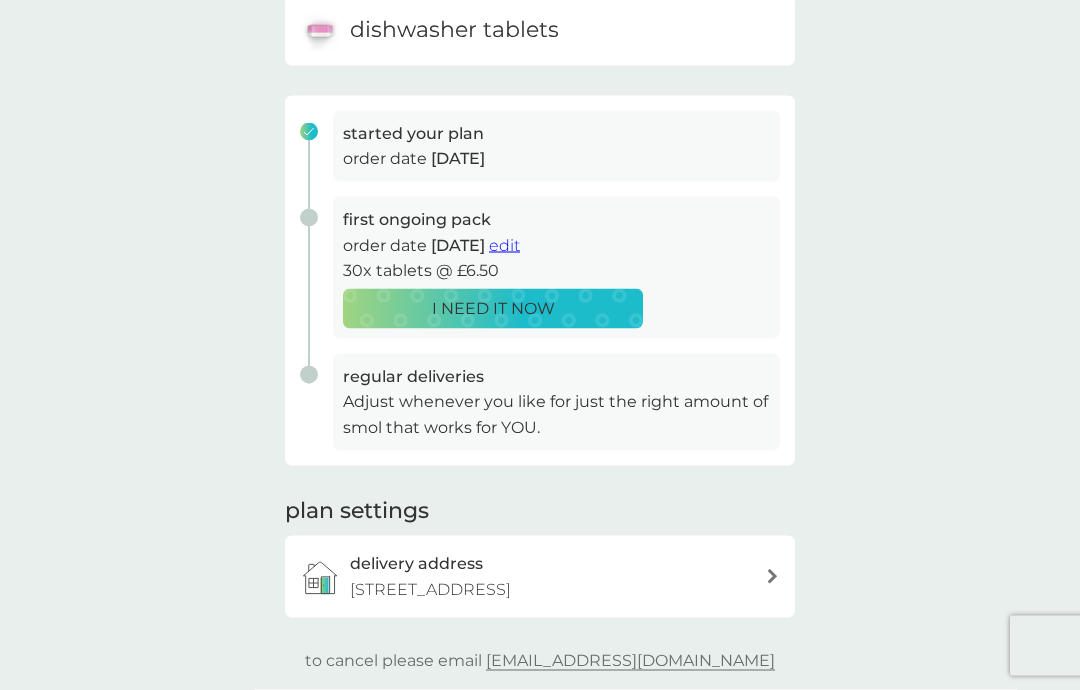 scroll, scrollTop: 0, scrollLeft: 0, axis: both 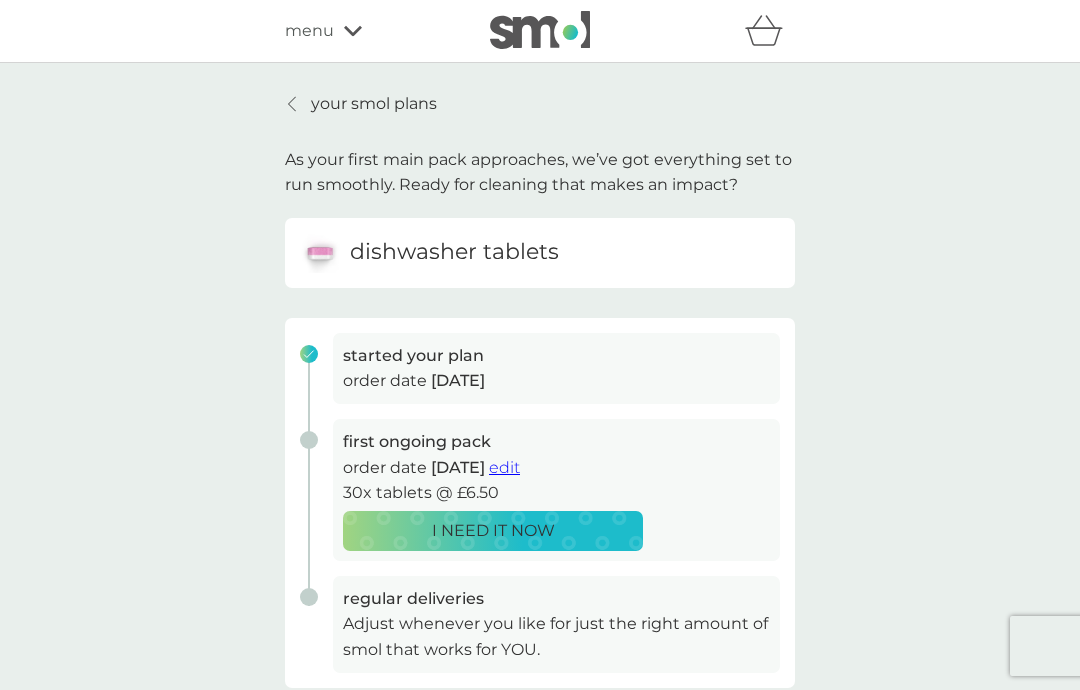 click at bounding box center (293, 104) 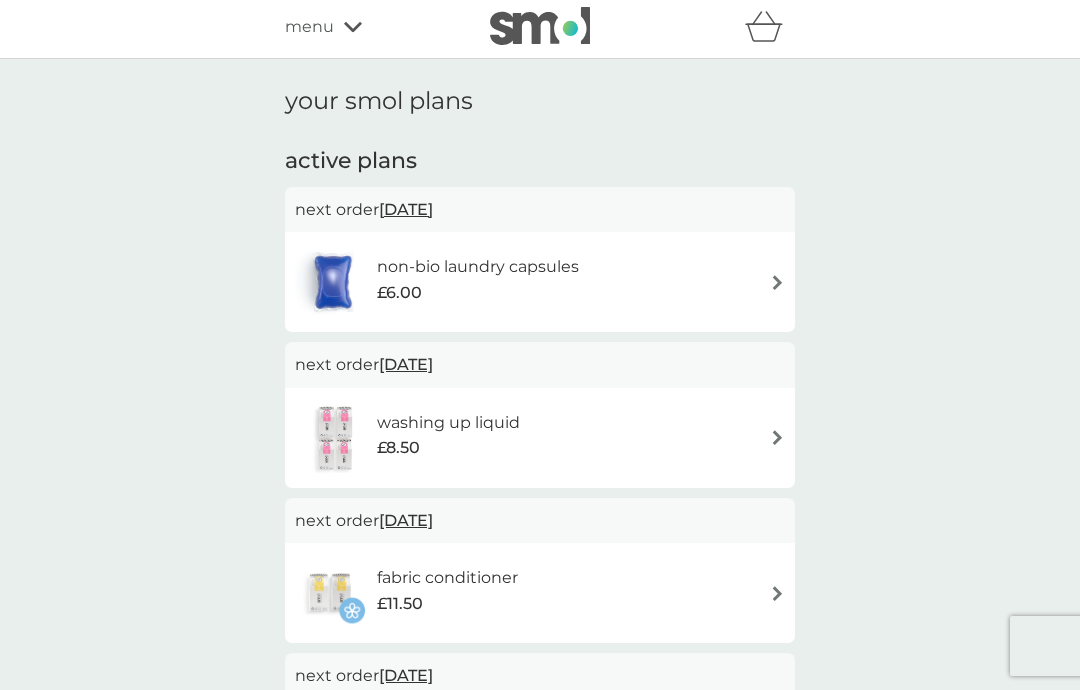 scroll, scrollTop: 3, scrollLeft: 0, axis: vertical 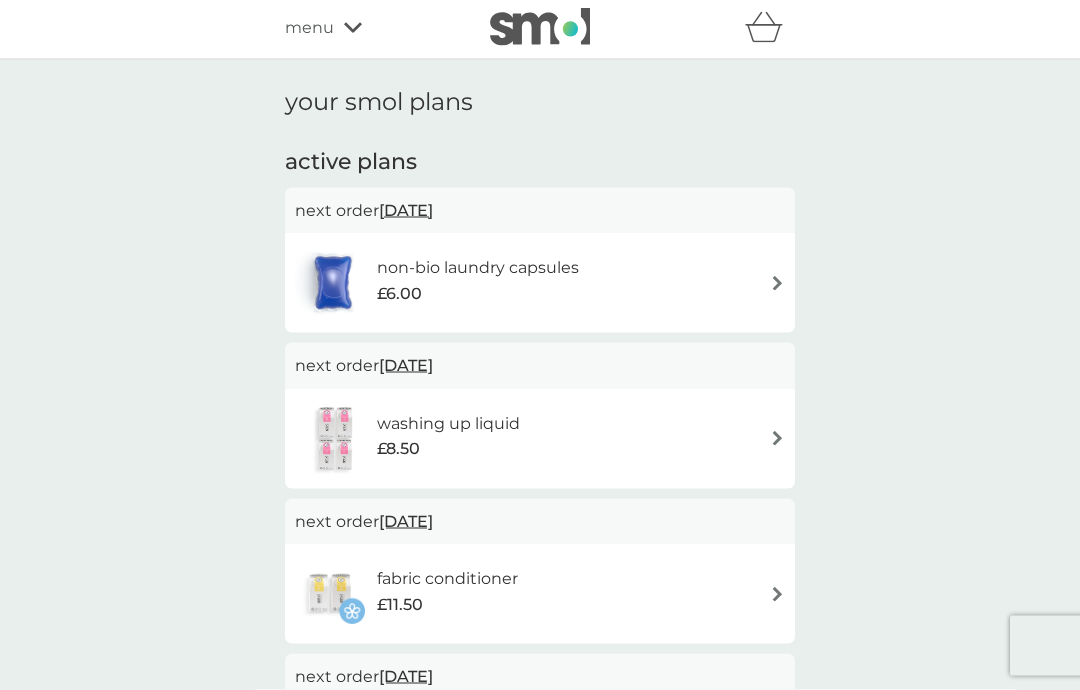 click at bounding box center (777, 438) 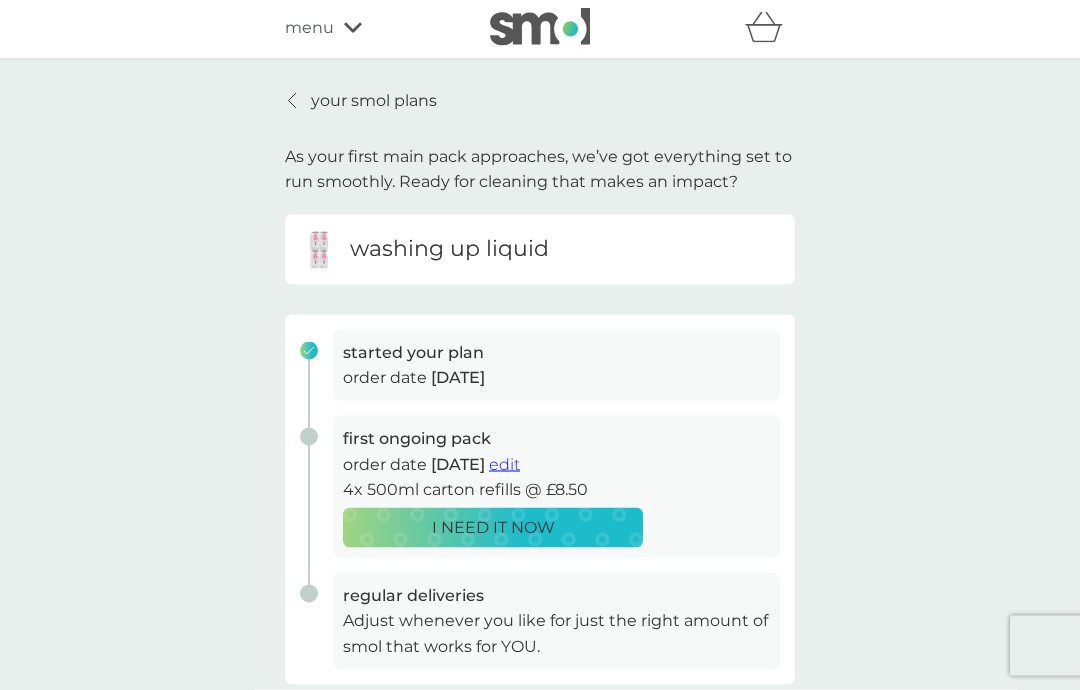scroll, scrollTop: 0, scrollLeft: 0, axis: both 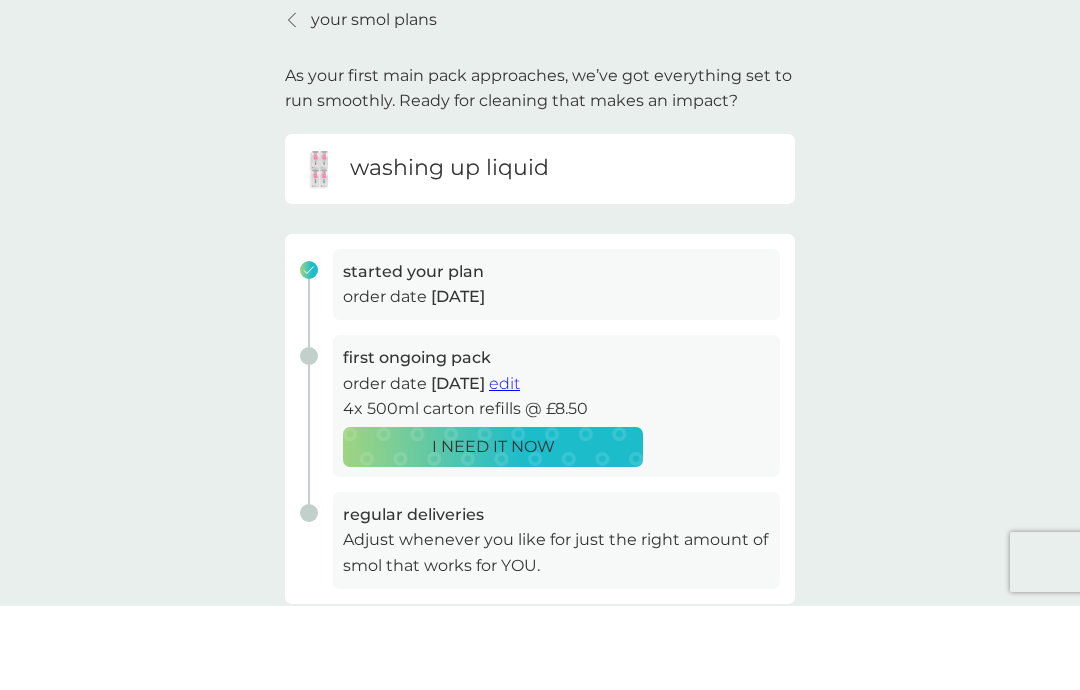 click on "edit" at bounding box center [504, 467] 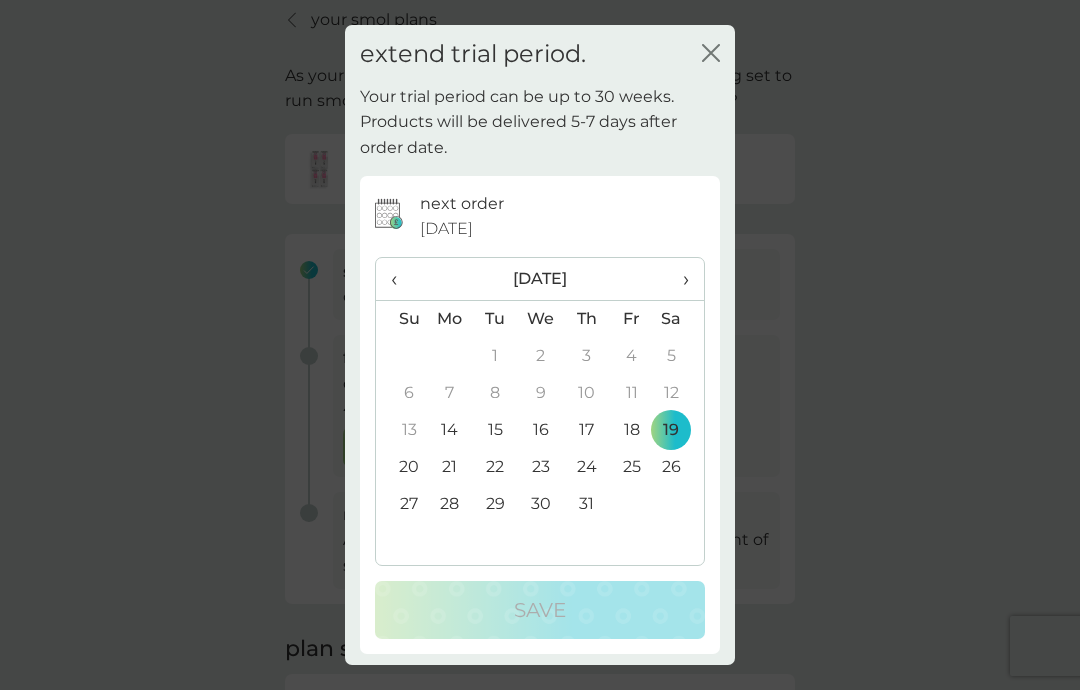 click on "›" at bounding box center (679, 279) 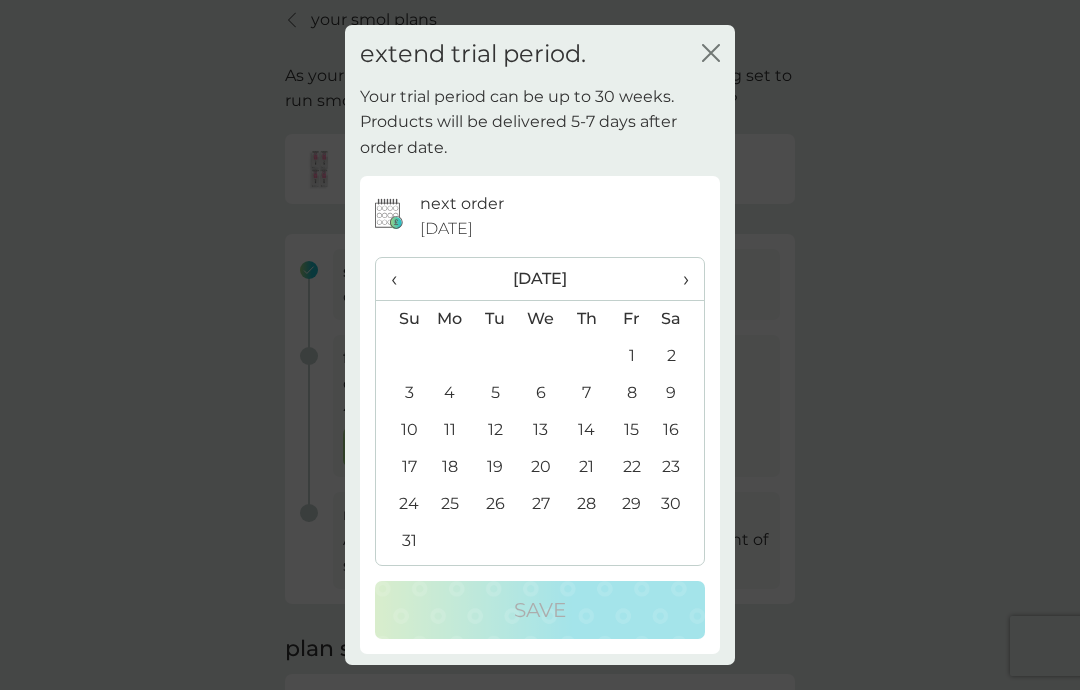 click on "›" at bounding box center [679, 279] 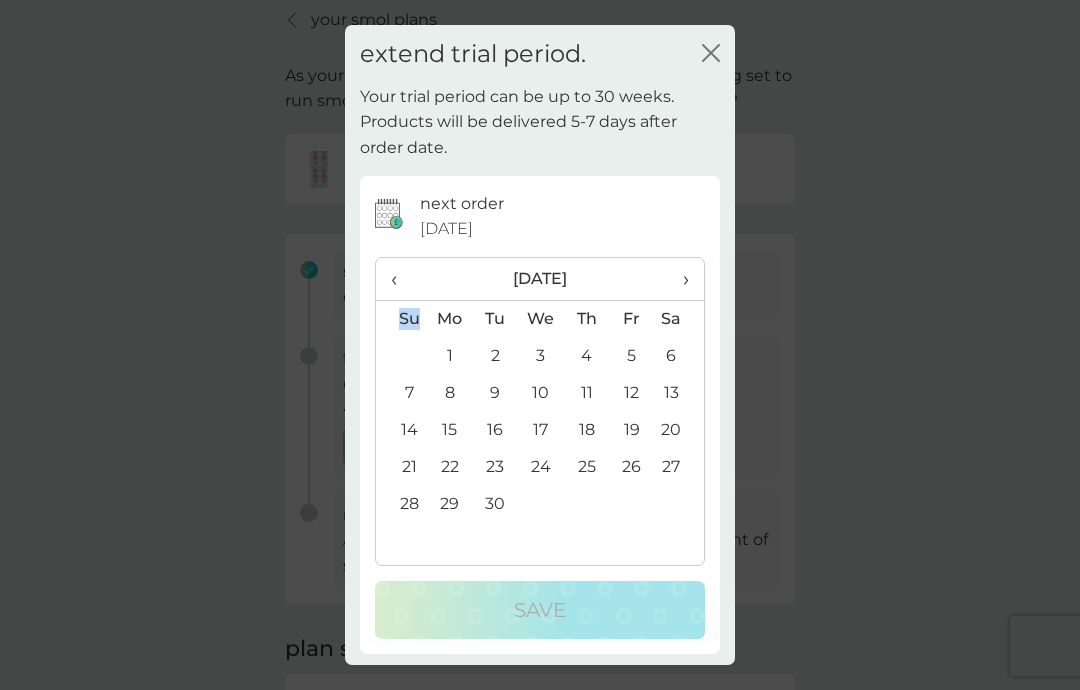 click on "›" at bounding box center [679, 279] 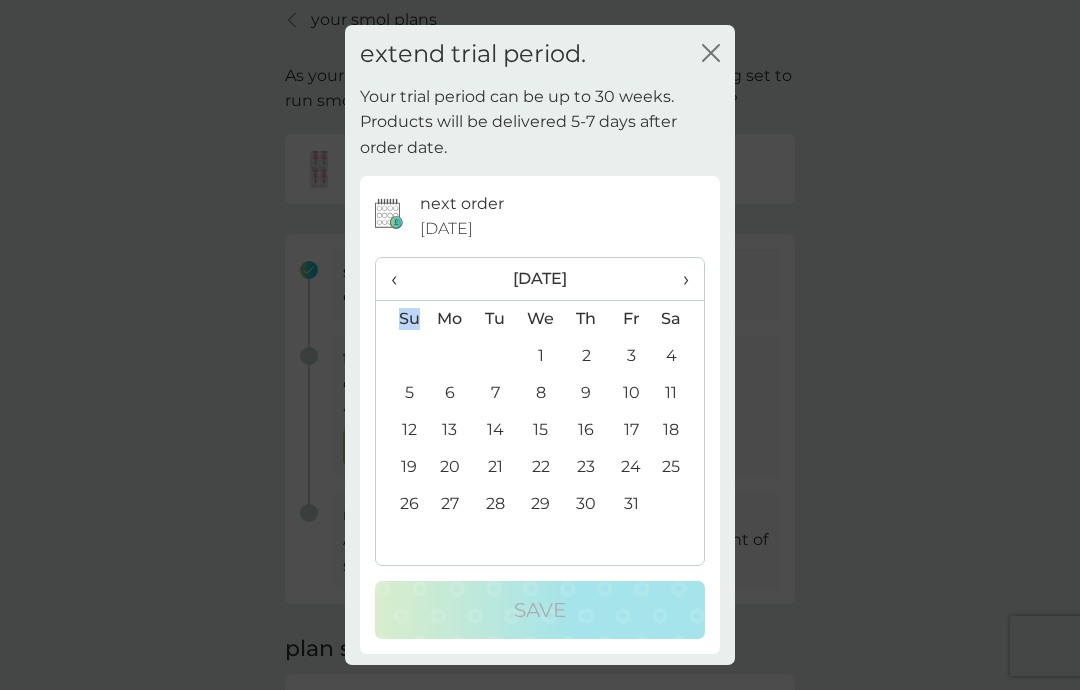 click on "›" at bounding box center (679, 279) 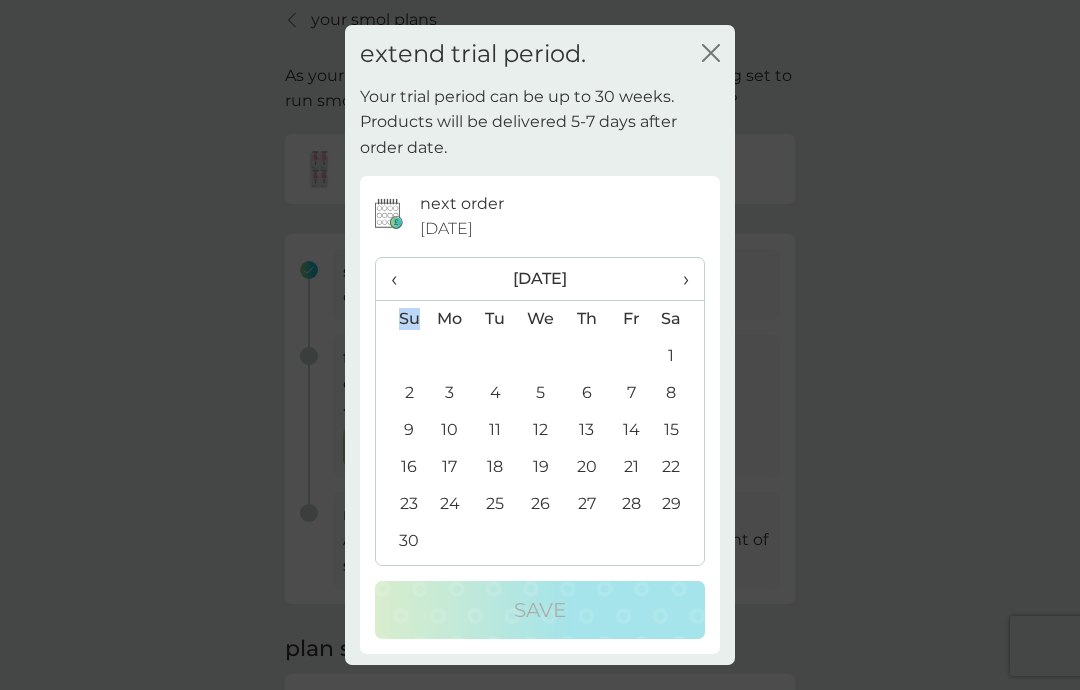 click on "‹" at bounding box center [401, 279] 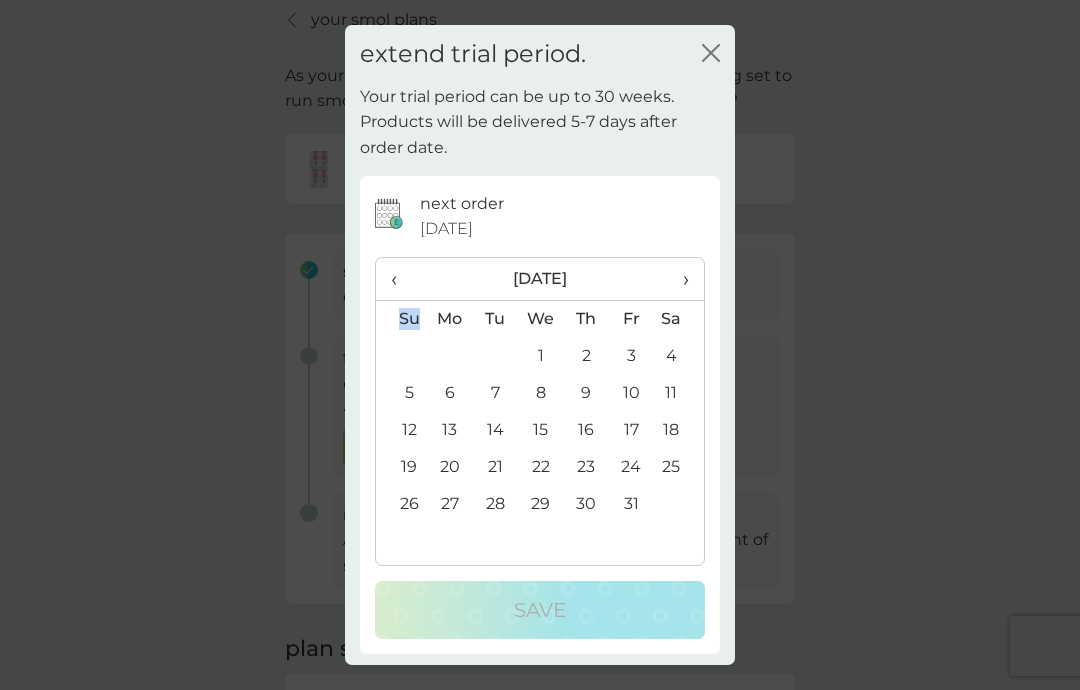 click on "1" at bounding box center [541, 356] 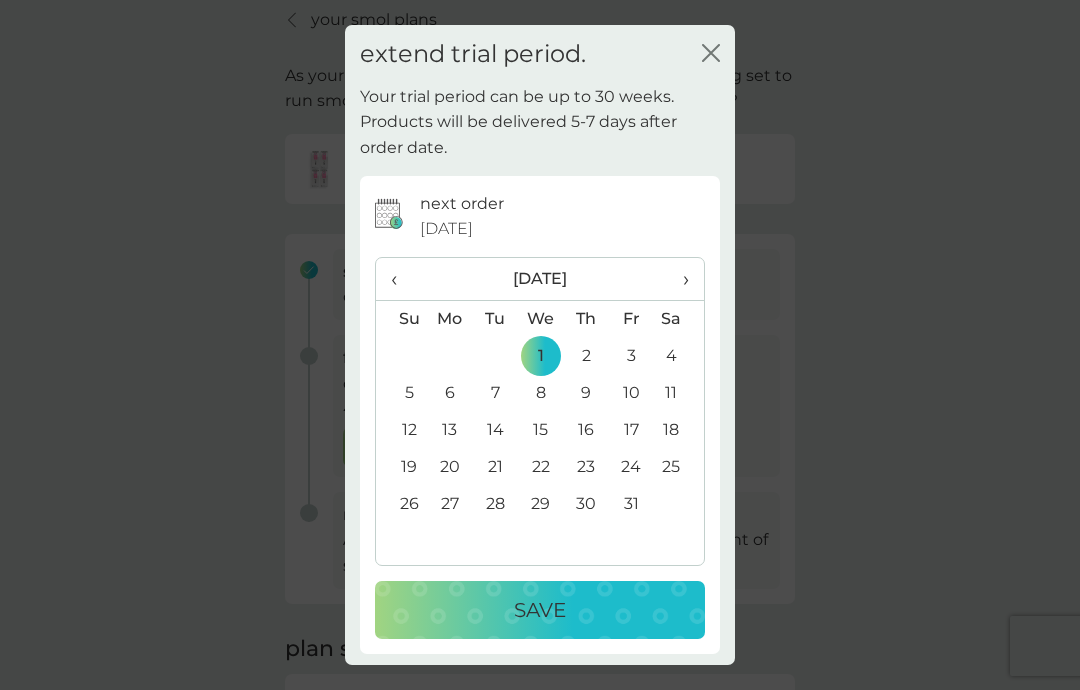 click on "Save" at bounding box center [540, 610] 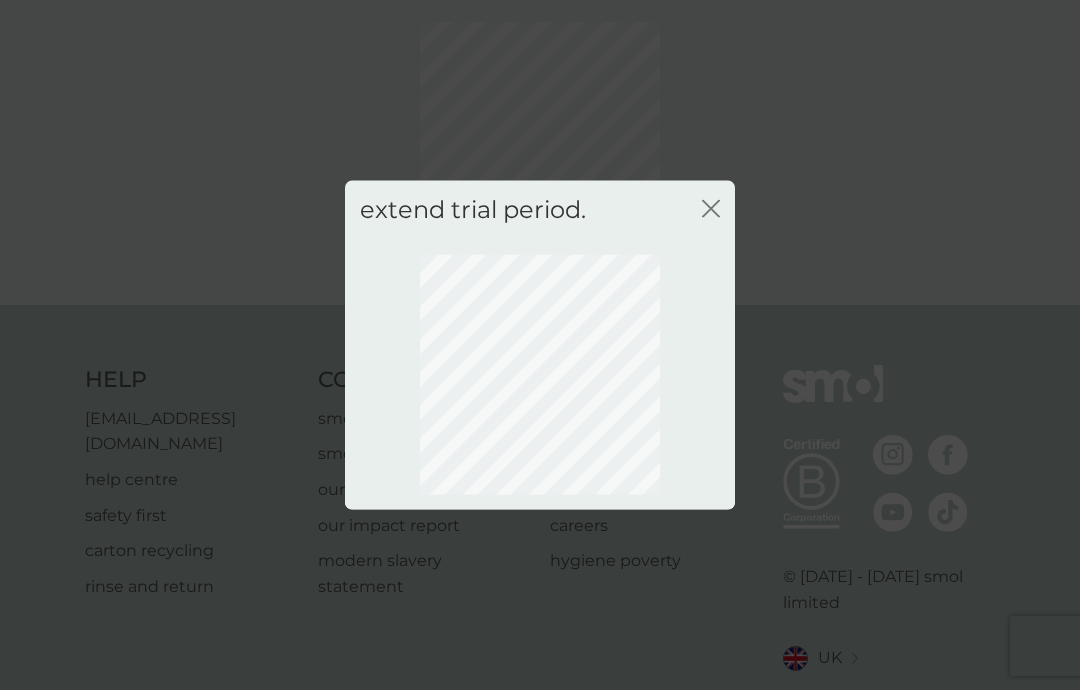 click on "close" 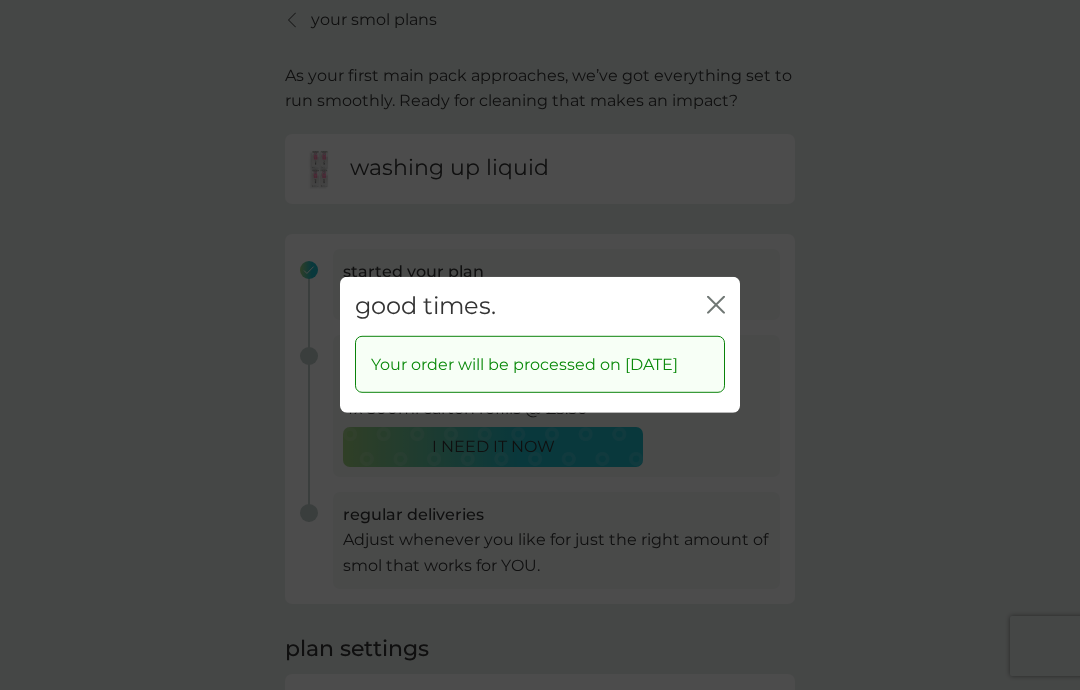 click on "close" 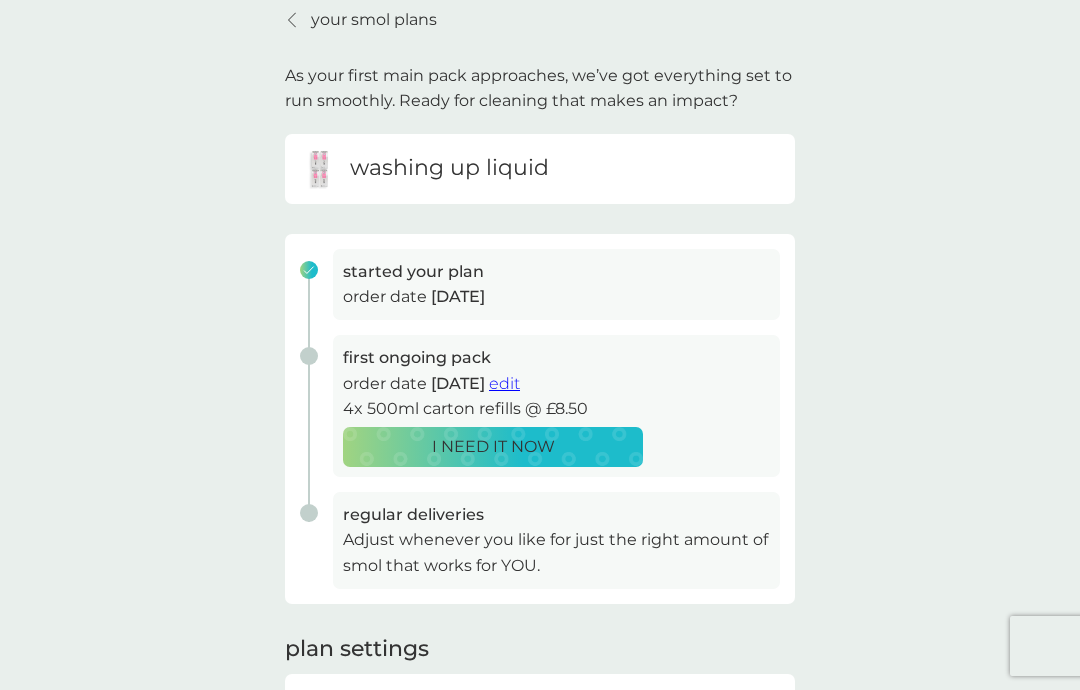 scroll, scrollTop: 0, scrollLeft: 0, axis: both 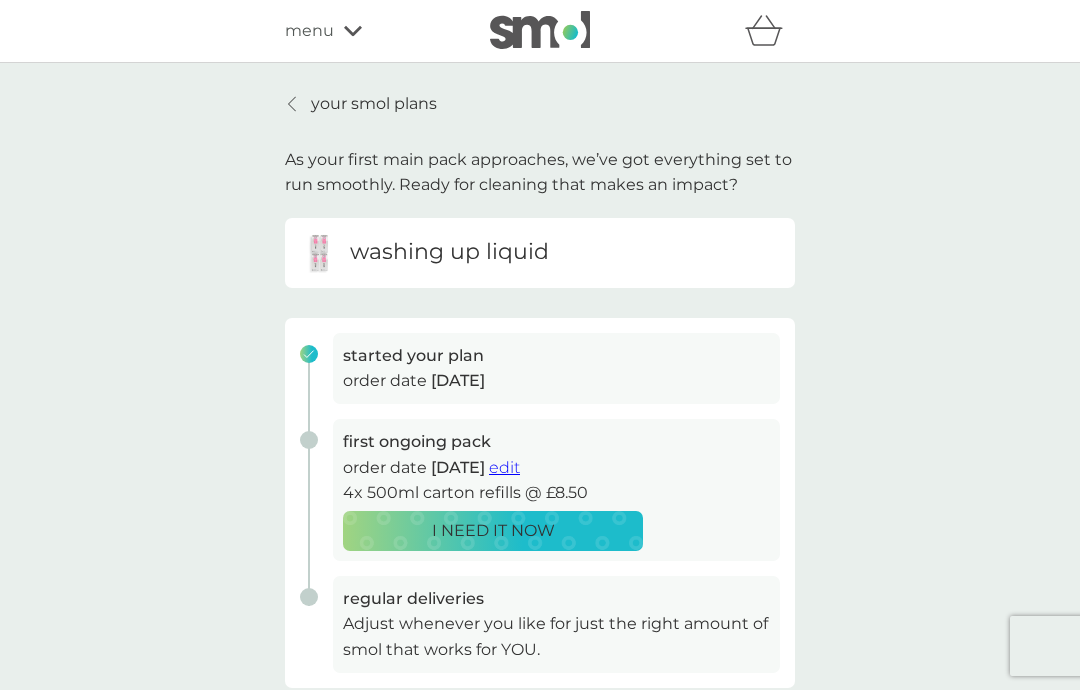 click 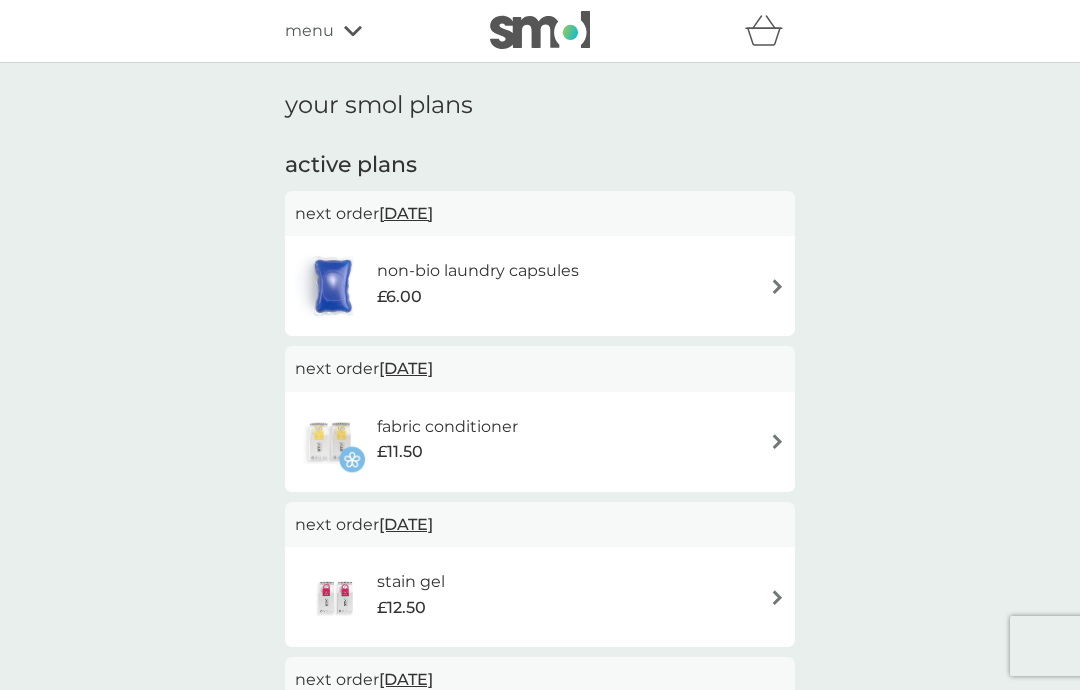 click at bounding box center [777, 286] 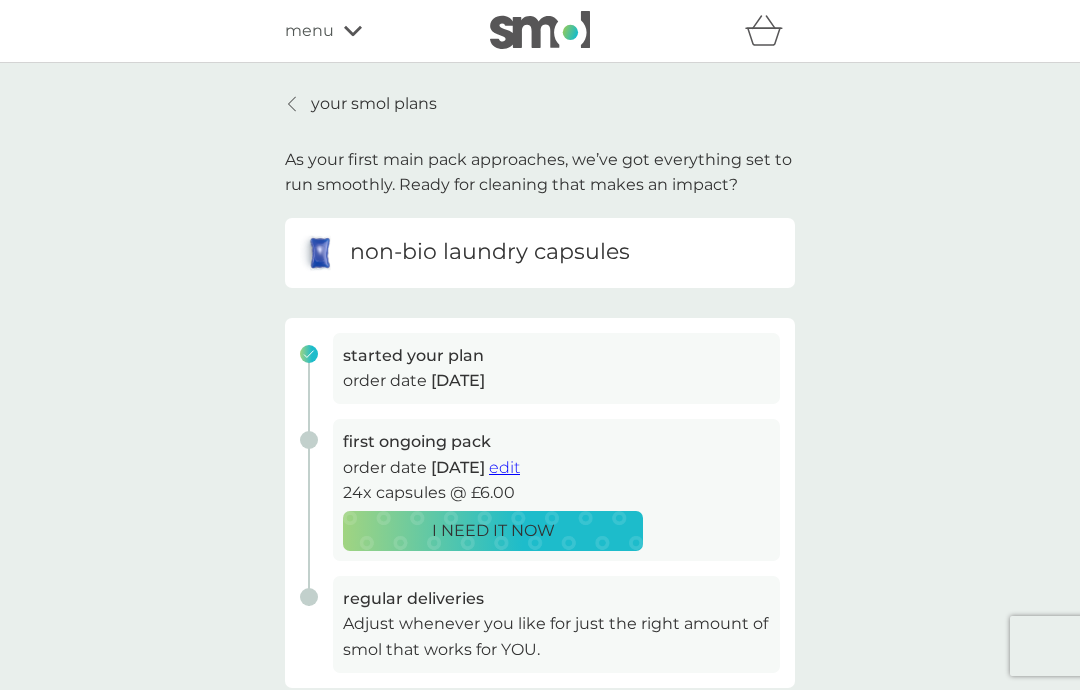 click on "edit" at bounding box center [504, 467] 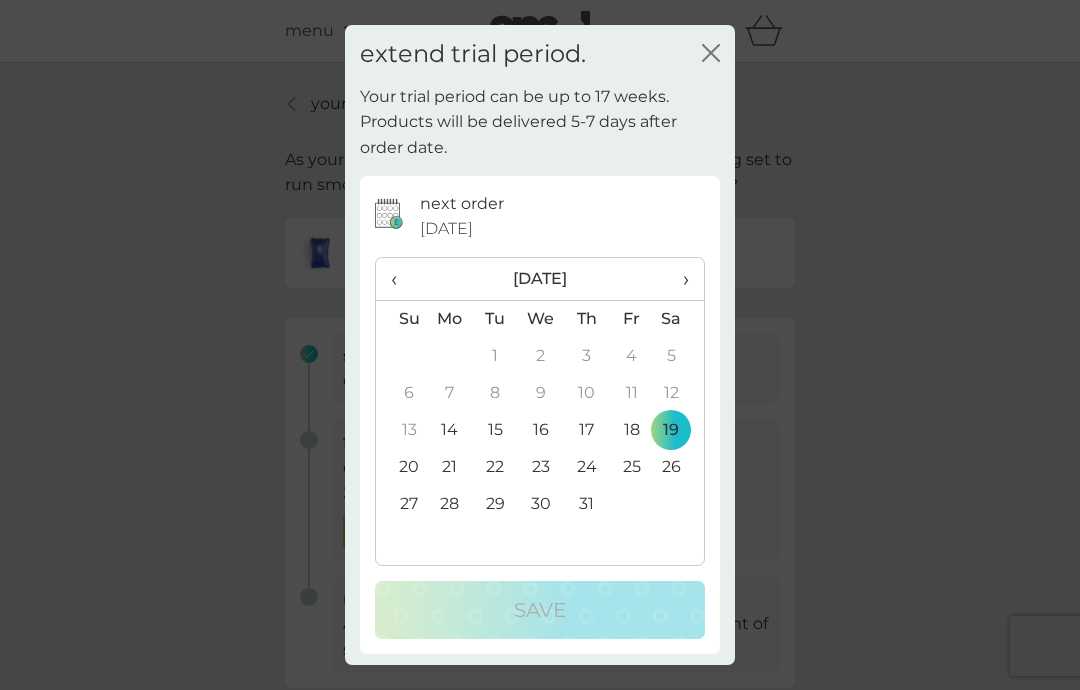 click on "›" at bounding box center [679, 279] 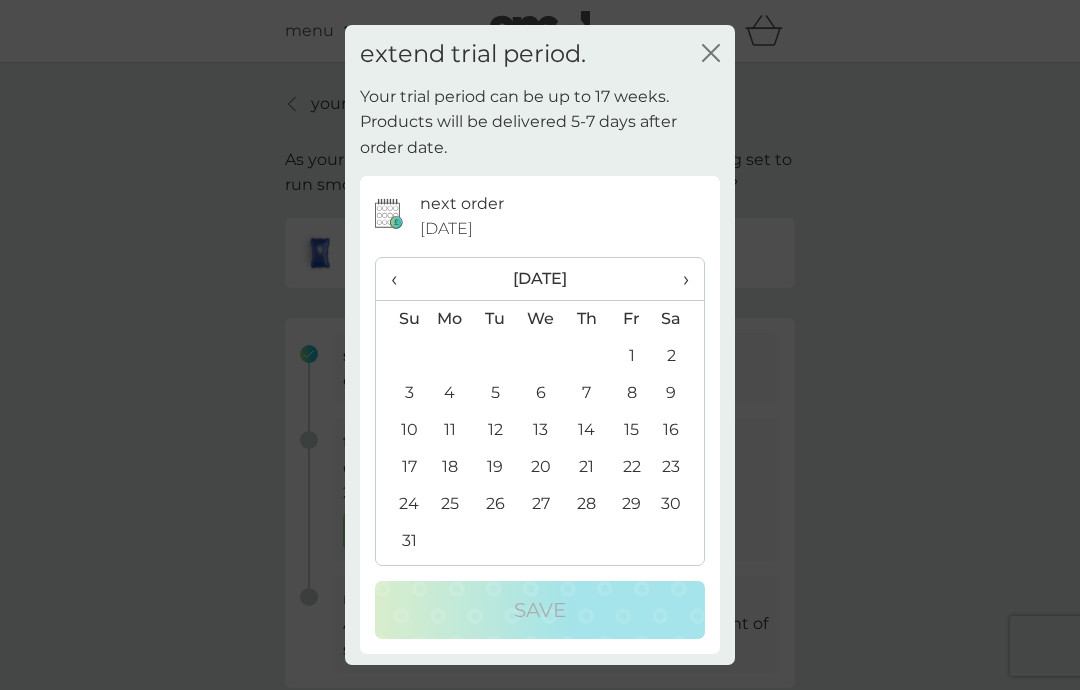 click on "›" at bounding box center [679, 279] 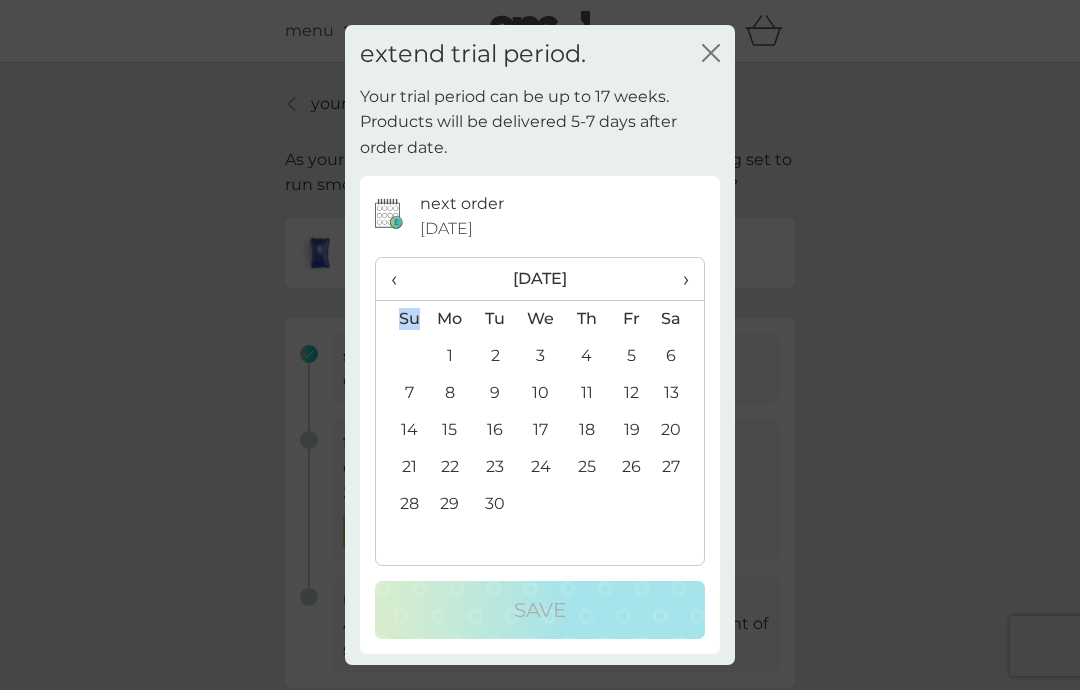 click on "›" at bounding box center [679, 279] 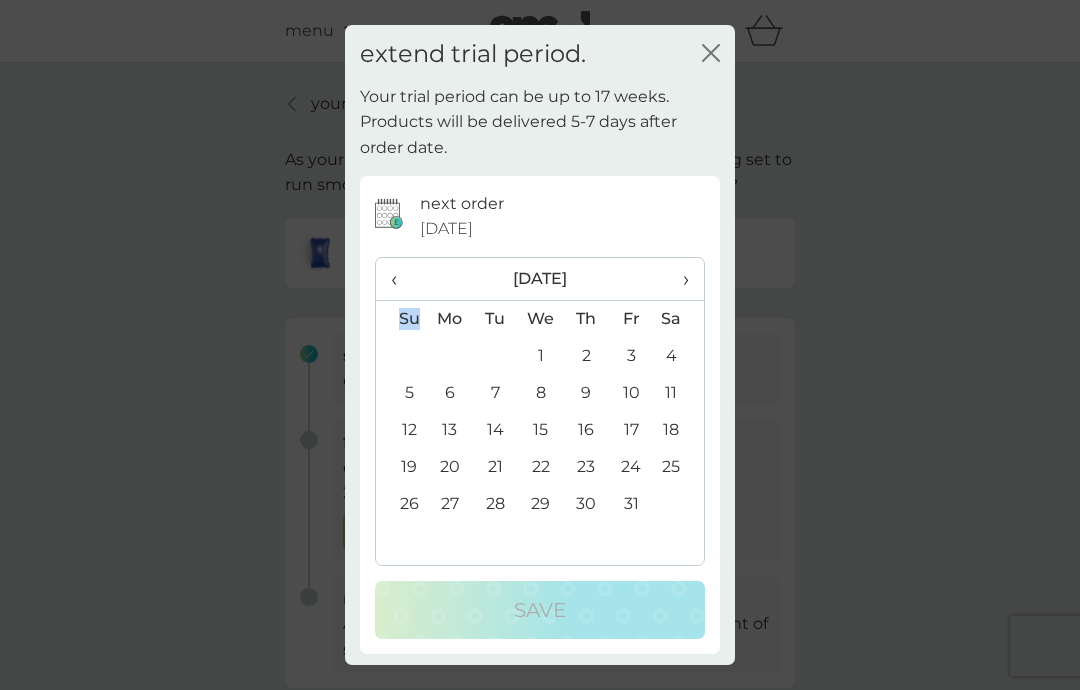 click on "1" at bounding box center (541, 356) 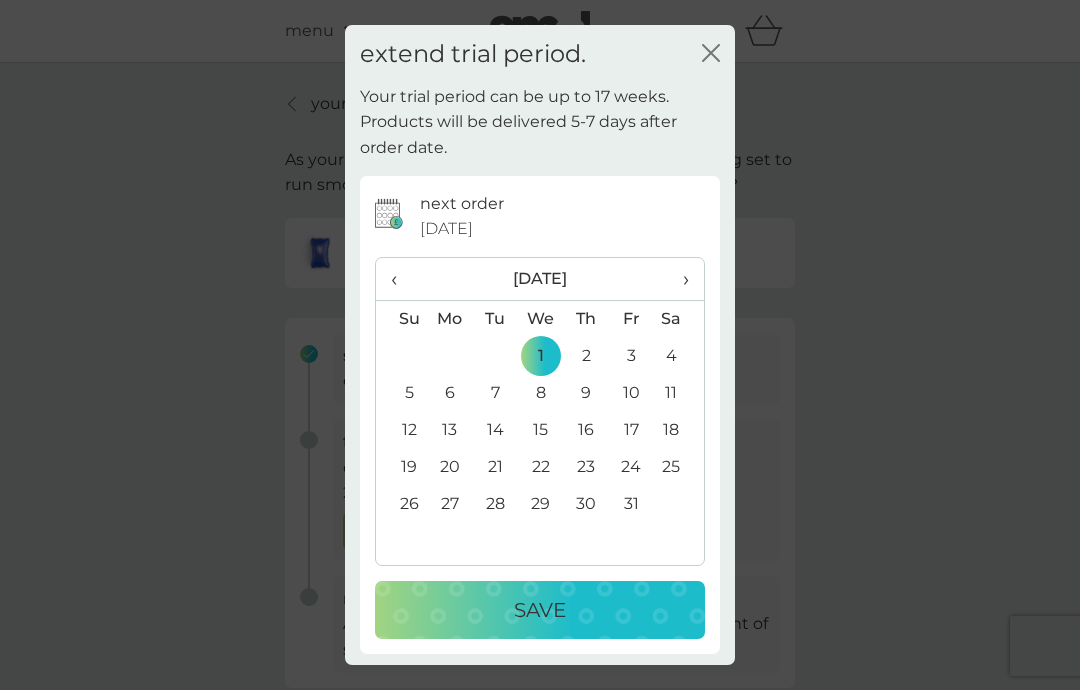 click on "Save" at bounding box center [540, 610] 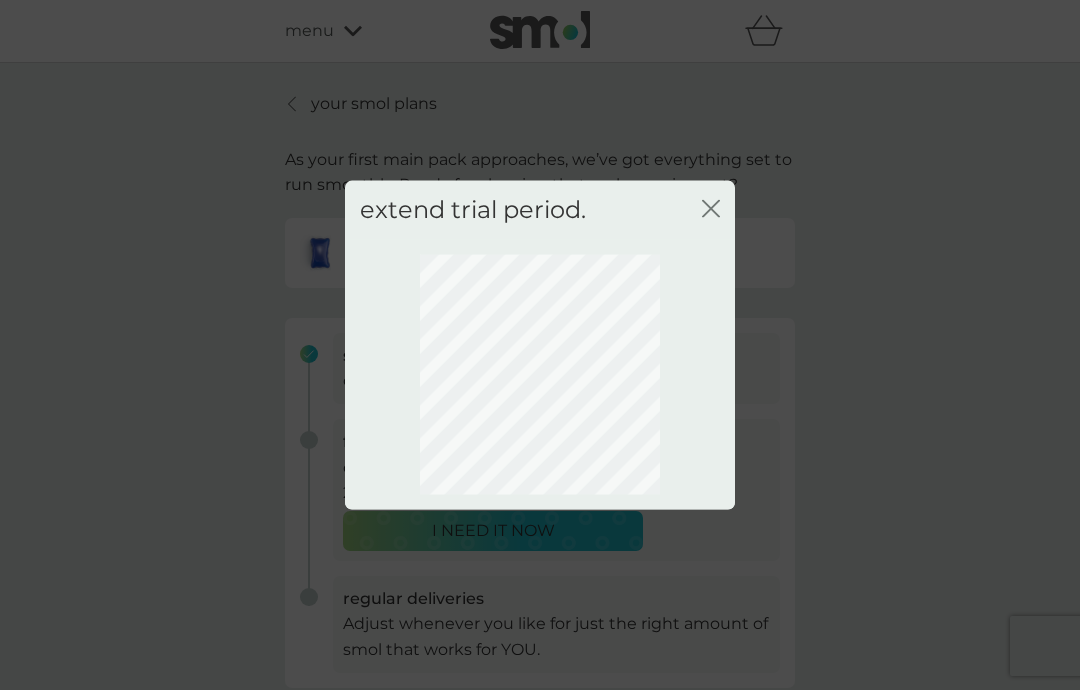 click on "close" 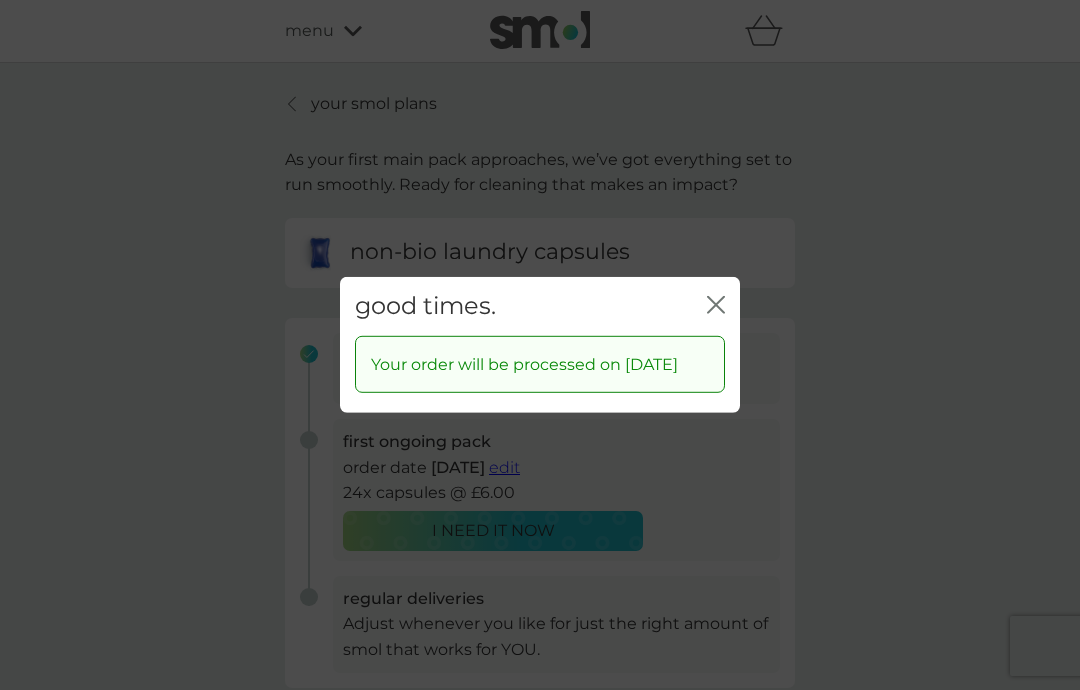 click on "close" 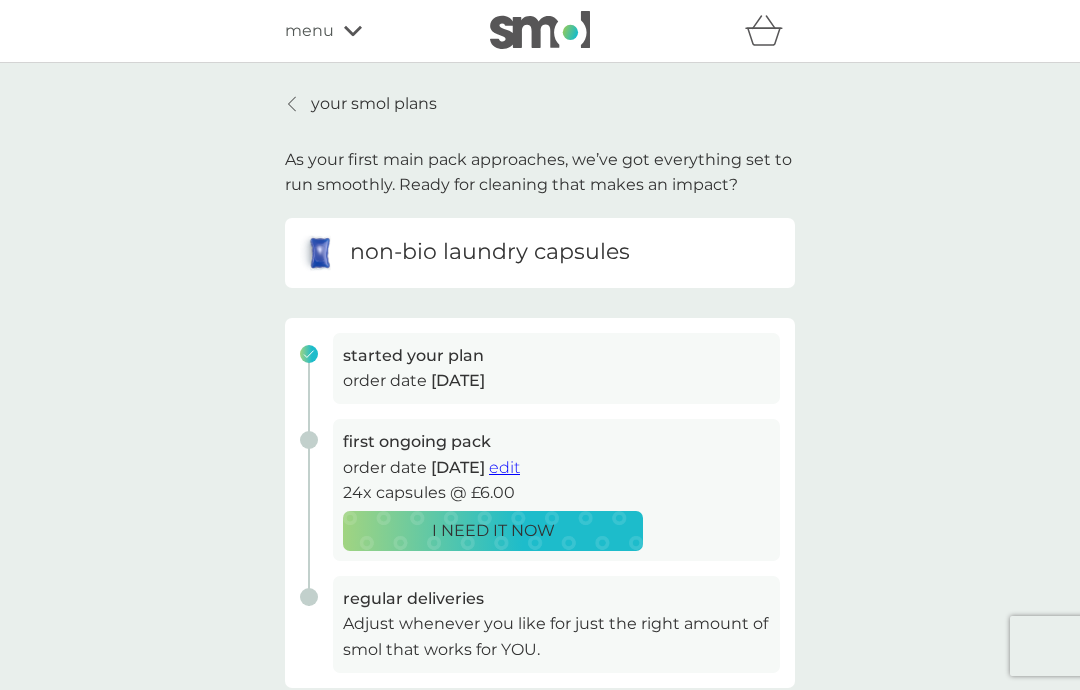 click on "your smol plans" at bounding box center [361, 104] 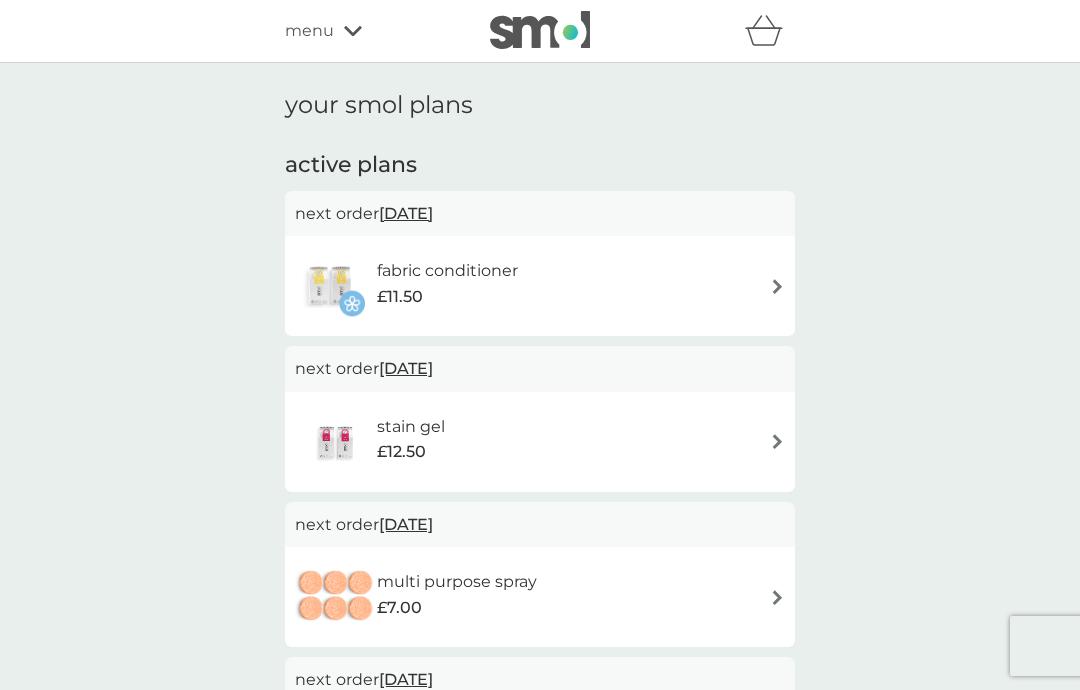 click at bounding box center (777, 286) 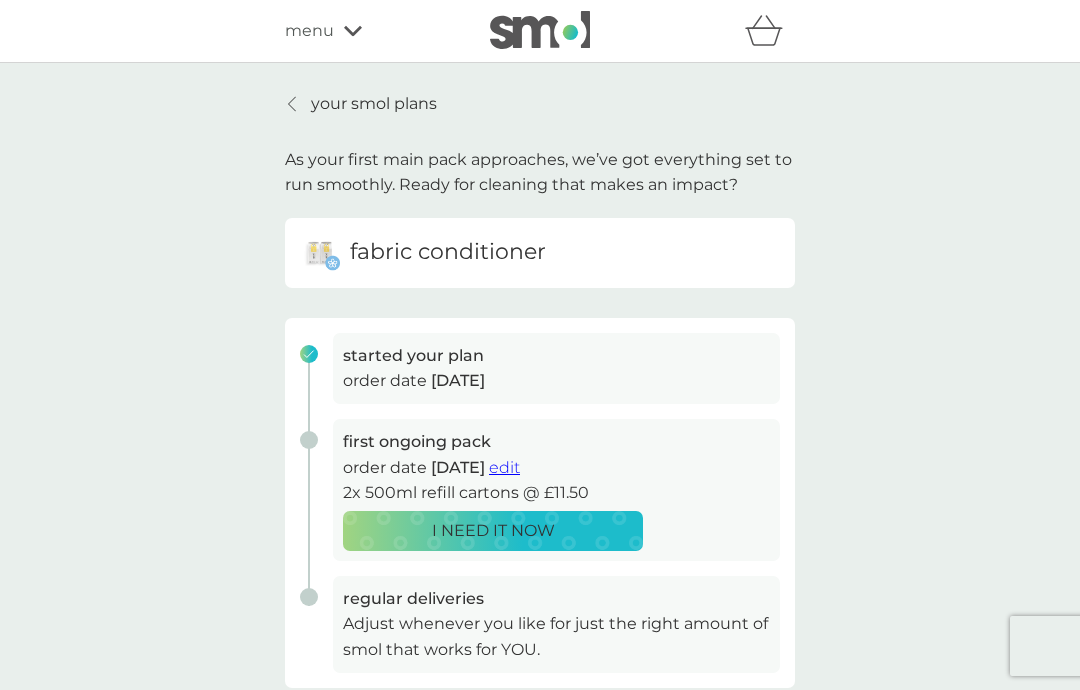 click on "edit" at bounding box center (504, 467) 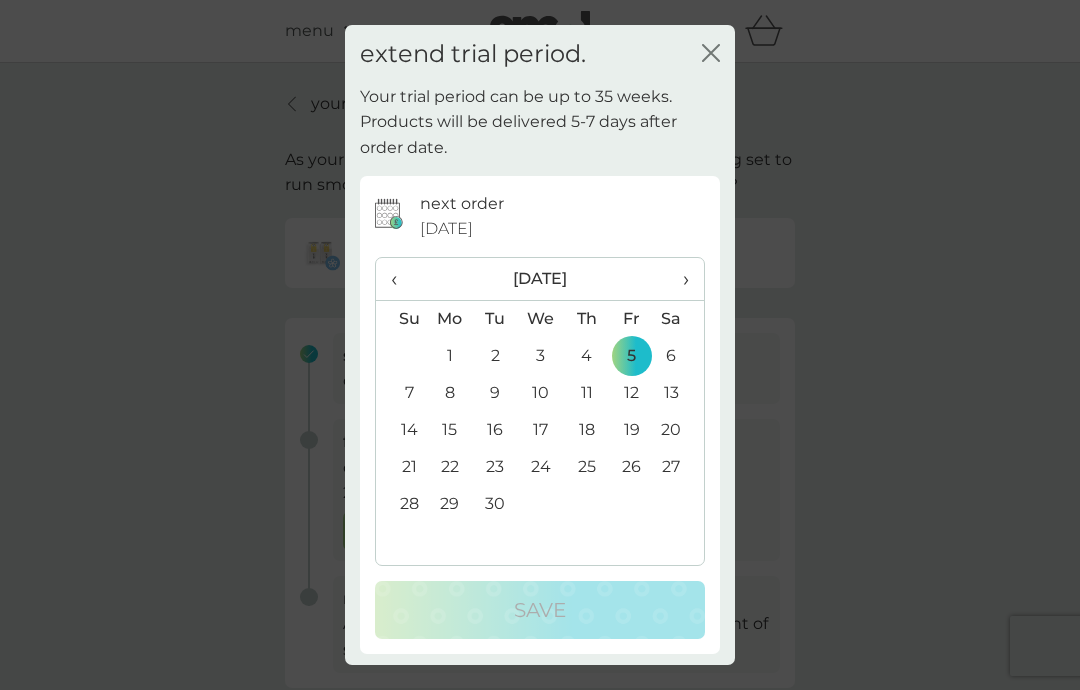 click on "›" at bounding box center [679, 279] 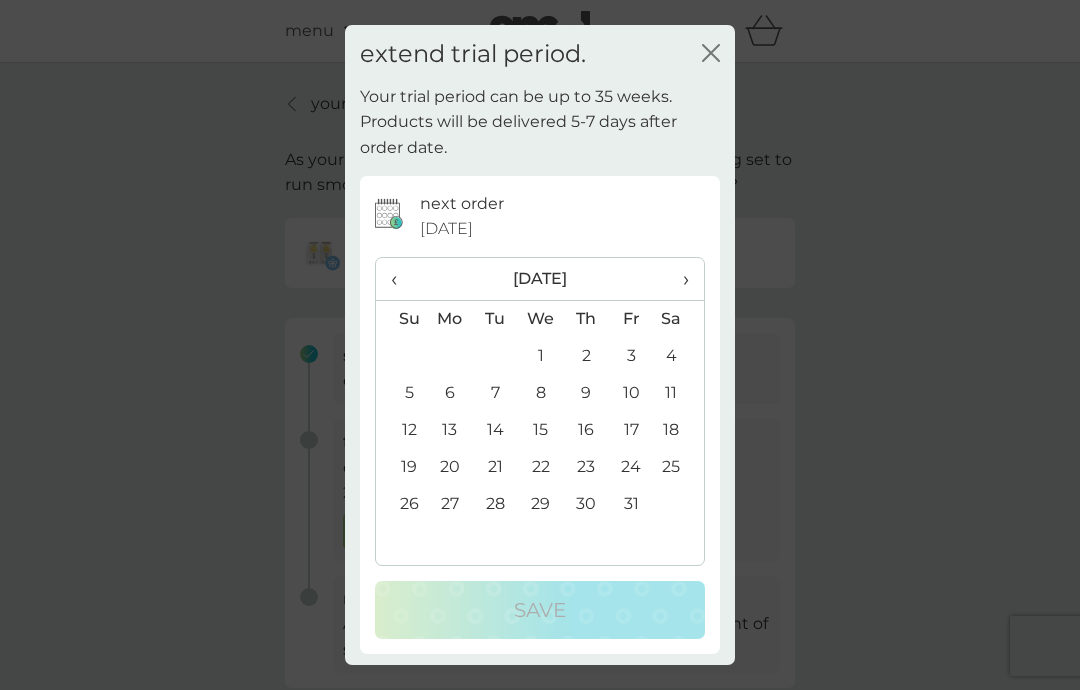 click on "1" at bounding box center [541, 356] 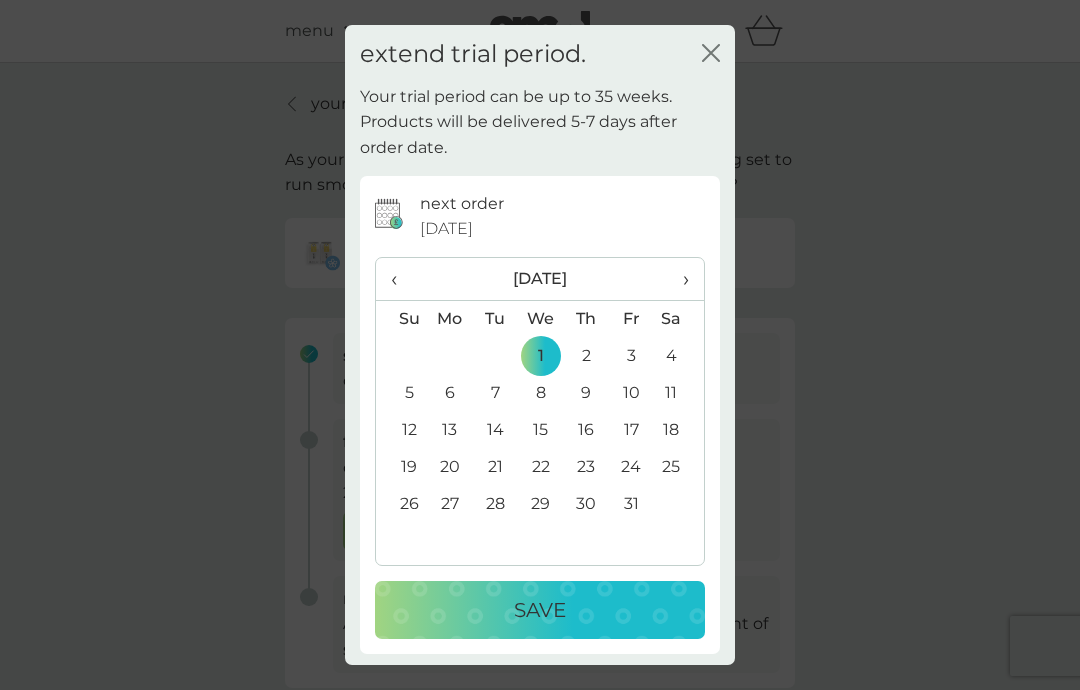 click on "Save" at bounding box center [540, 610] 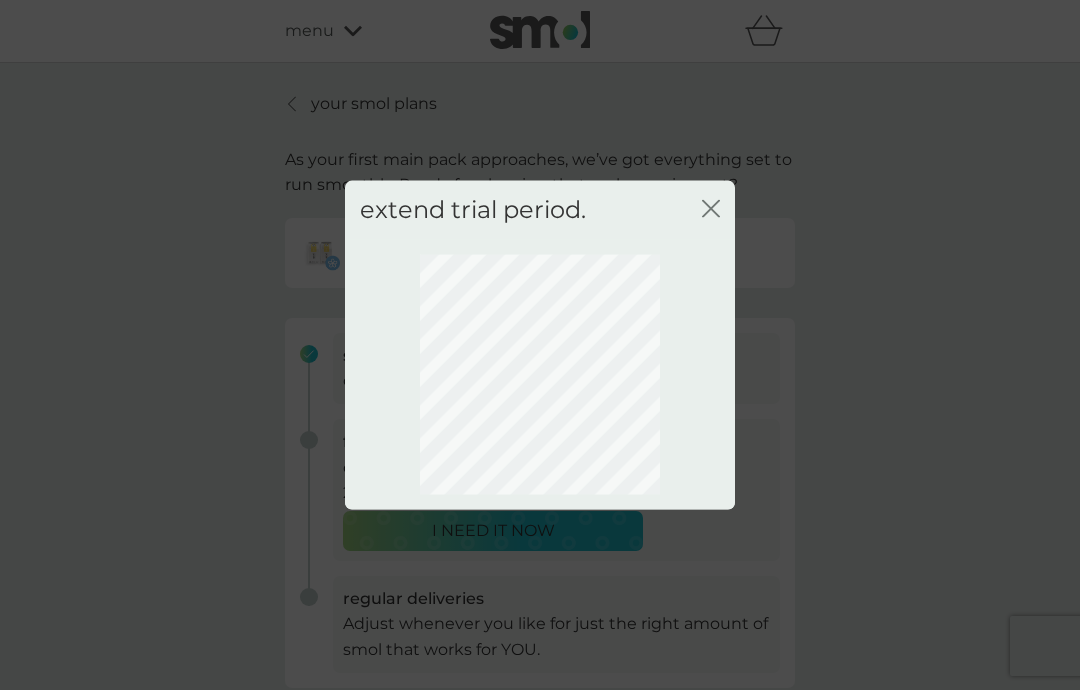 click on "close" 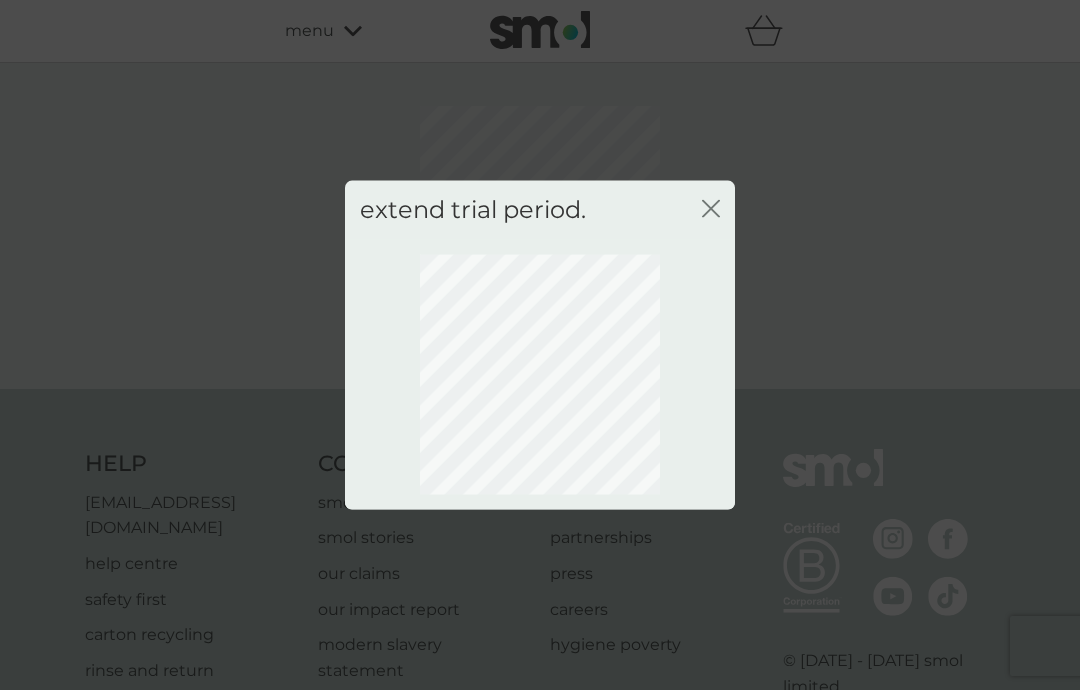 click on "close" 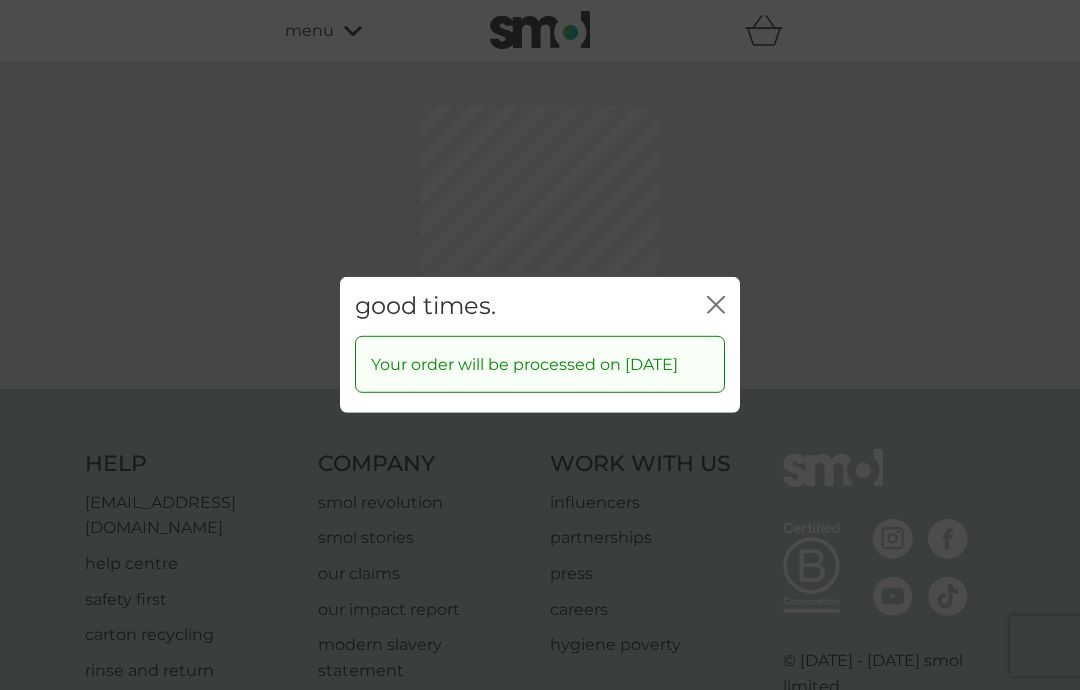 click on "close" 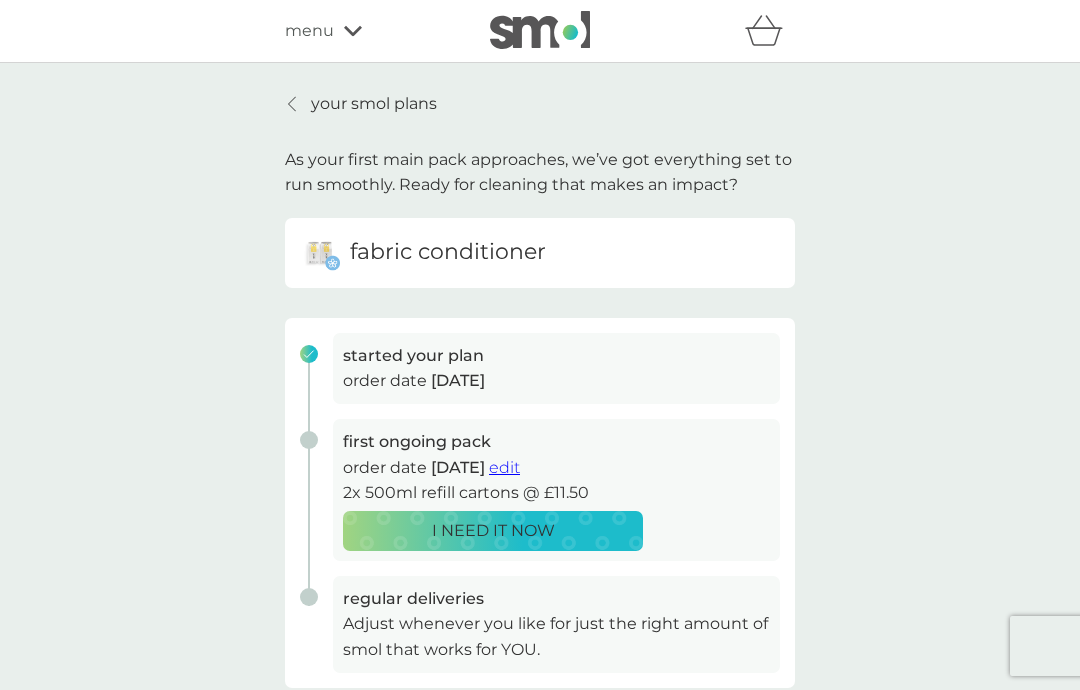 click at bounding box center (293, 104) 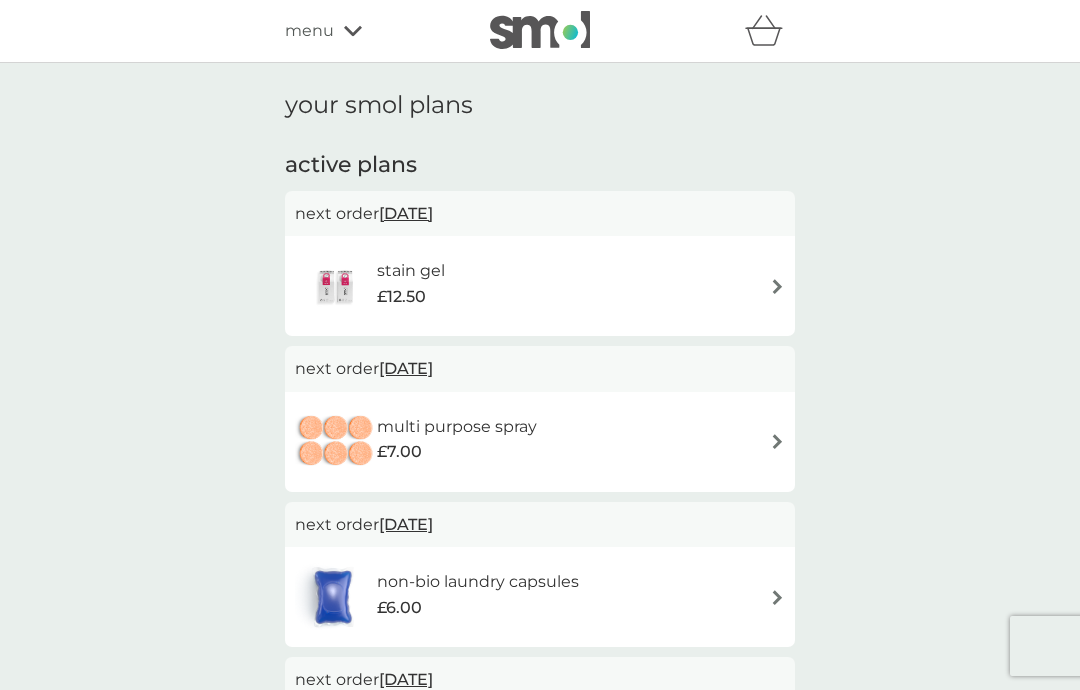 click at bounding box center (777, 286) 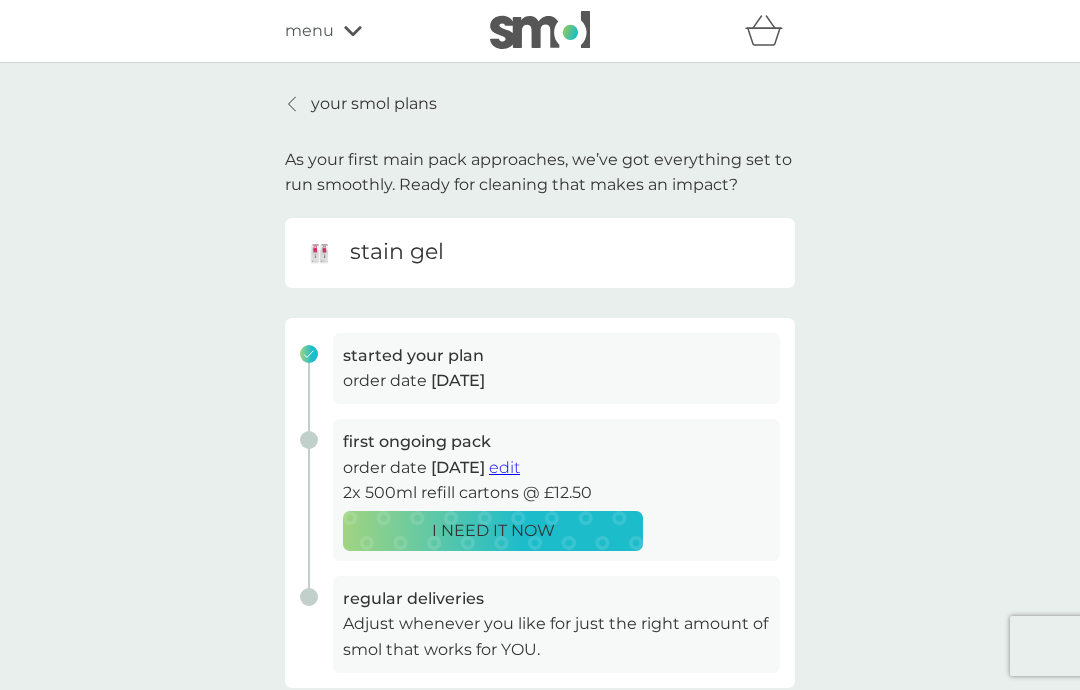click on "edit" at bounding box center (504, 467) 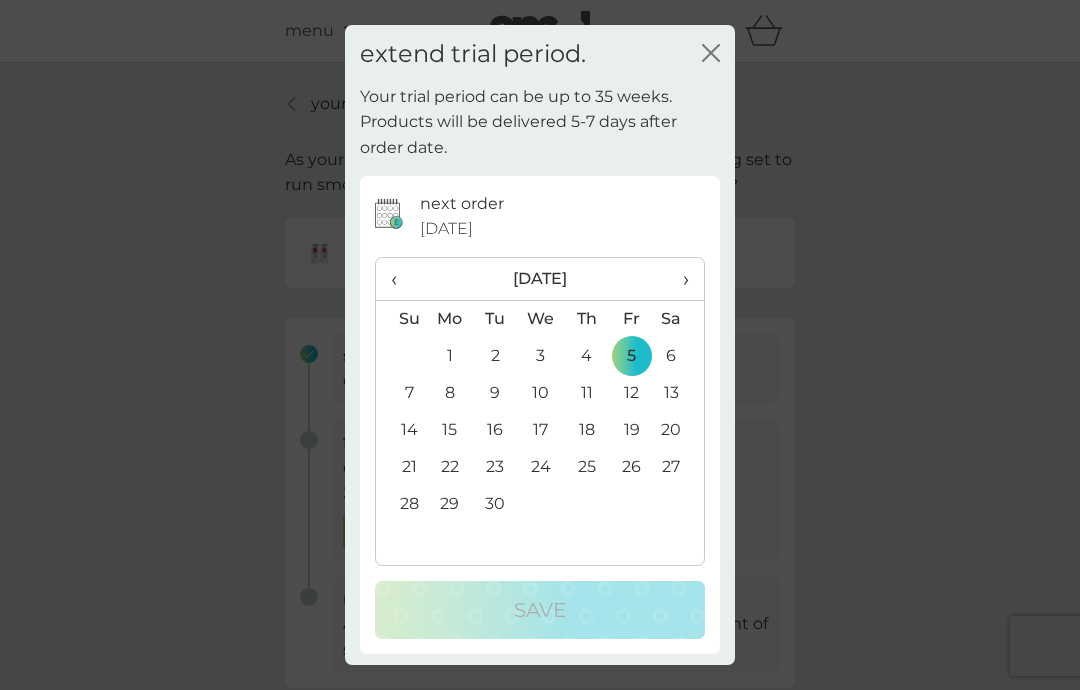 click on "›" at bounding box center (679, 279) 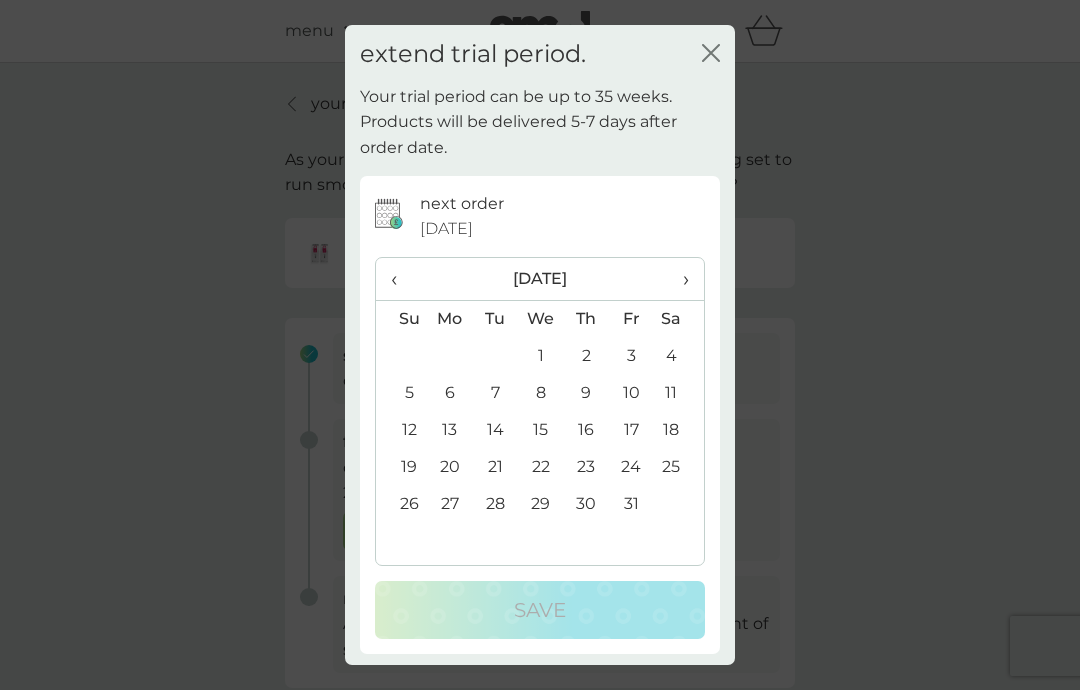 click on "1" at bounding box center (541, 356) 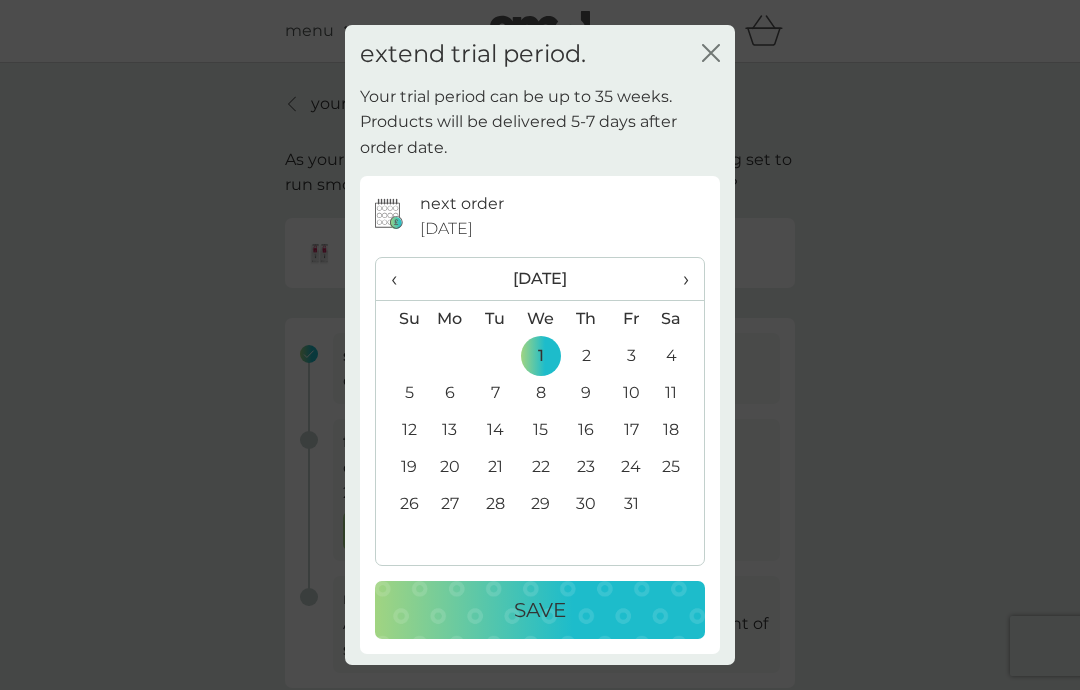click on "Save" at bounding box center (540, 610) 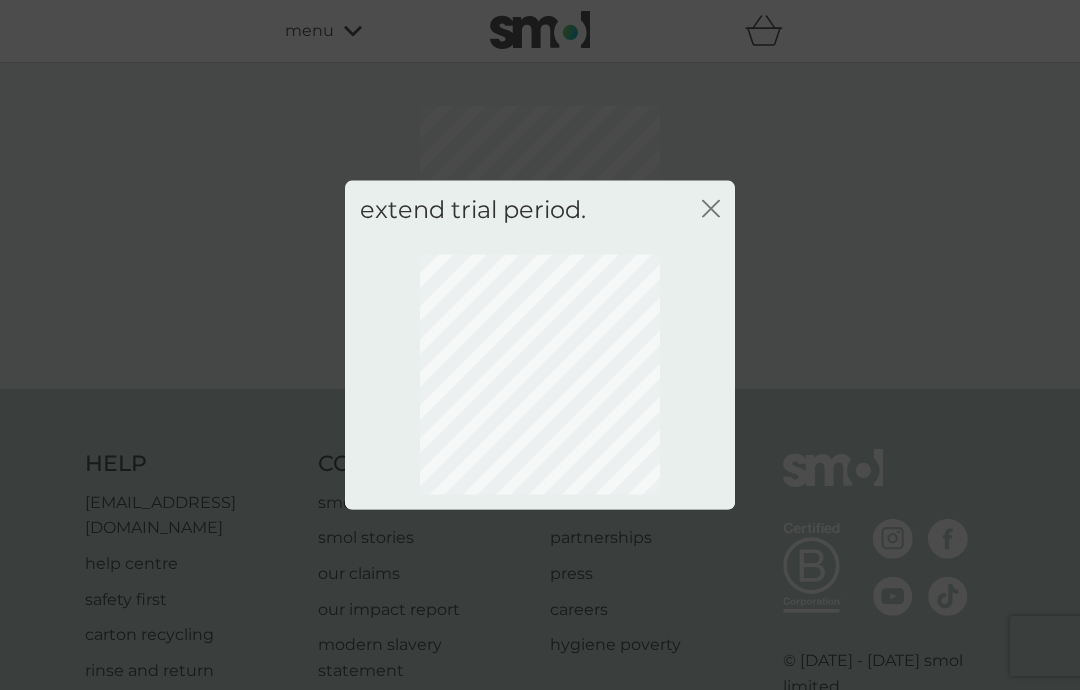 click on "close" 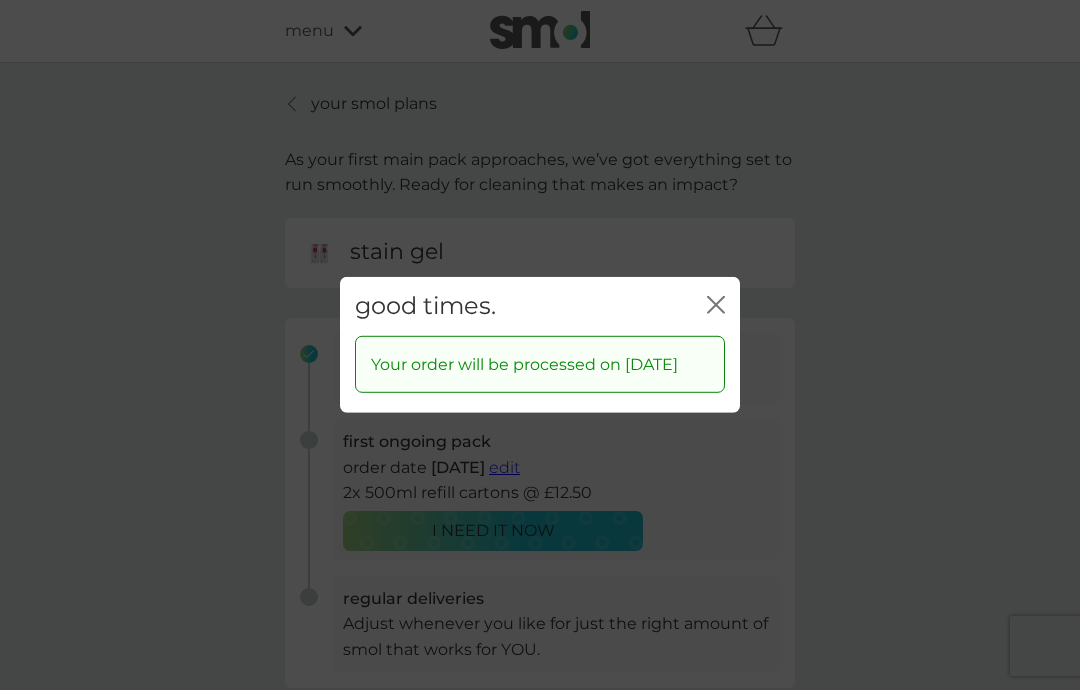 click 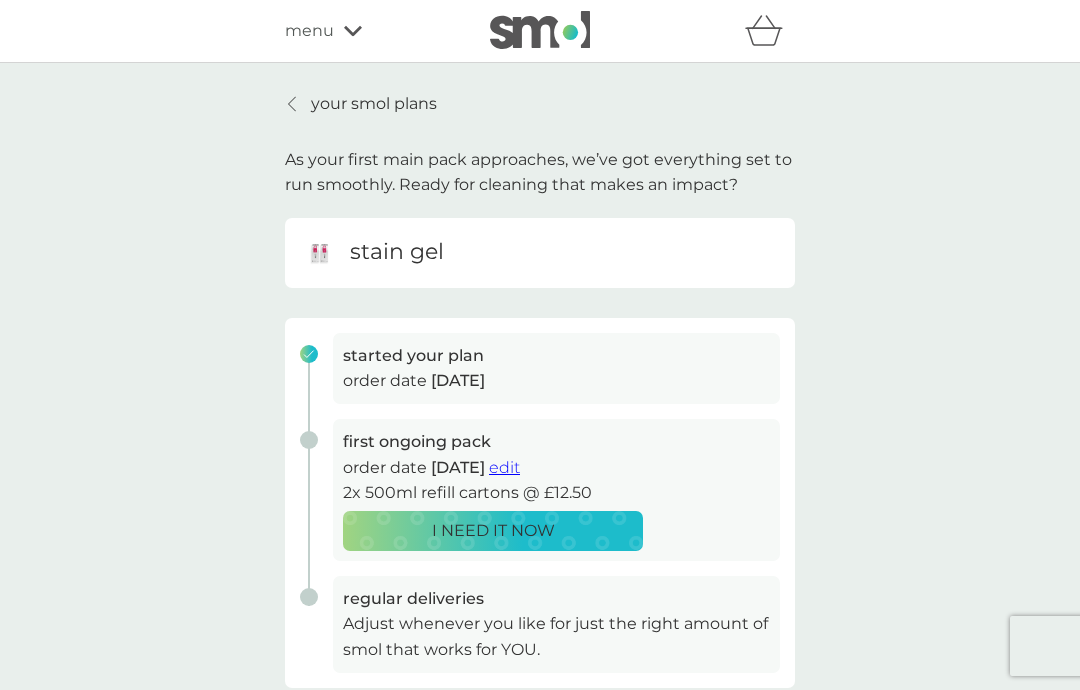 click on "your smol plans" at bounding box center [374, 104] 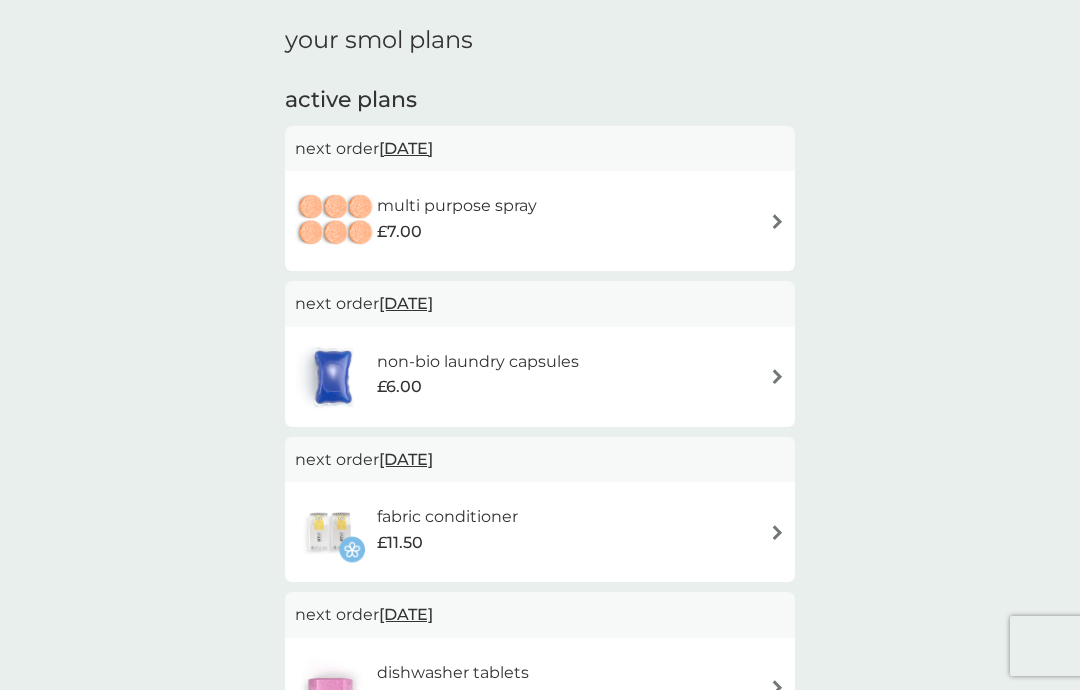 scroll, scrollTop: 0, scrollLeft: 0, axis: both 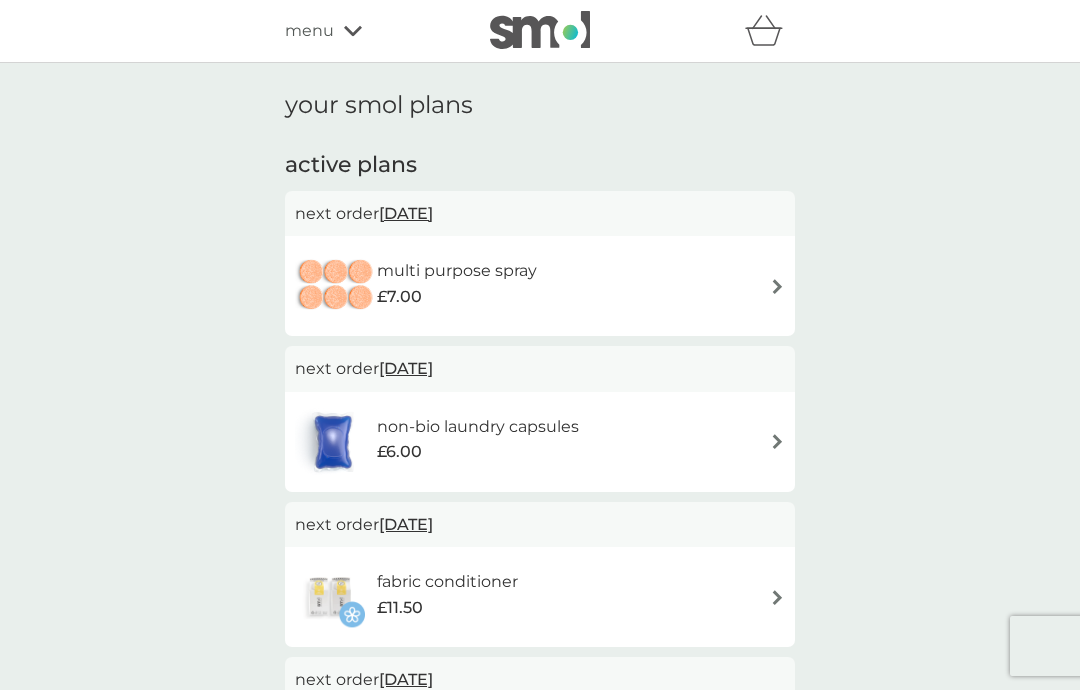 click on "menu" at bounding box center [309, 31] 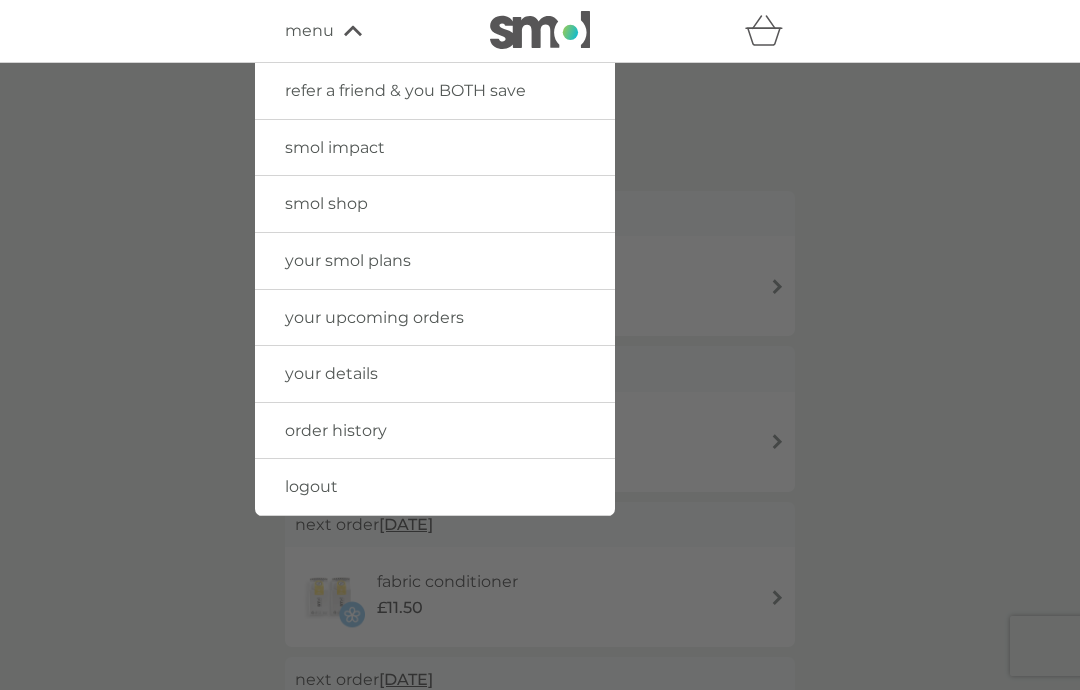 click on "your smol plans" at bounding box center [348, 260] 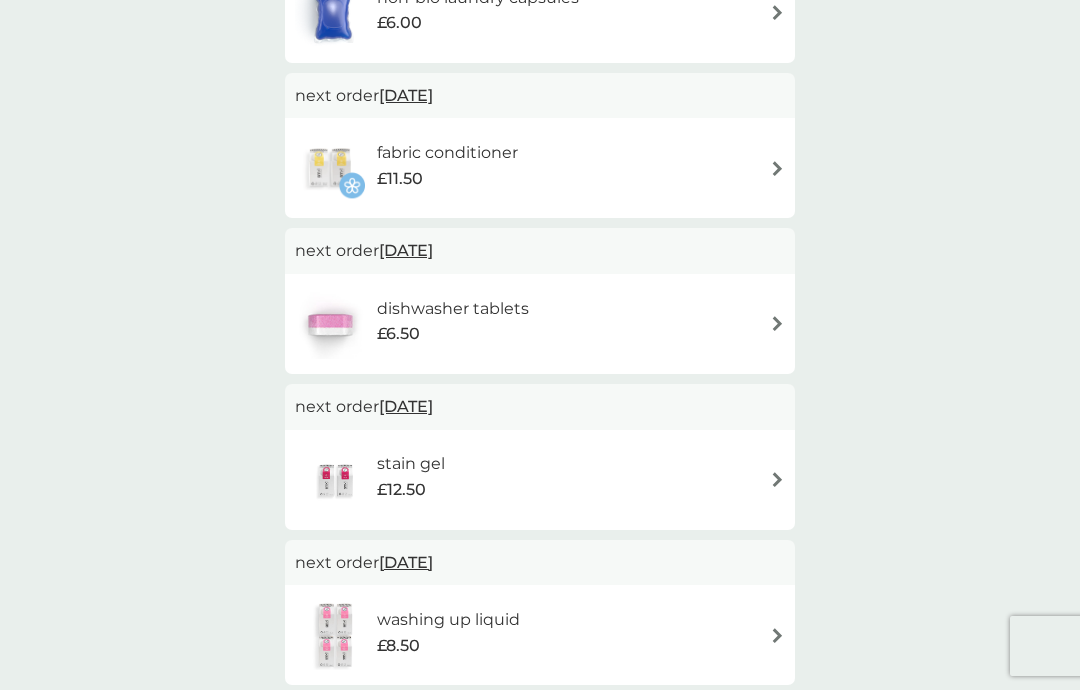 scroll, scrollTop: 470, scrollLeft: 0, axis: vertical 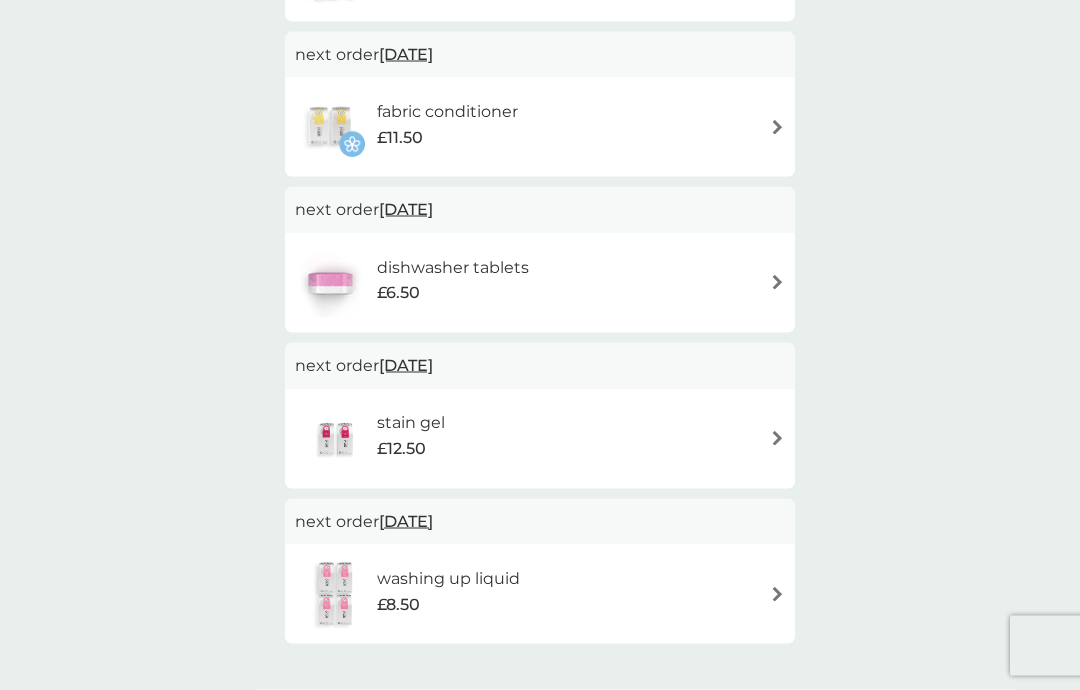 click at bounding box center (777, 282) 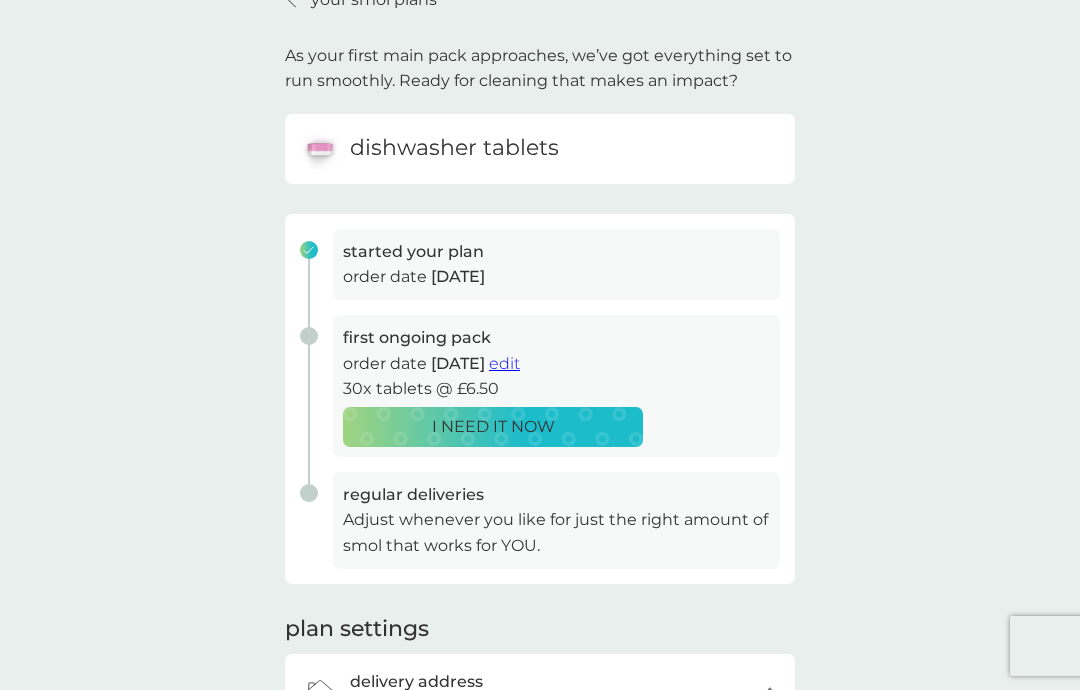 scroll, scrollTop: 0, scrollLeft: 0, axis: both 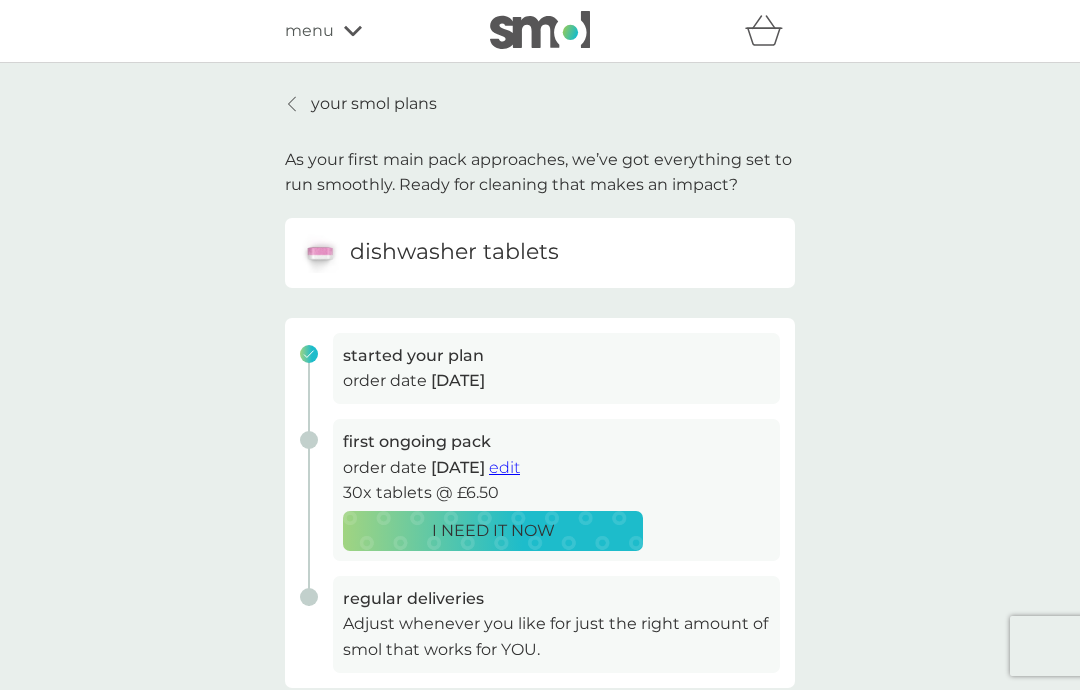 click on "your smol plans" at bounding box center (374, 104) 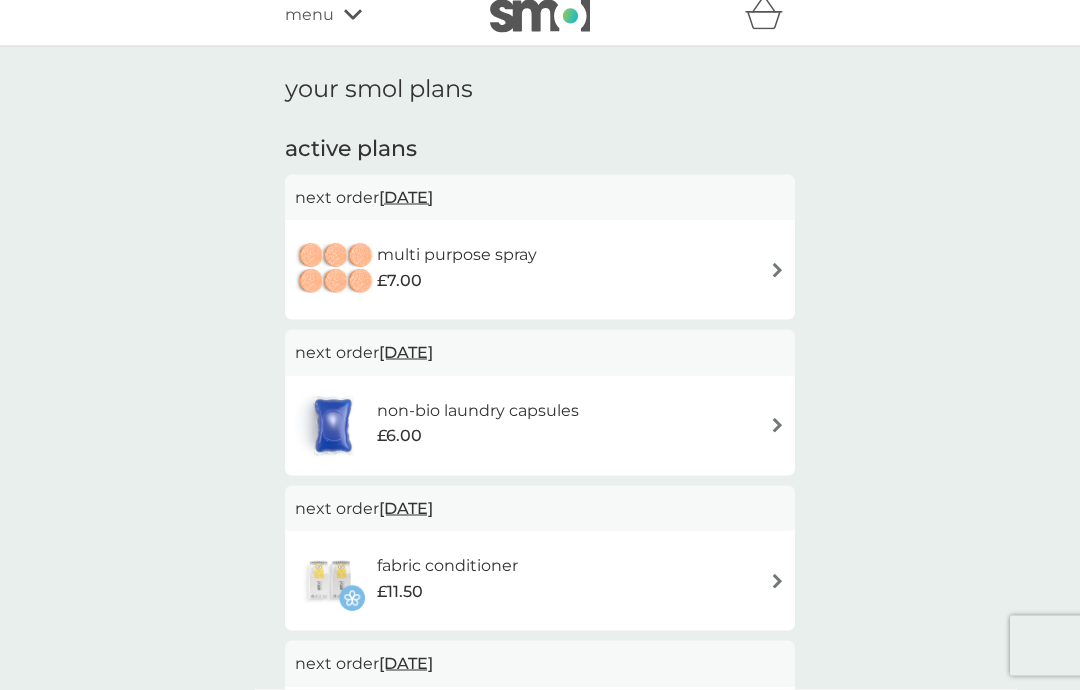 scroll, scrollTop: 0, scrollLeft: 0, axis: both 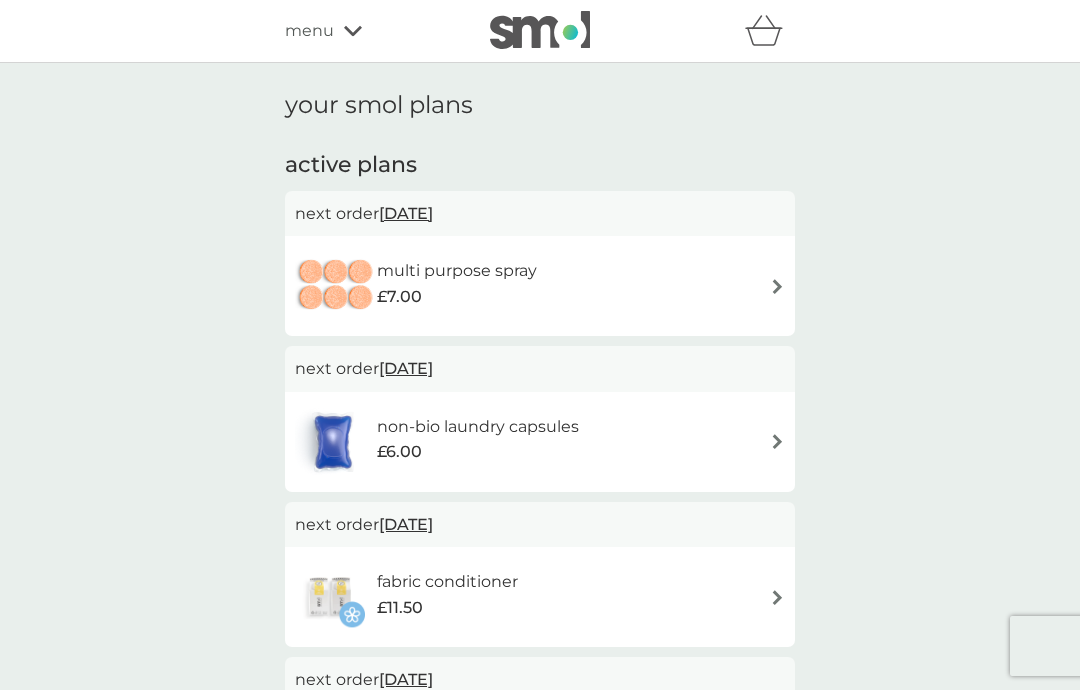 click on "menu" at bounding box center (309, 31) 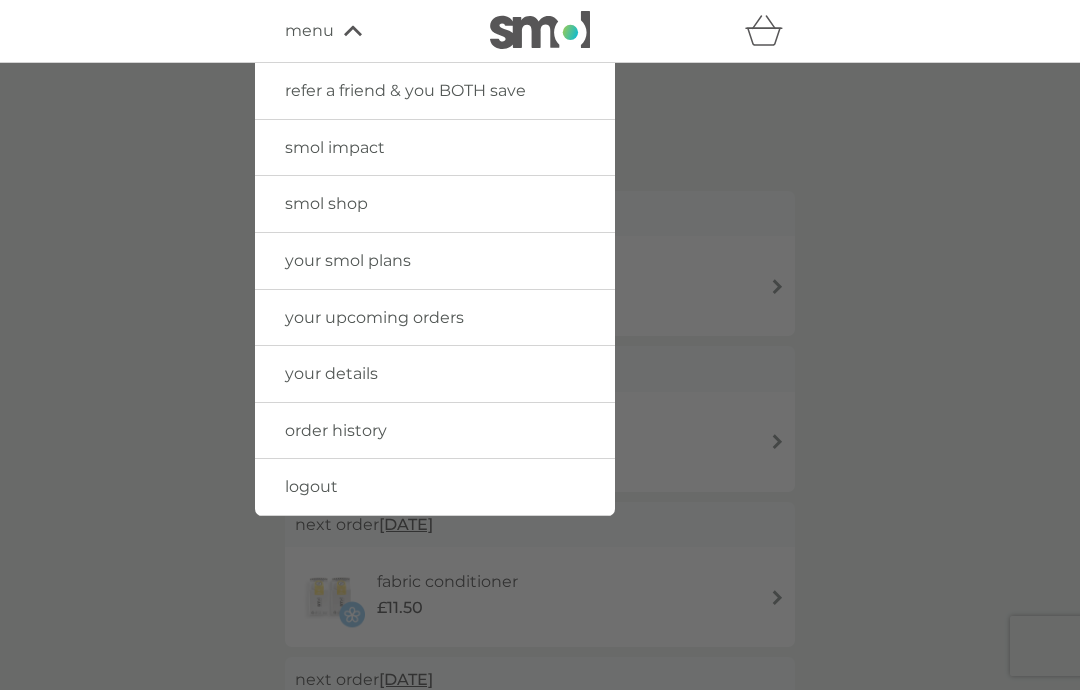 click on "your upcoming orders" at bounding box center [374, 317] 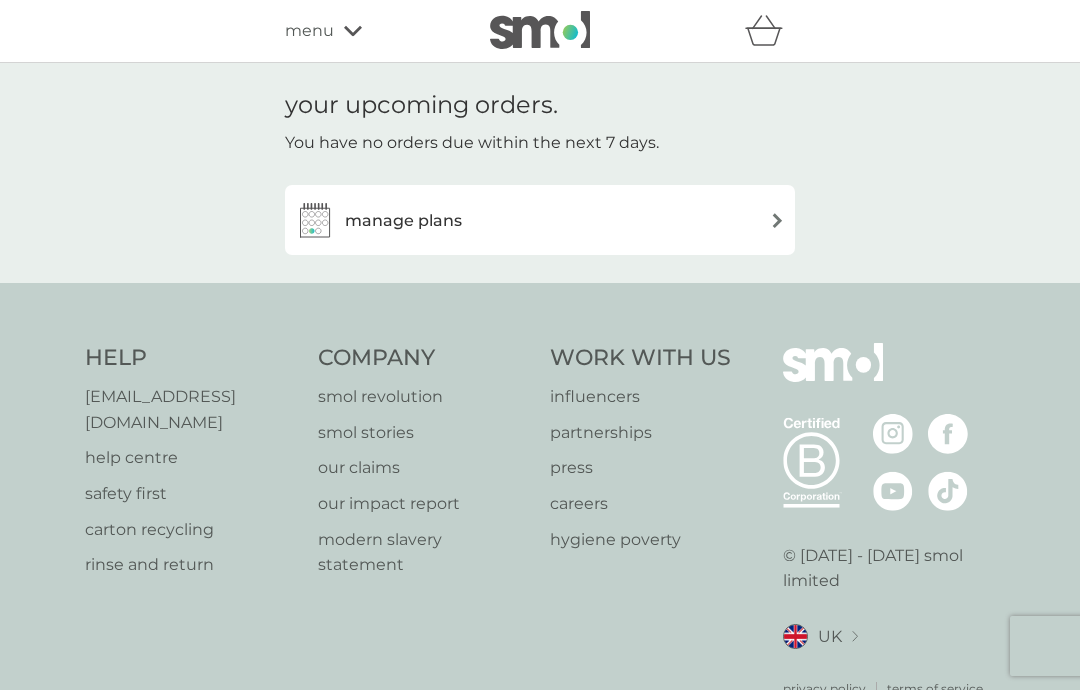 click at bounding box center (777, 220) 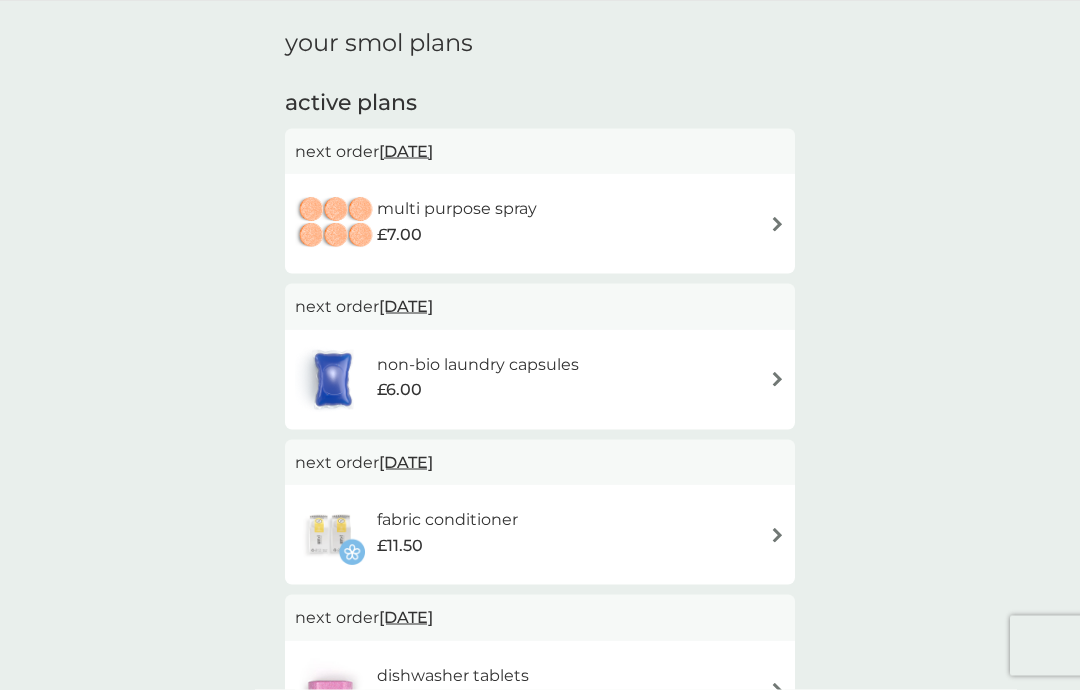 scroll, scrollTop: 0, scrollLeft: 0, axis: both 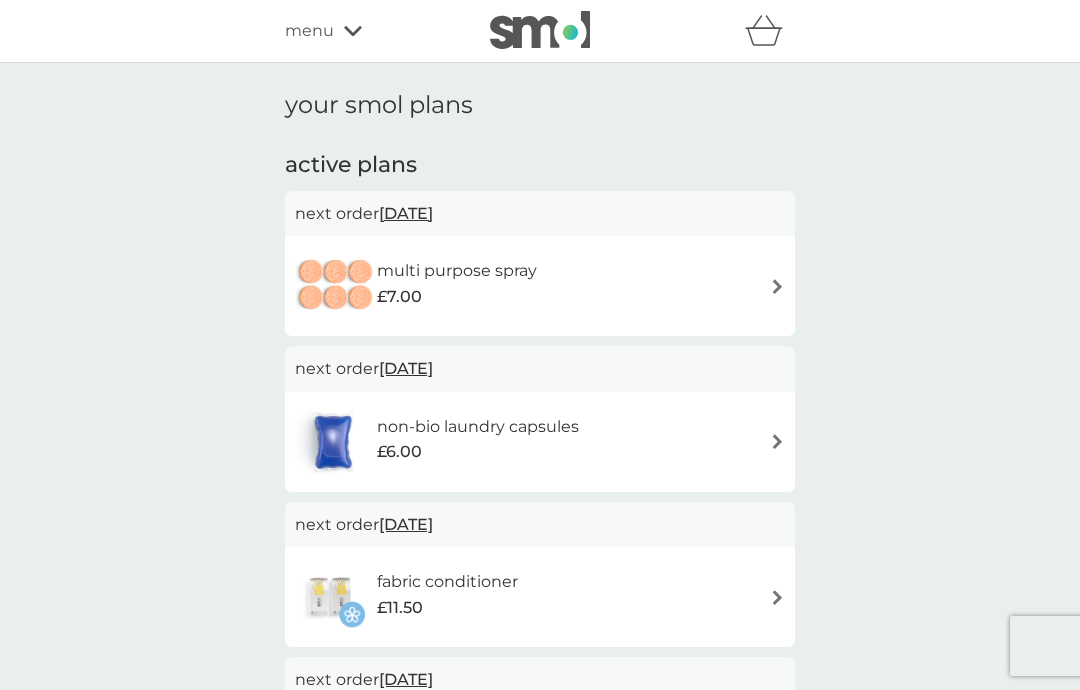 click on "menu" at bounding box center (309, 31) 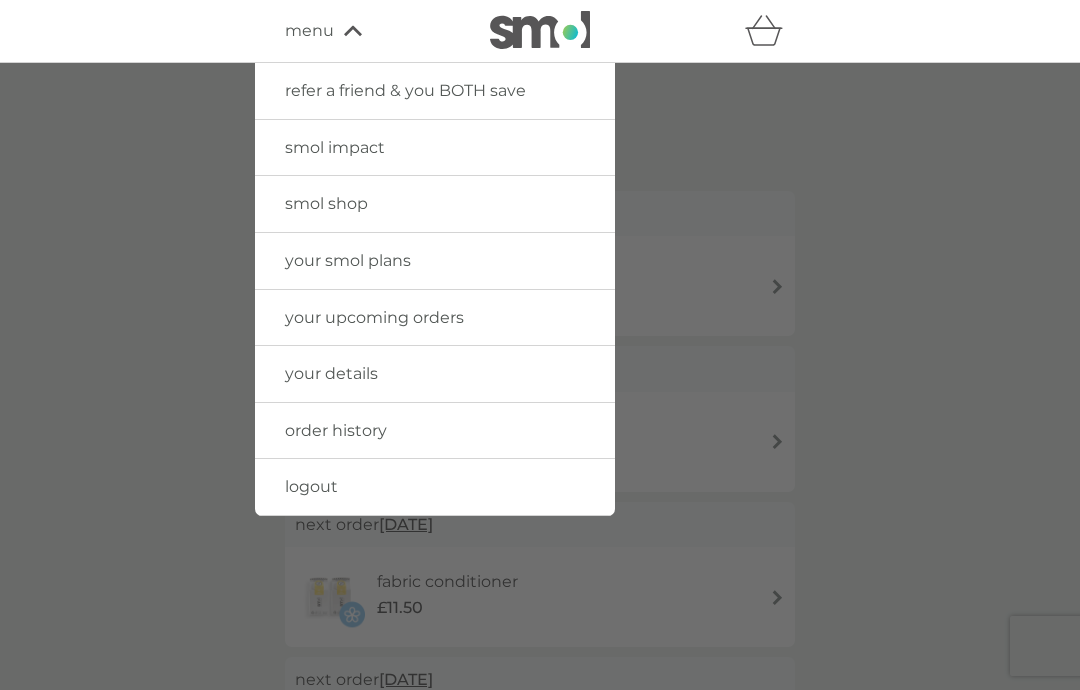 click on "your upcoming orders" at bounding box center [374, 317] 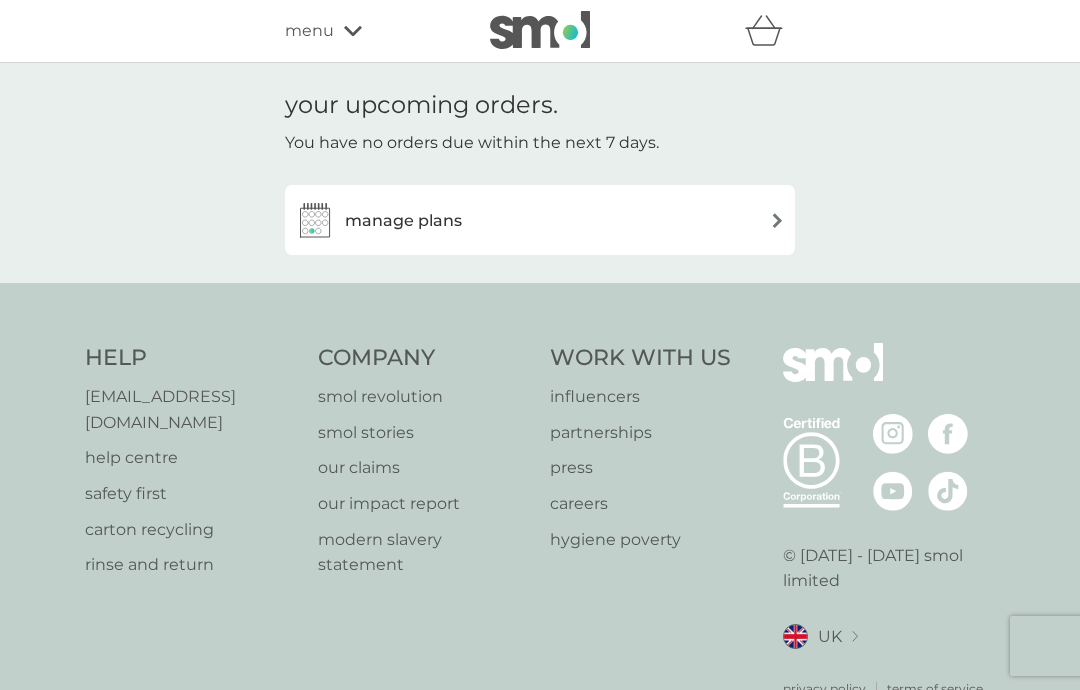 click at bounding box center (777, 220) 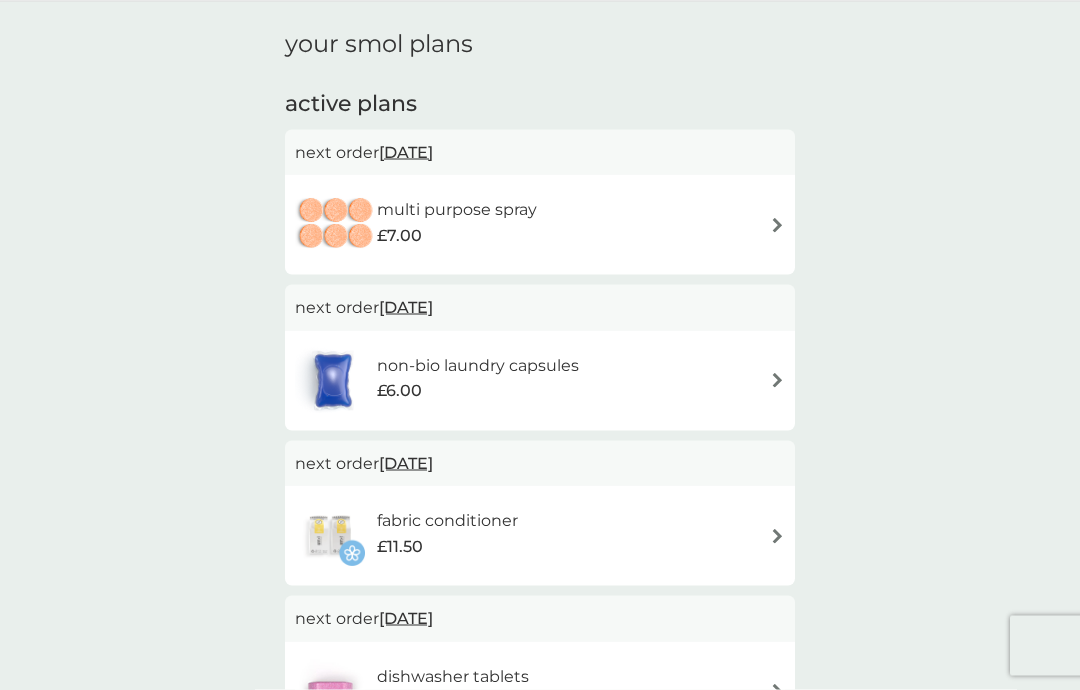 scroll, scrollTop: 0, scrollLeft: 0, axis: both 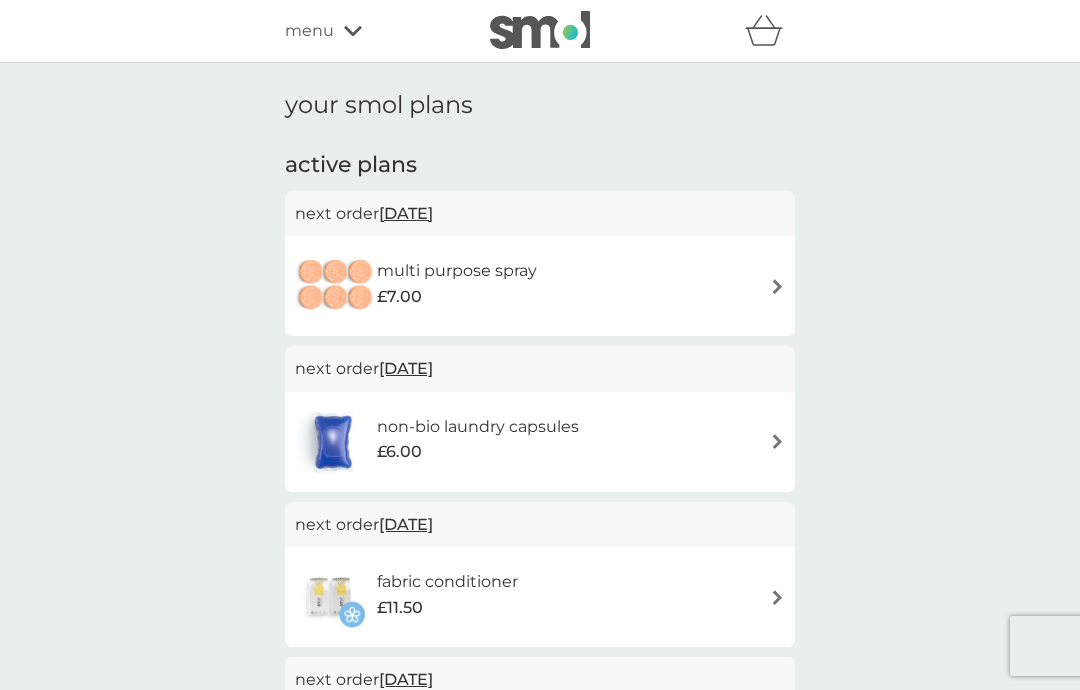 click on "menu" at bounding box center (370, 31) 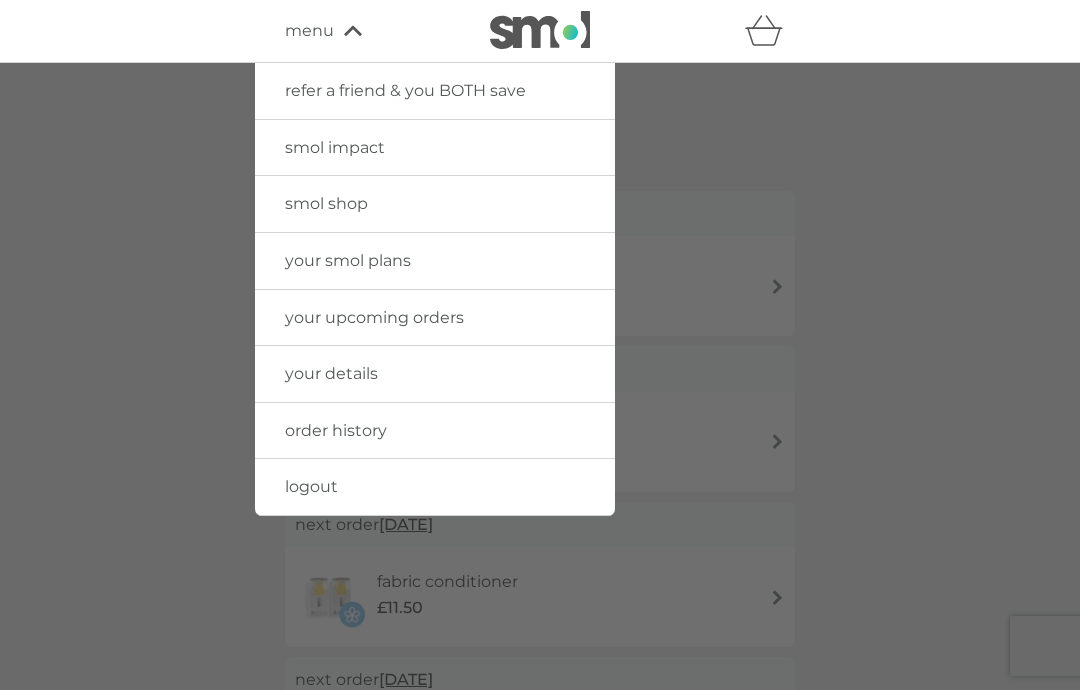 click on "your details" at bounding box center [331, 373] 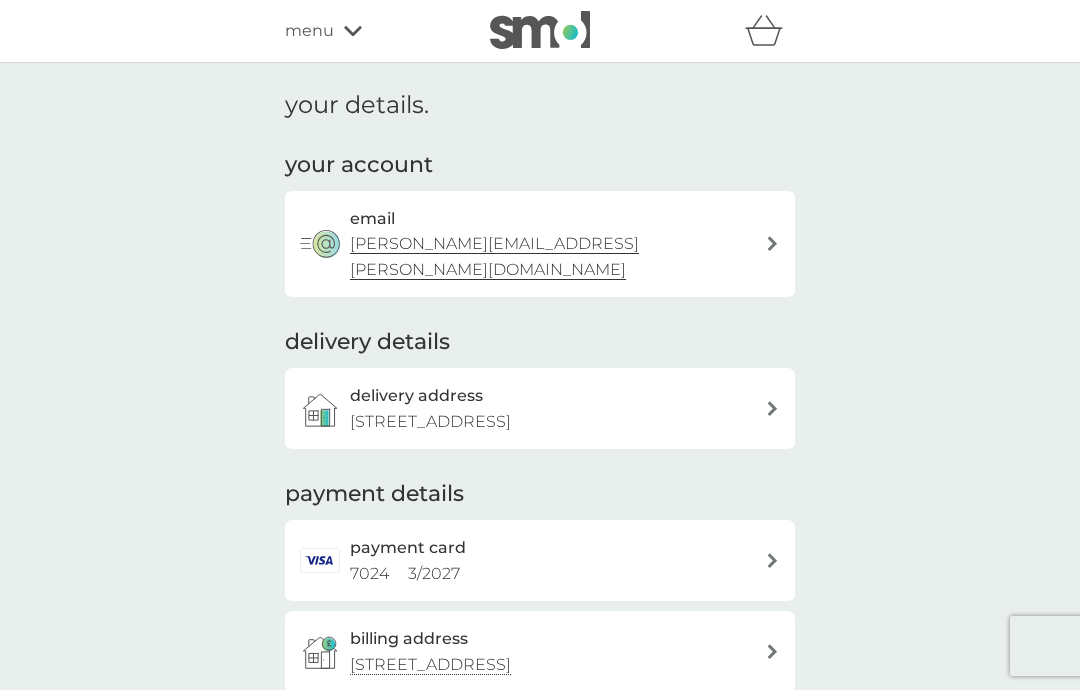 click on "menu" at bounding box center (309, 31) 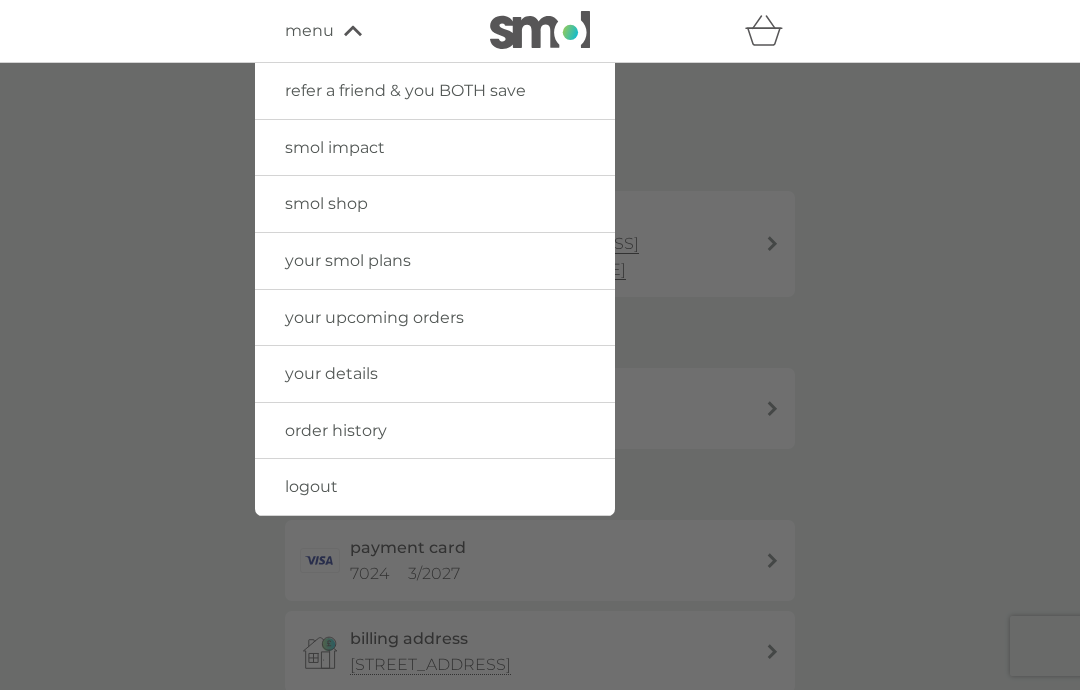 click on "your upcoming orders" at bounding box center [374, 317] 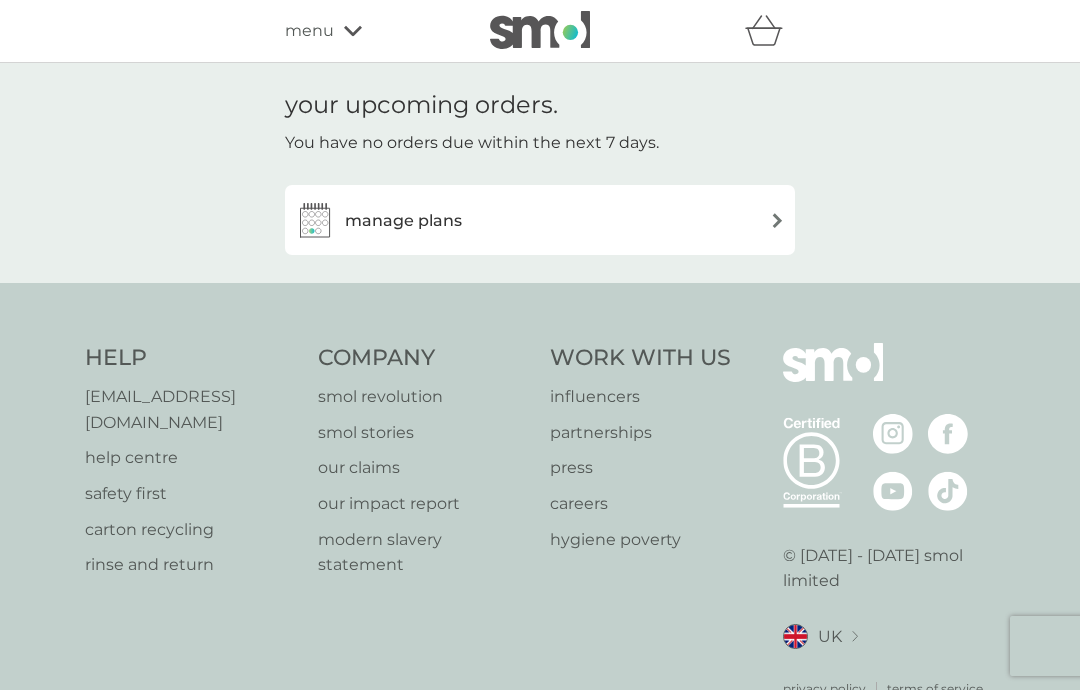 click at bounding box center (777, 220) 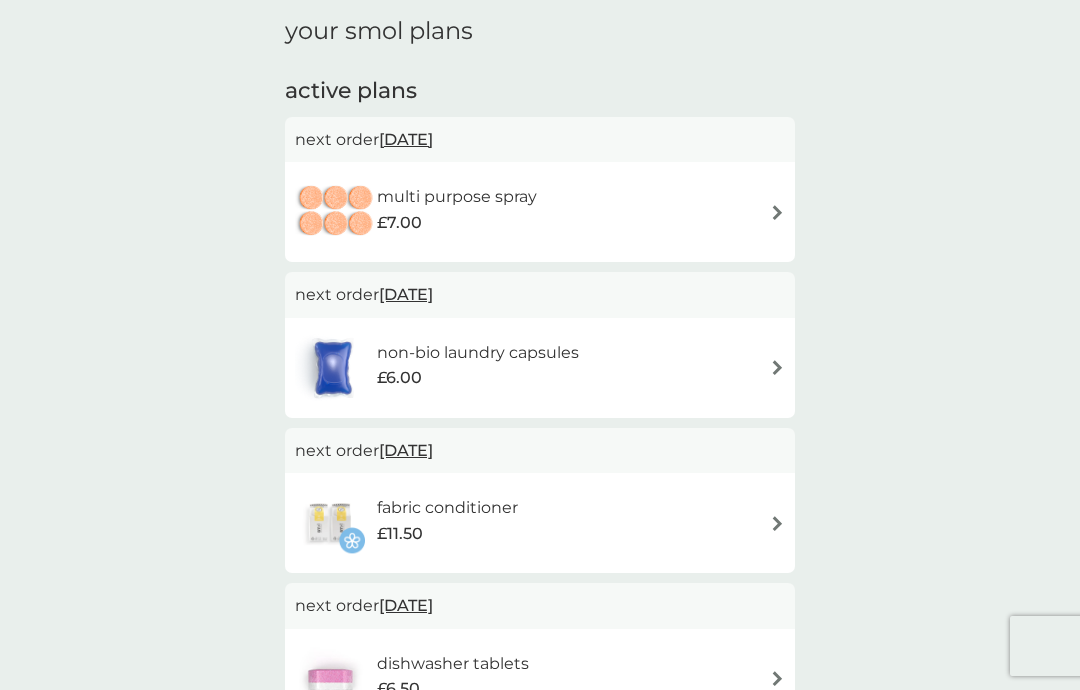 scroll, scrollTop: 204, scrollLeft: 0, axis: vertical 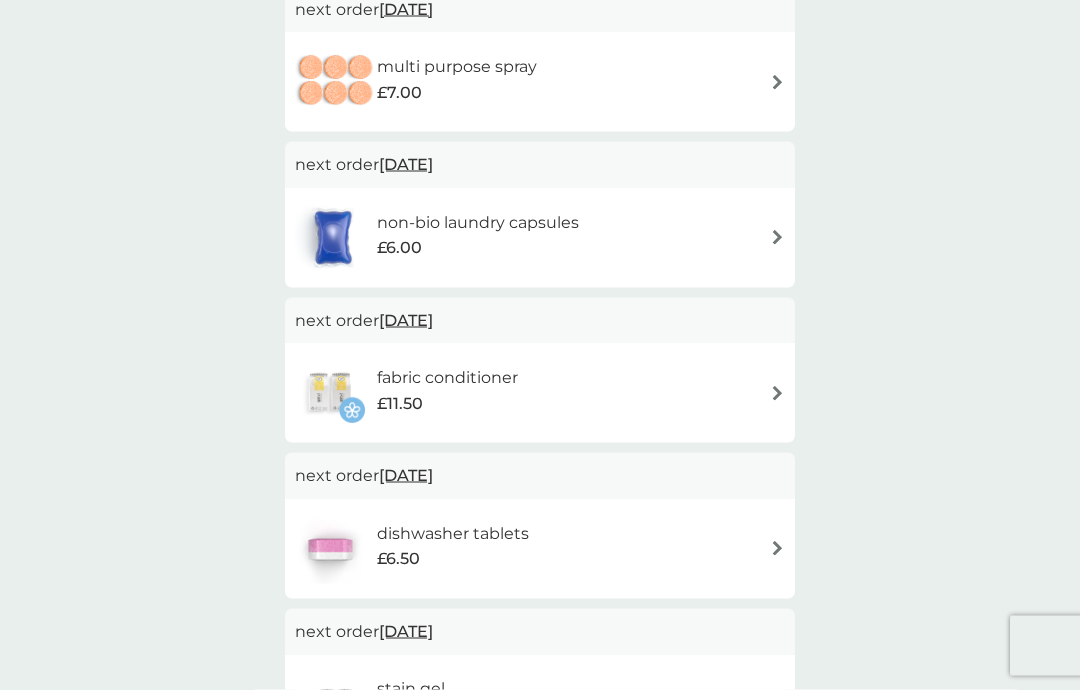 click at bounding box center [777, 548] 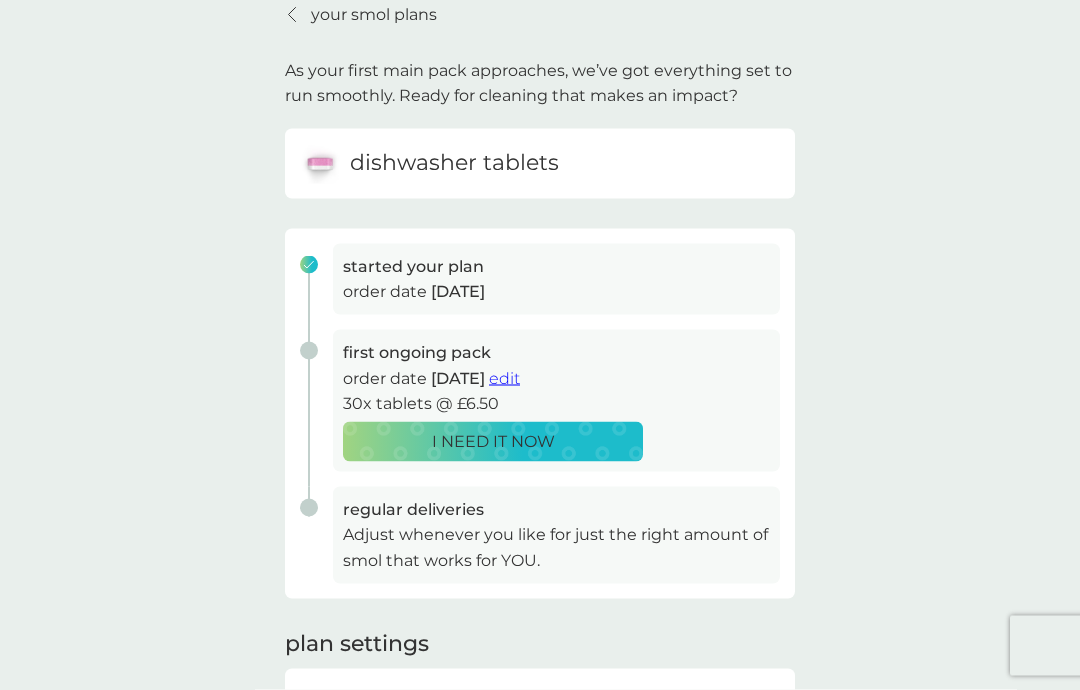 scroll, scrollTop: 0, scrollLeft: 0, axis: both 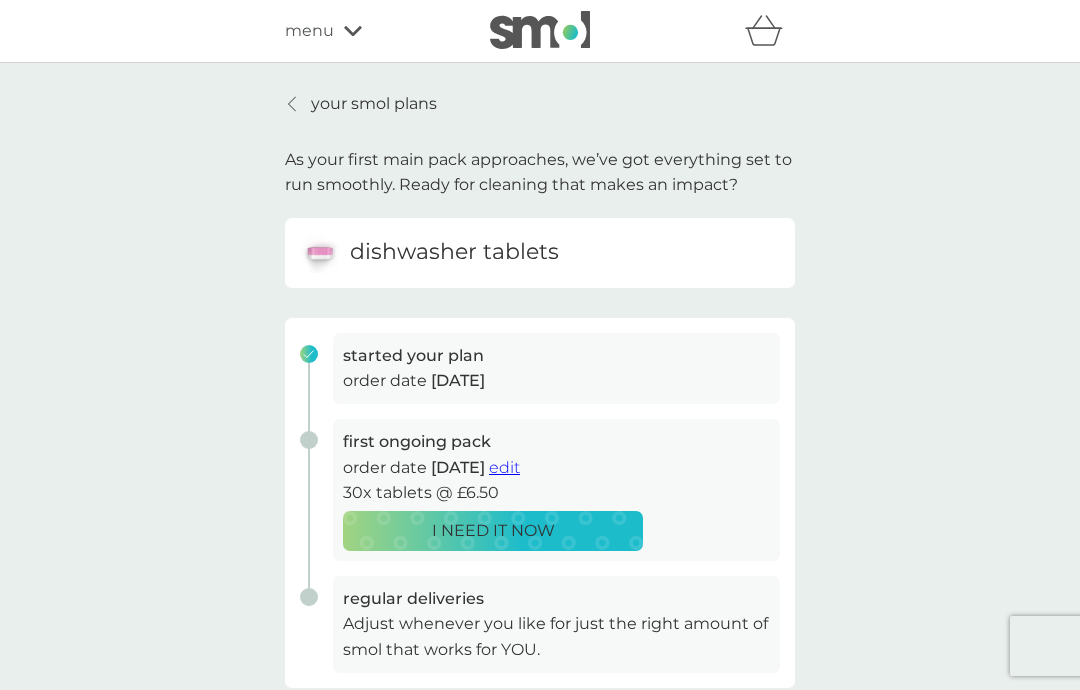 click at bounding box center (540, 30) 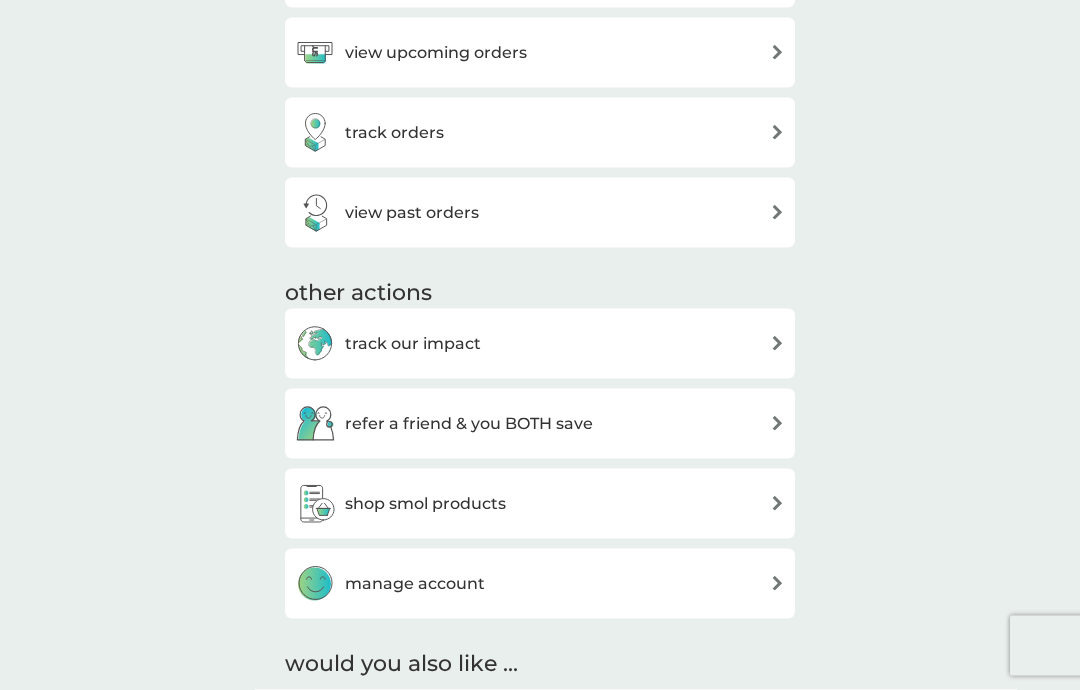 scroll, scrollTop: 631, scrollLeft: 0, axis: vertical 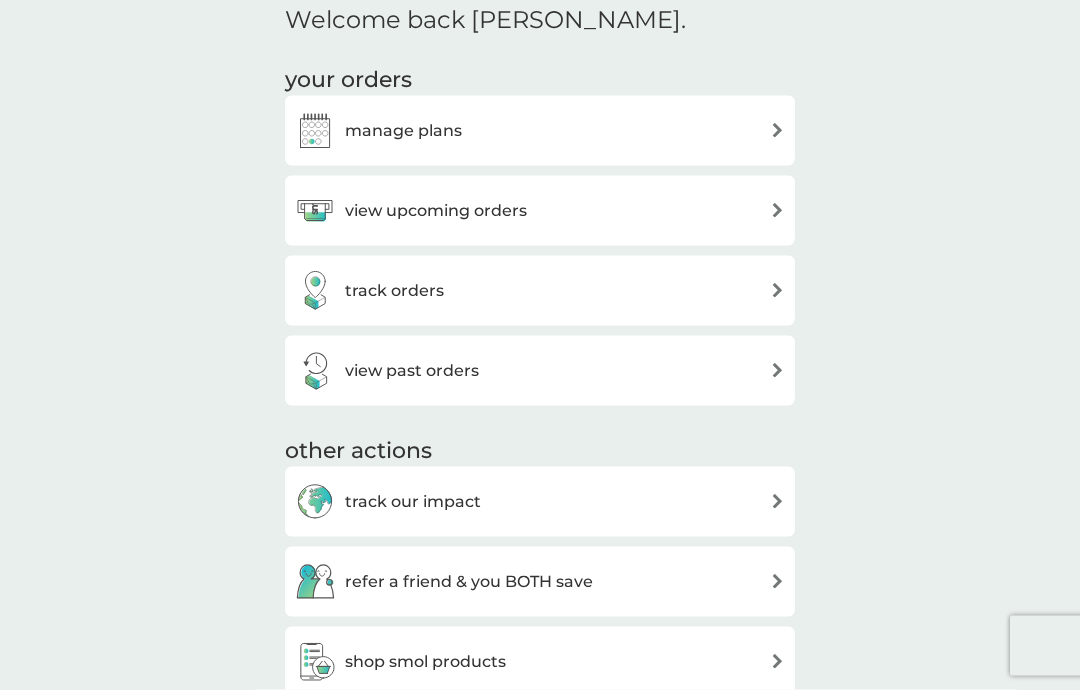 click at bounding box center [777, 210] 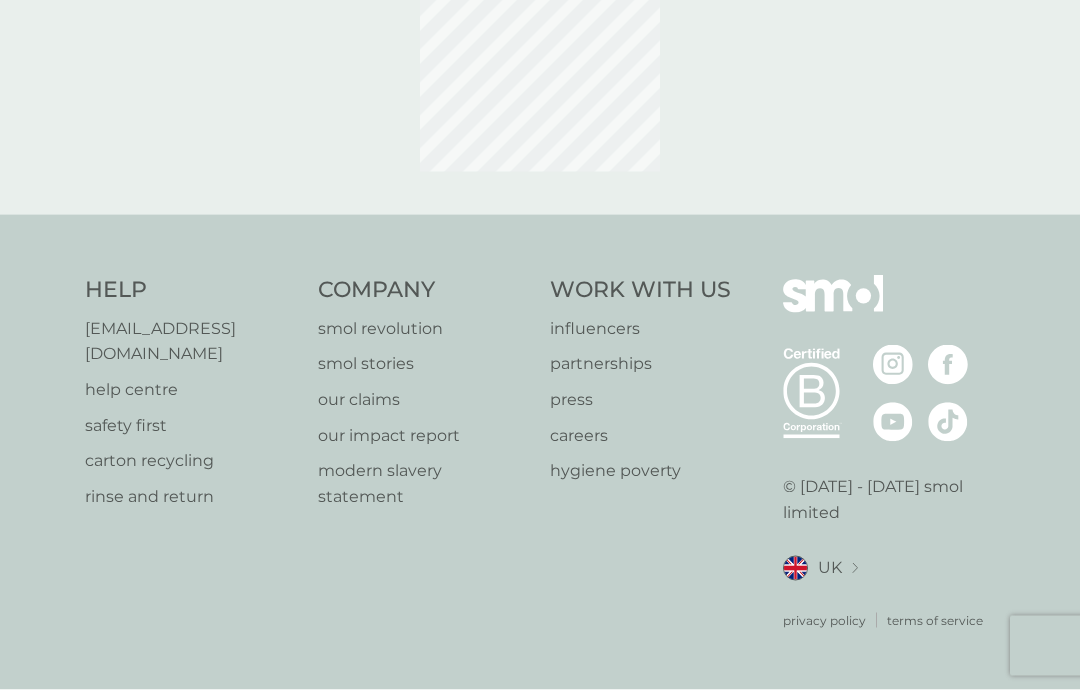 scroll, scrollTop: 0, scrollLeft: 0, axis: both 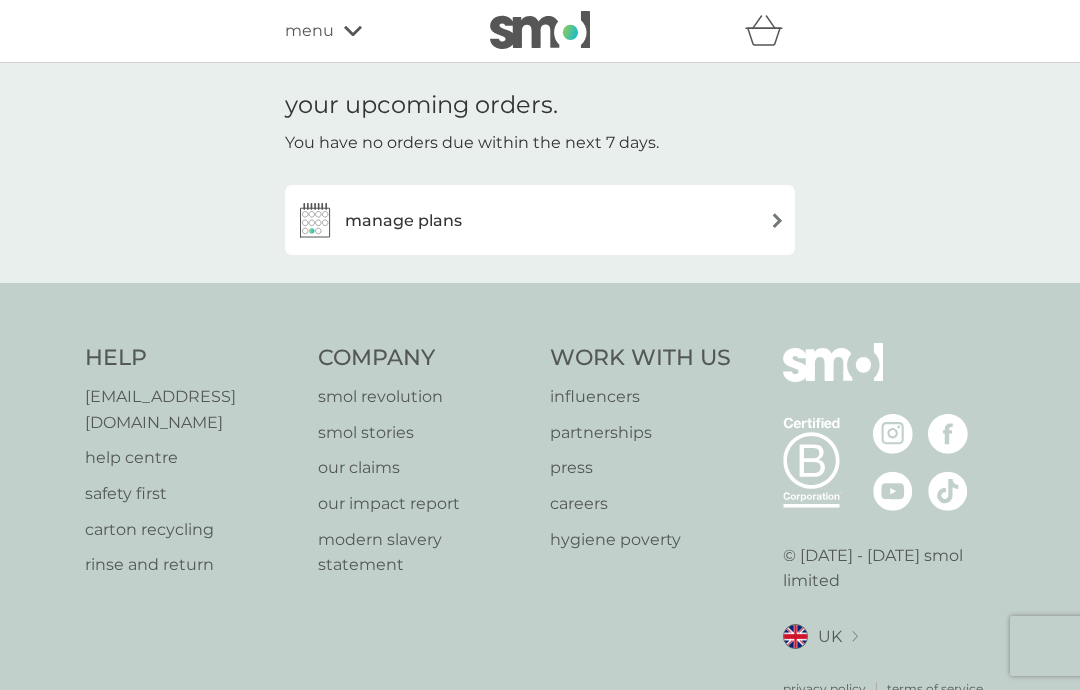 click at bounding box center [777, 220] 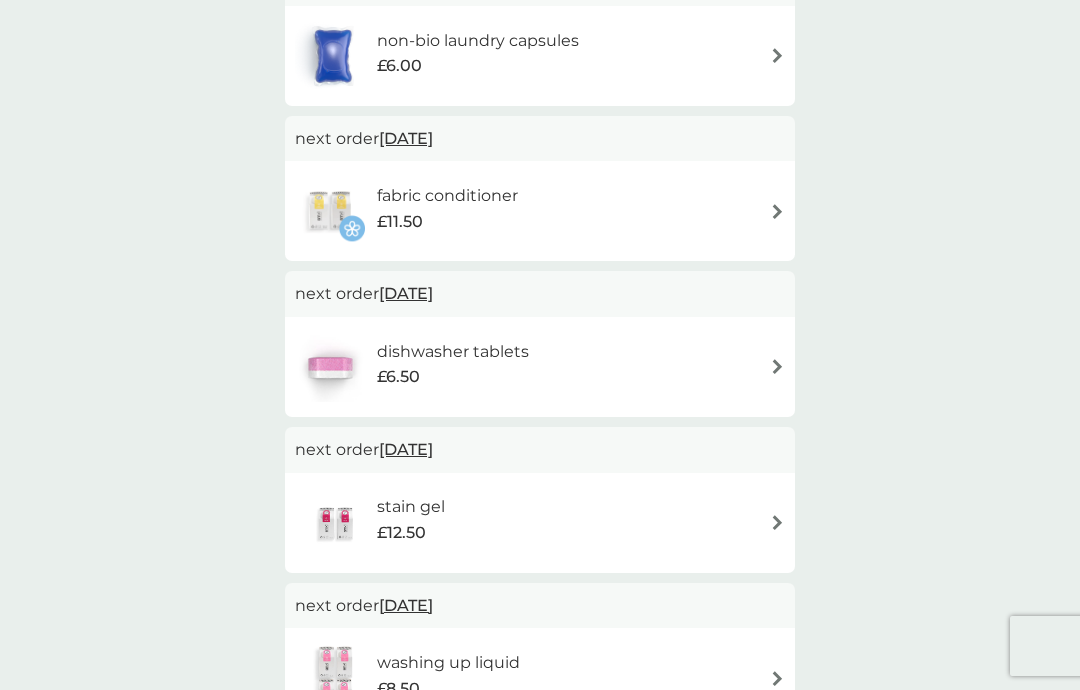scroll, scrollTop: 410, scrollLeft: 0, axis: vertical 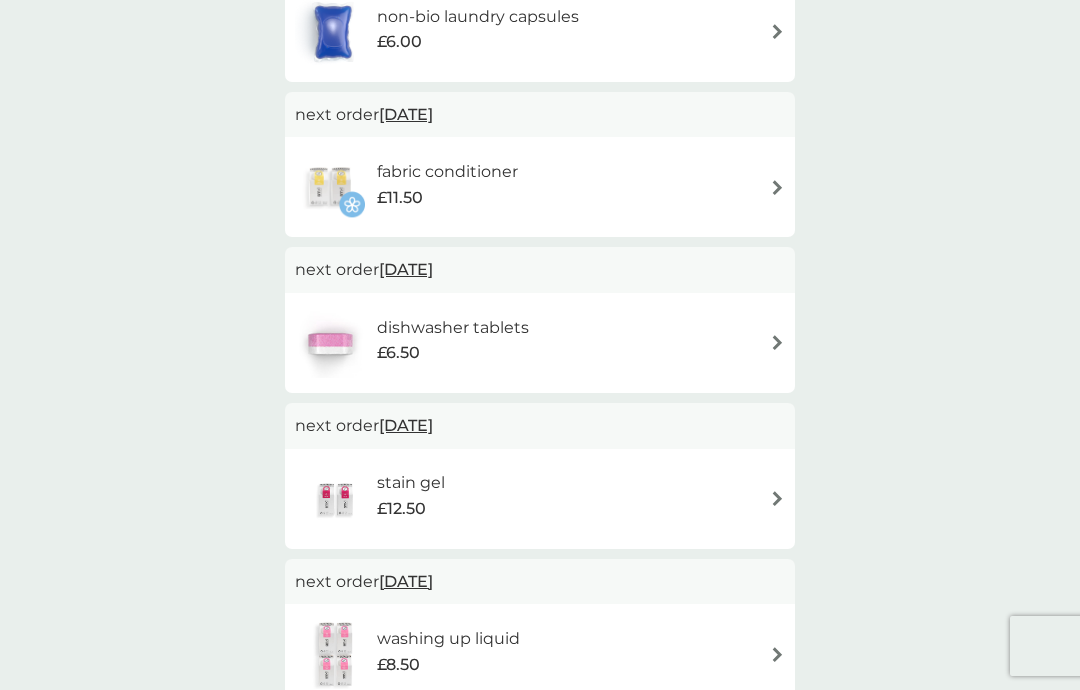 click at bounding box center [777, 342] 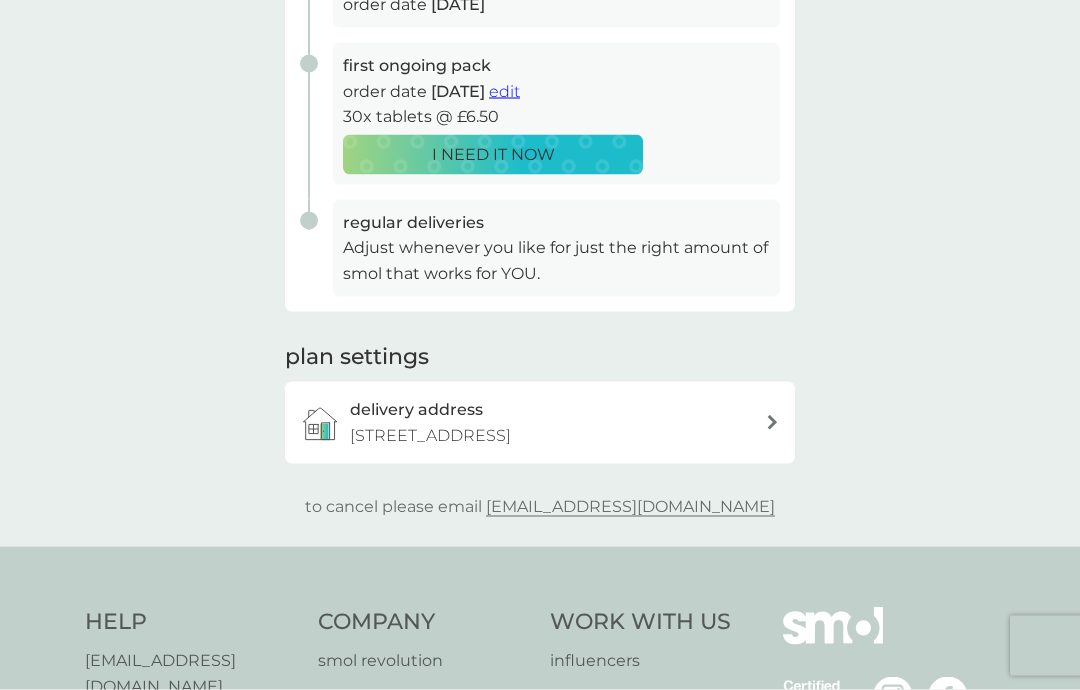 scroll, scrollTop: 0, scrollLeft: 0, axis: both 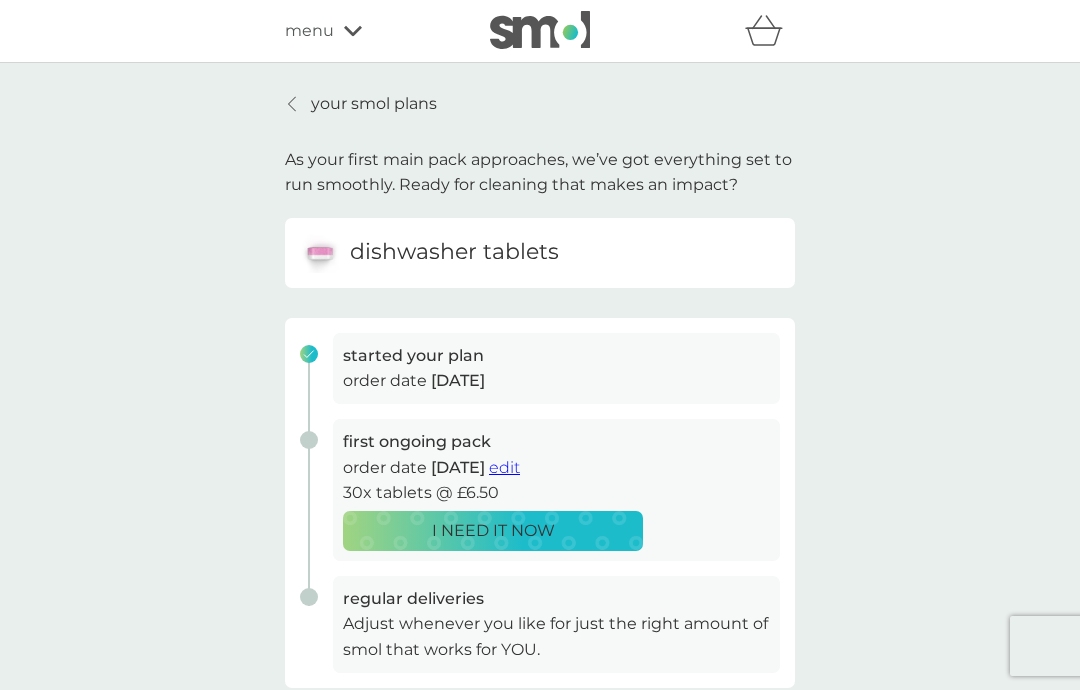 click 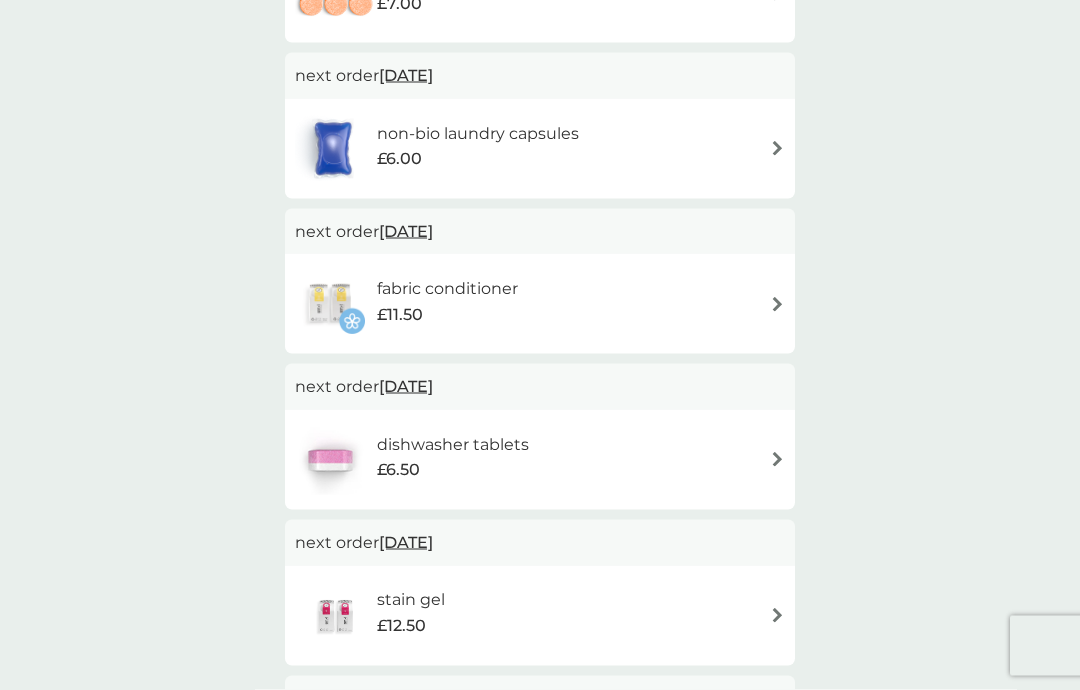 scroll, scrollTop: 300, scrollLeft: 0, axis: vertical 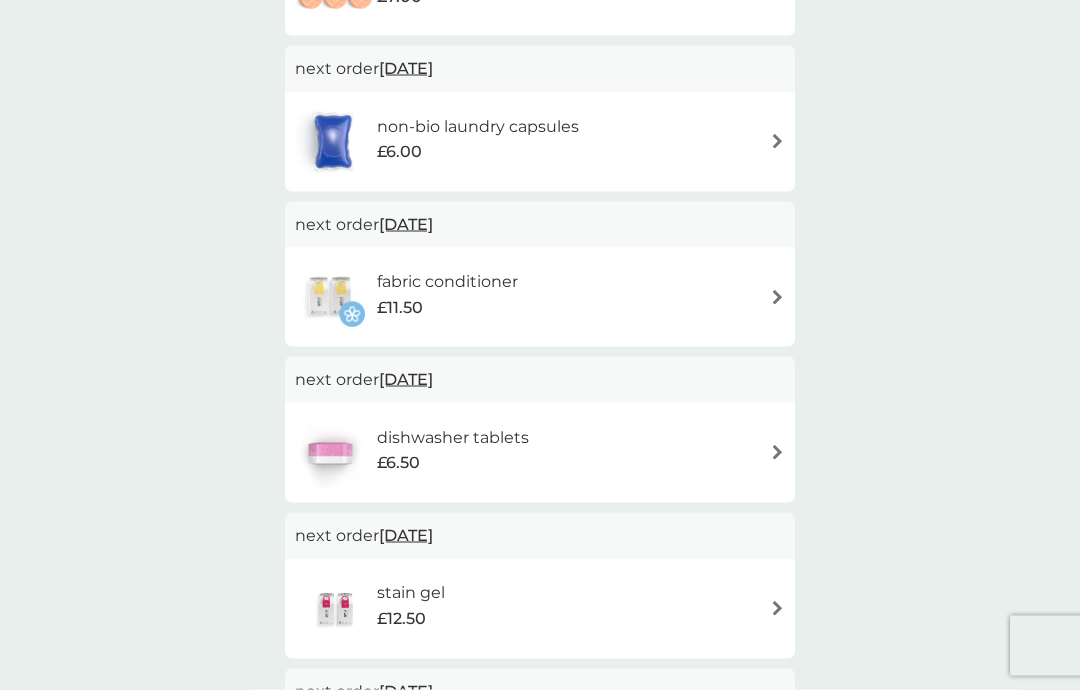 click at bounding box center (777, 452) 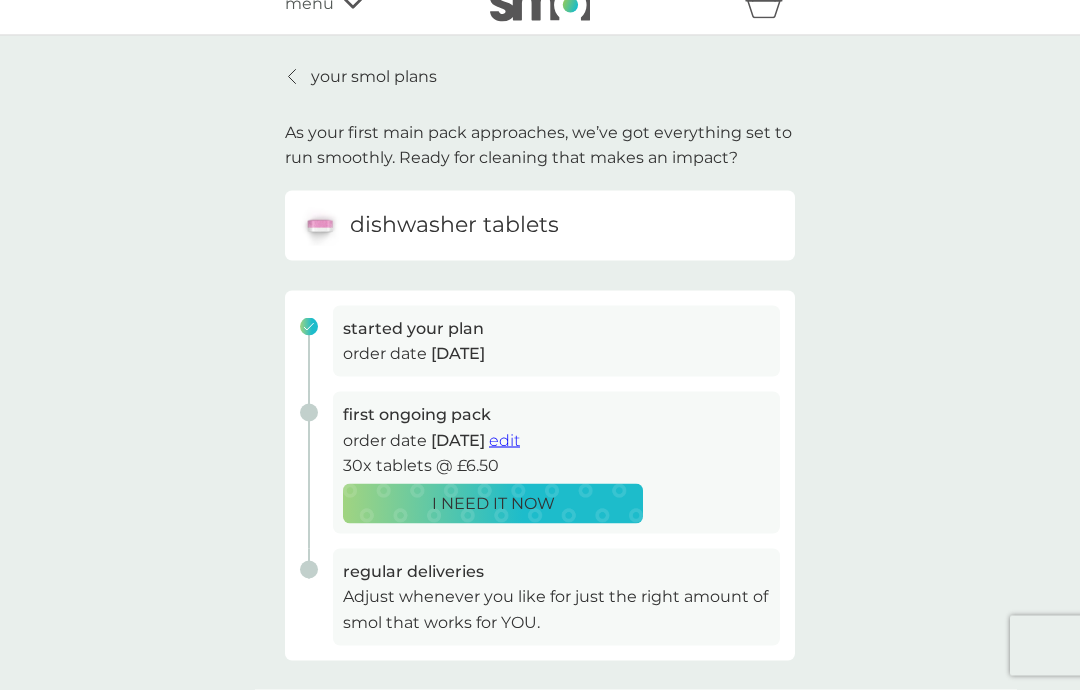 scroll, scrollTop: 28, scrollLeft: 0, axis: vertical 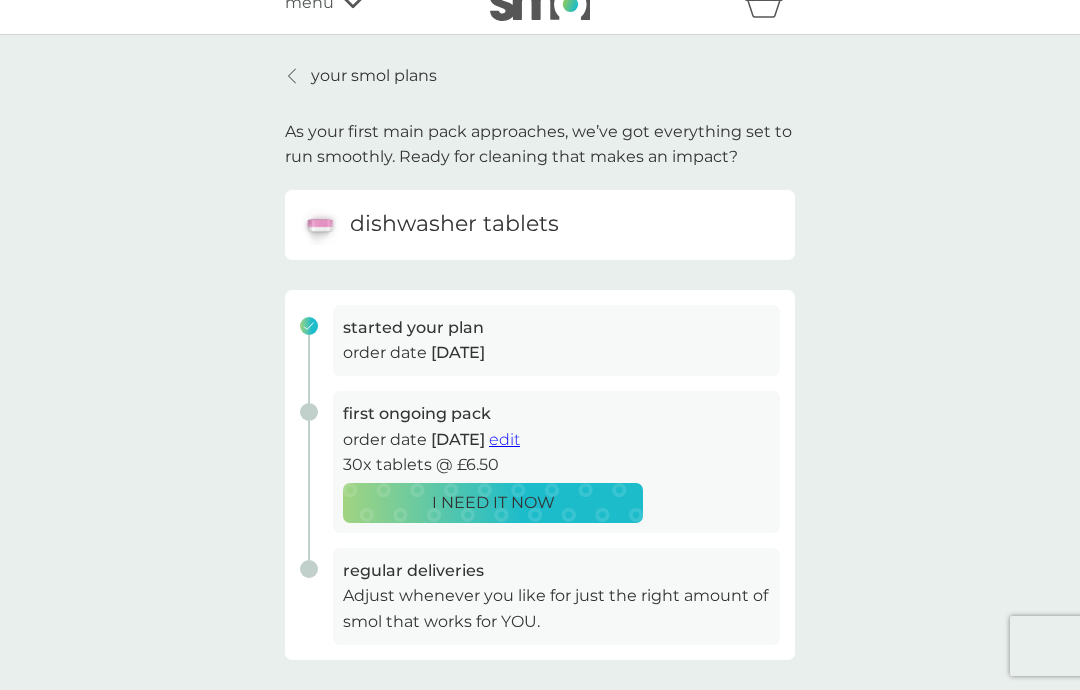 click on "edit" at bounding box center [504, 439] 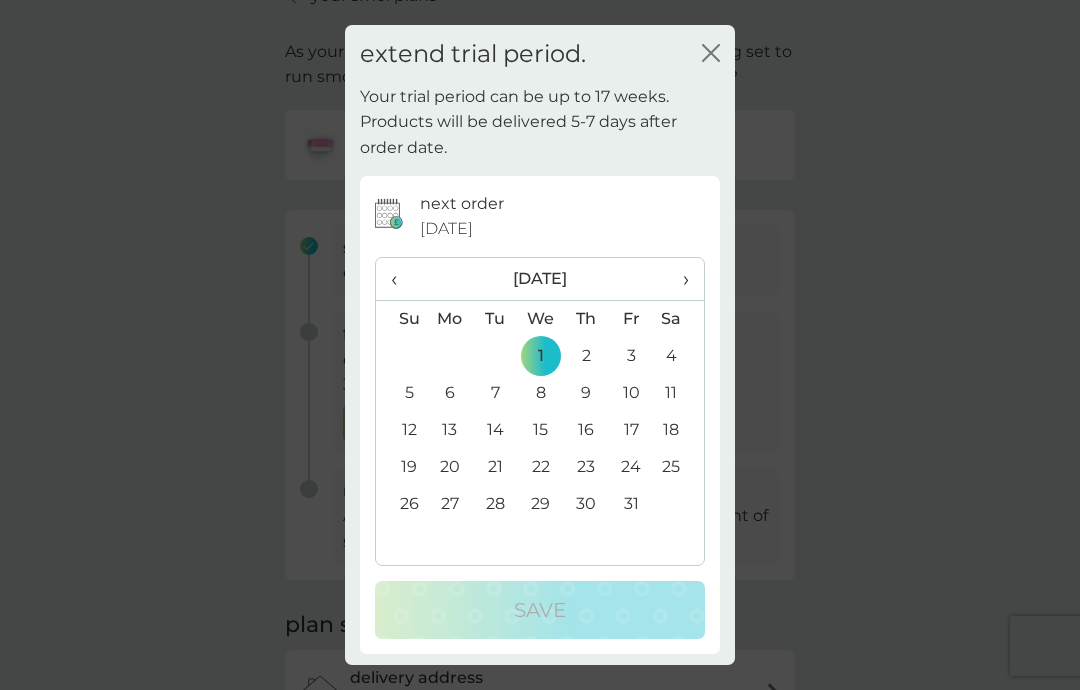 scroll, scrollTop: 83, scrollLeft: 0, axis: vertical 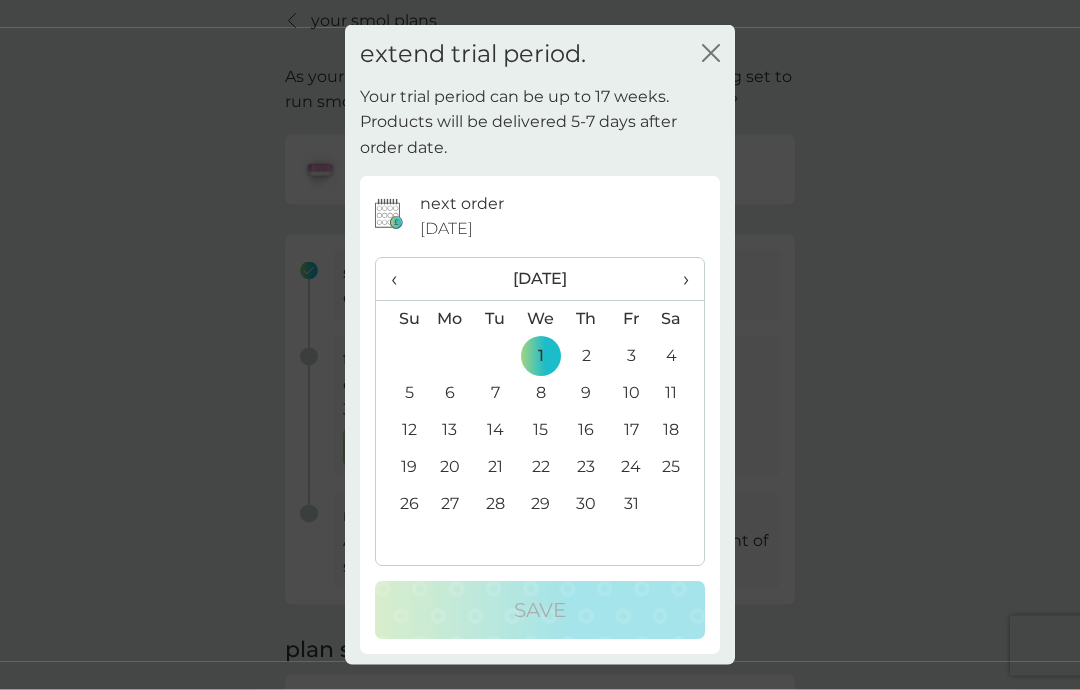 click on "›" at bounding box center [679, 279] 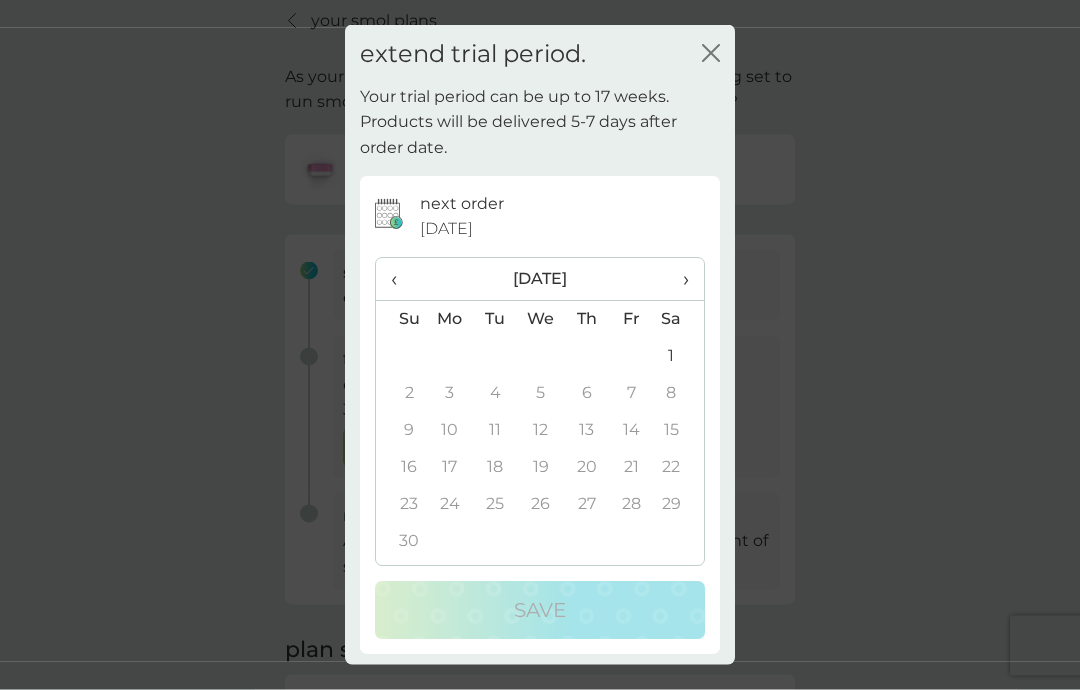 scroll, scrollTop: 84, scrollLeft: 0, axis: vertical 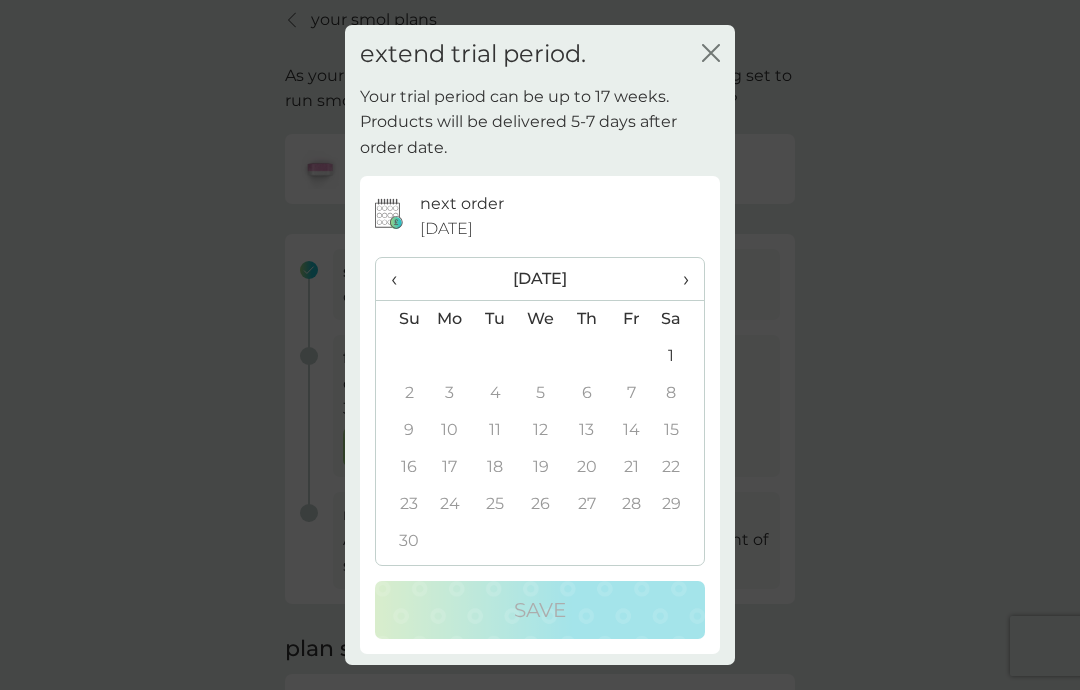 click on "›" at bounding box center [679, 279] 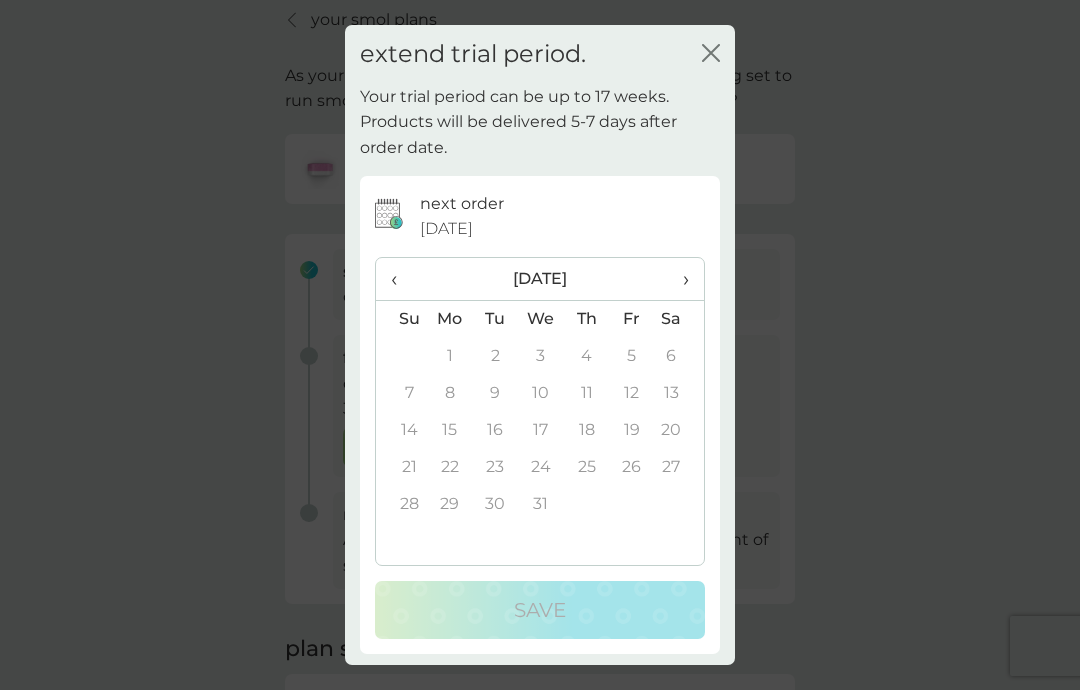 click on "‹" at bounding box center (401, 279) 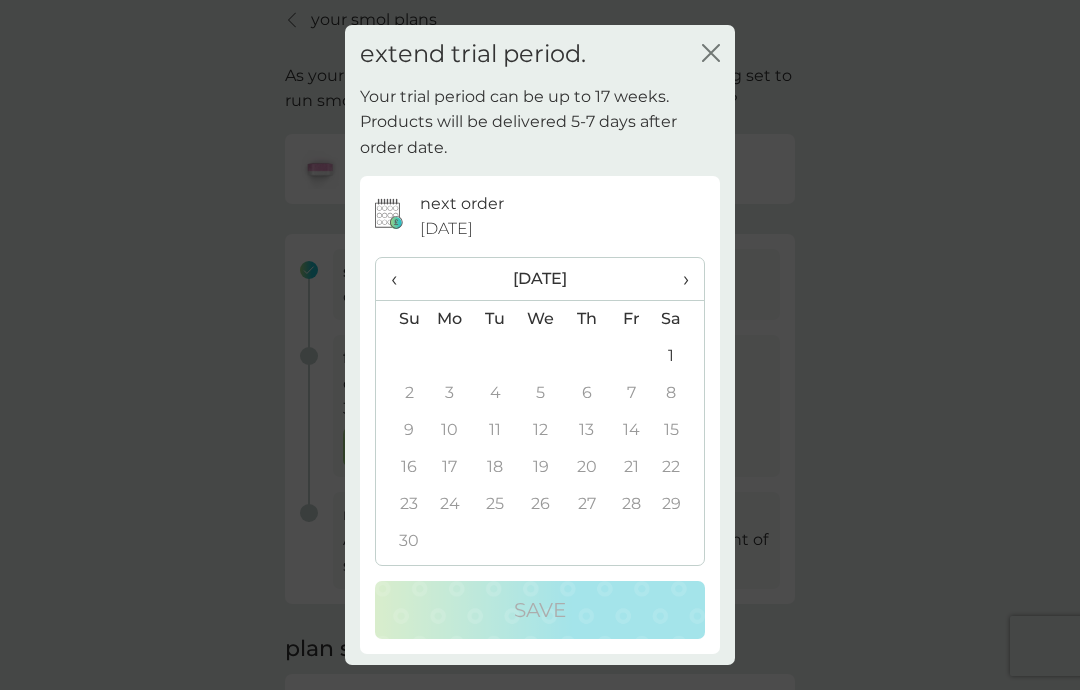click on "‹" at bounding box center (401, 279) 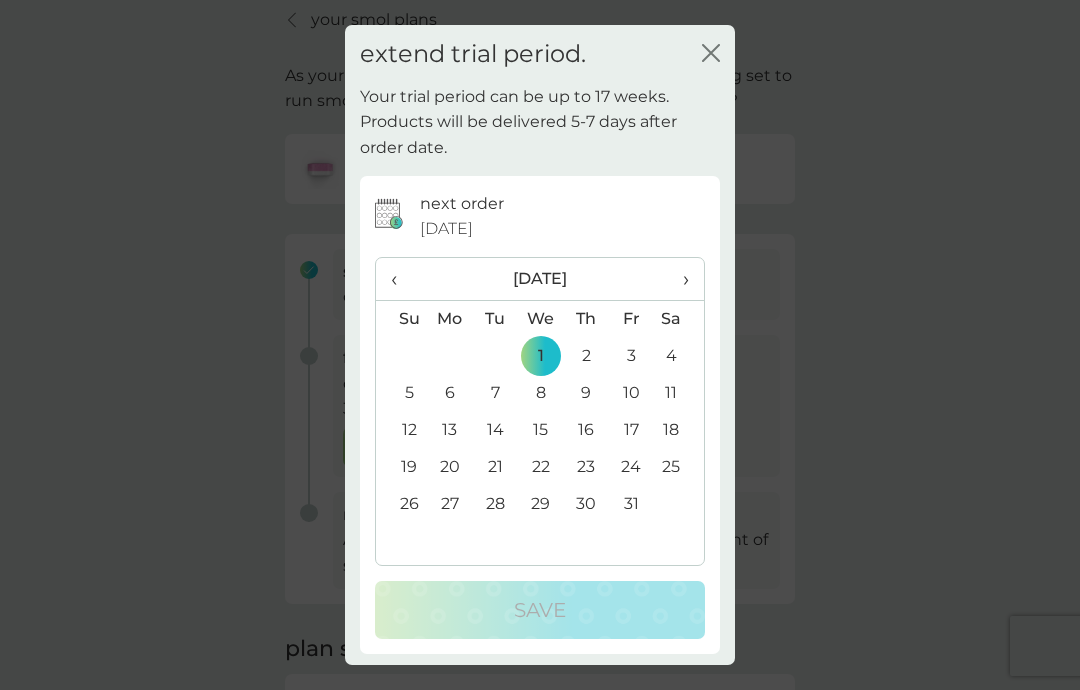 click on "close" 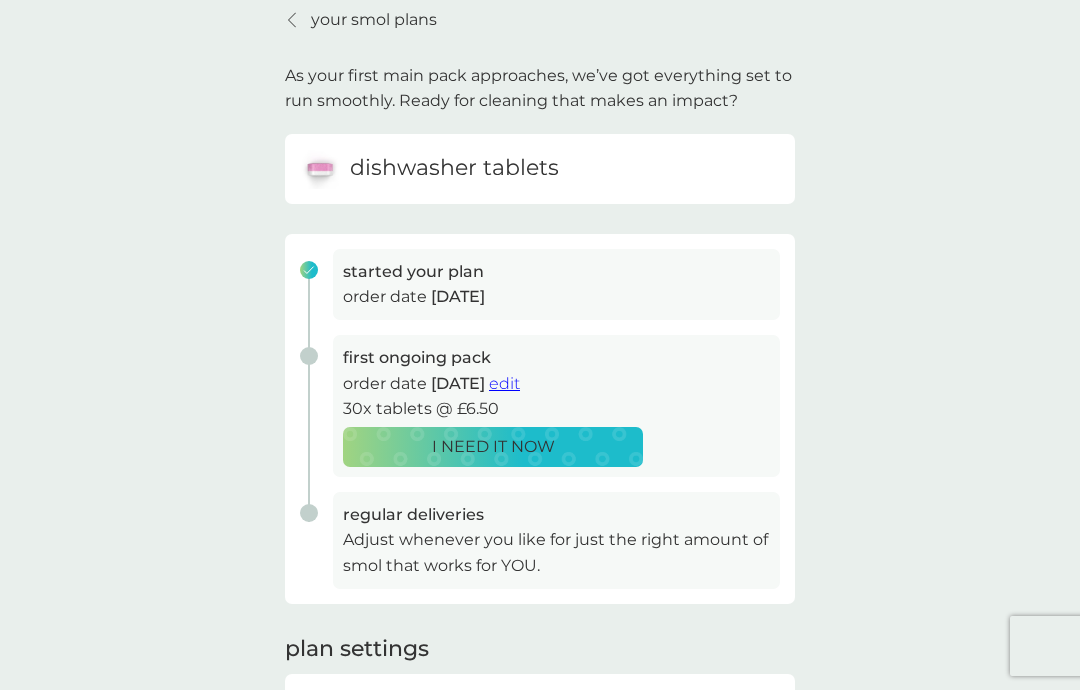 scroll, scrollTop: 0, scrollLeft: 0, axis: both 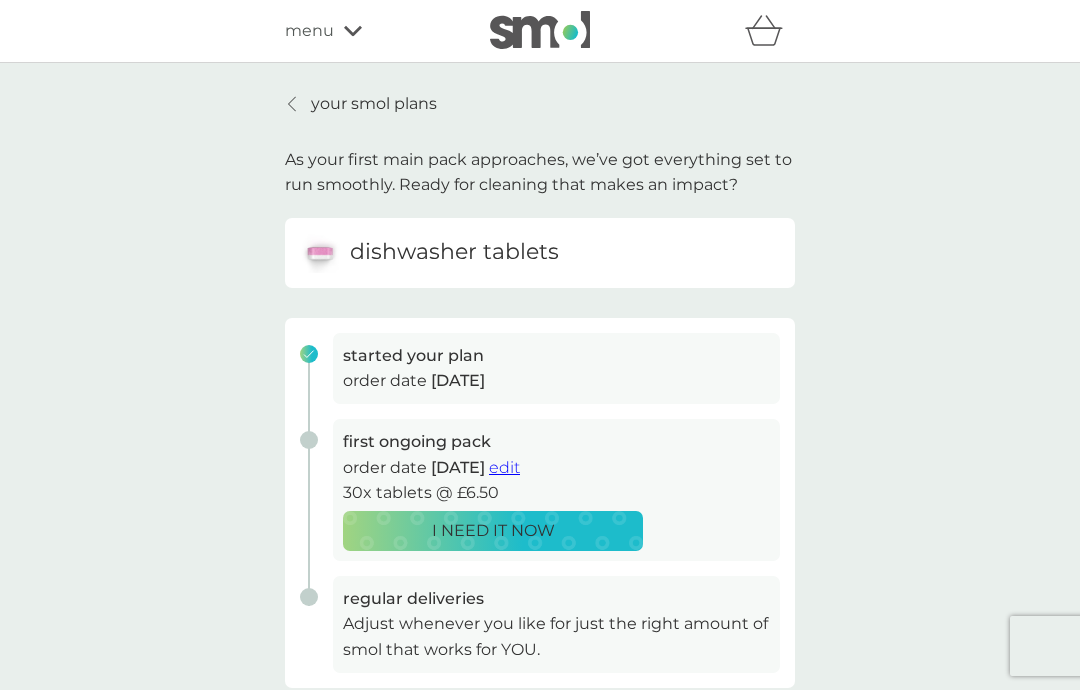 click on "menu" at bounding box center [309, 31] 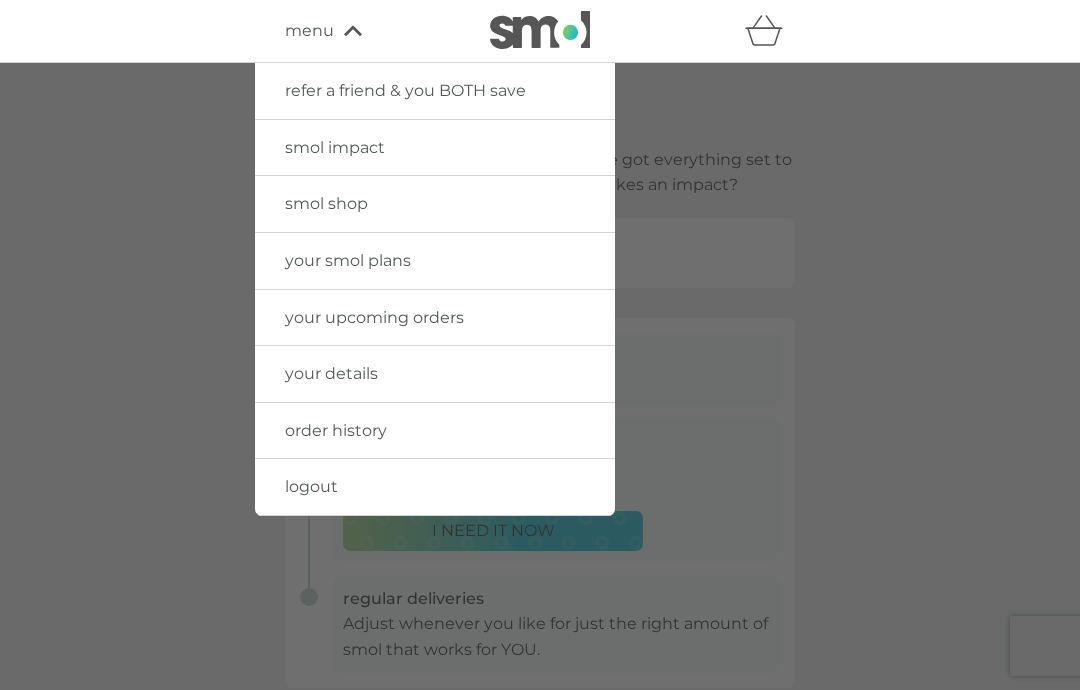 click on "your details" at bounding box center (331, 373) 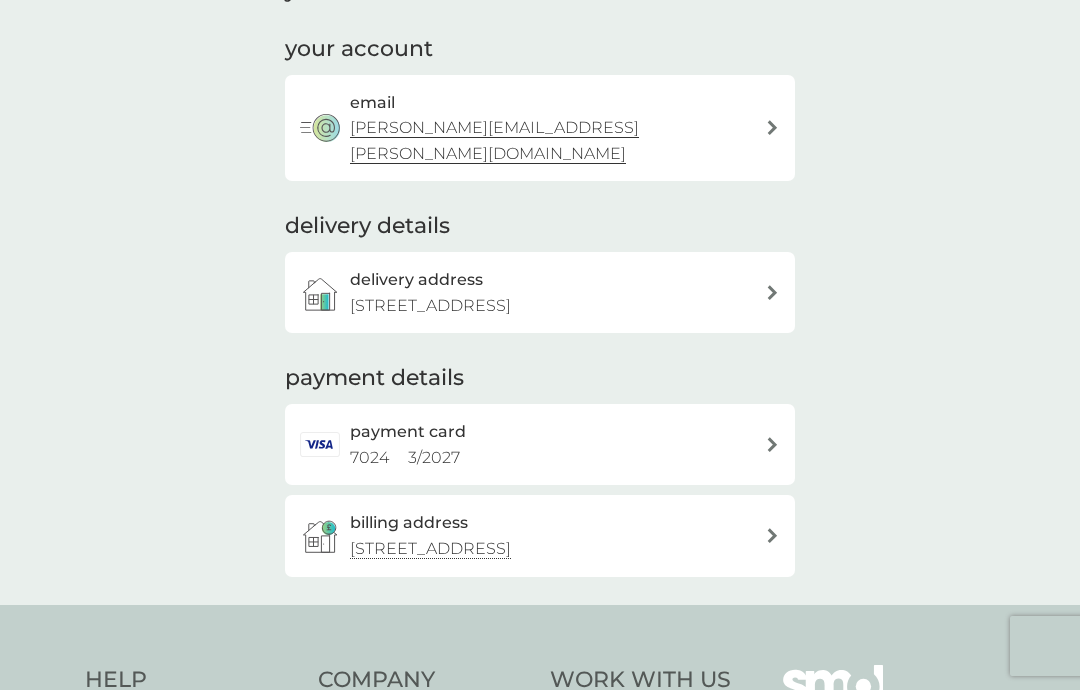 scroll, scrollTop: 0, scrollLeft: 0, axis: both 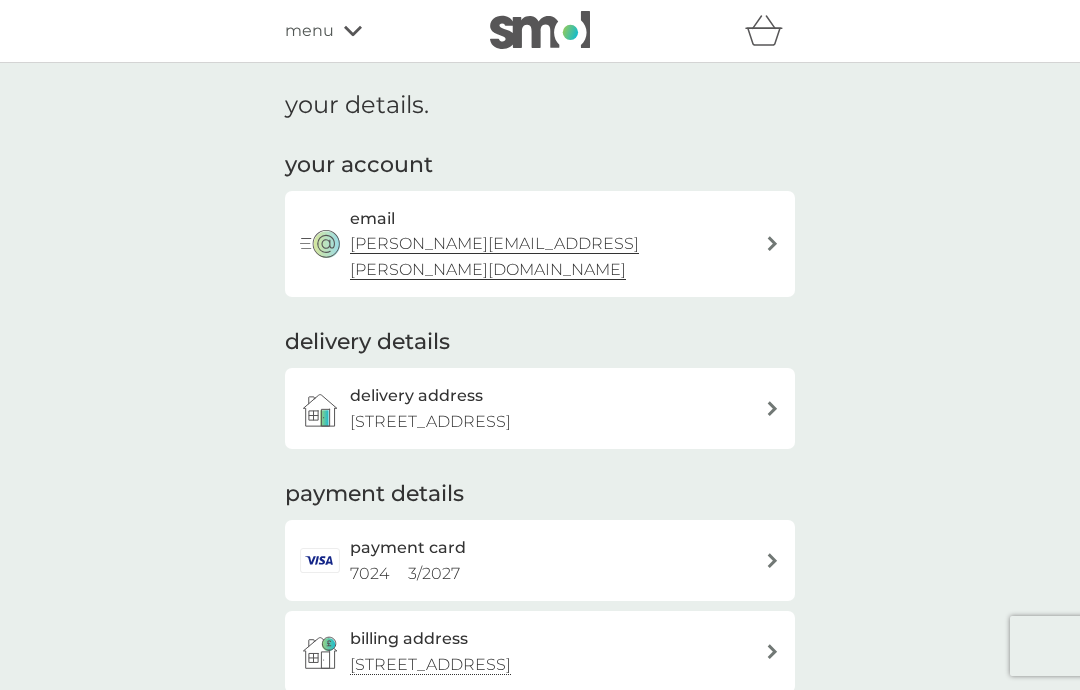 click 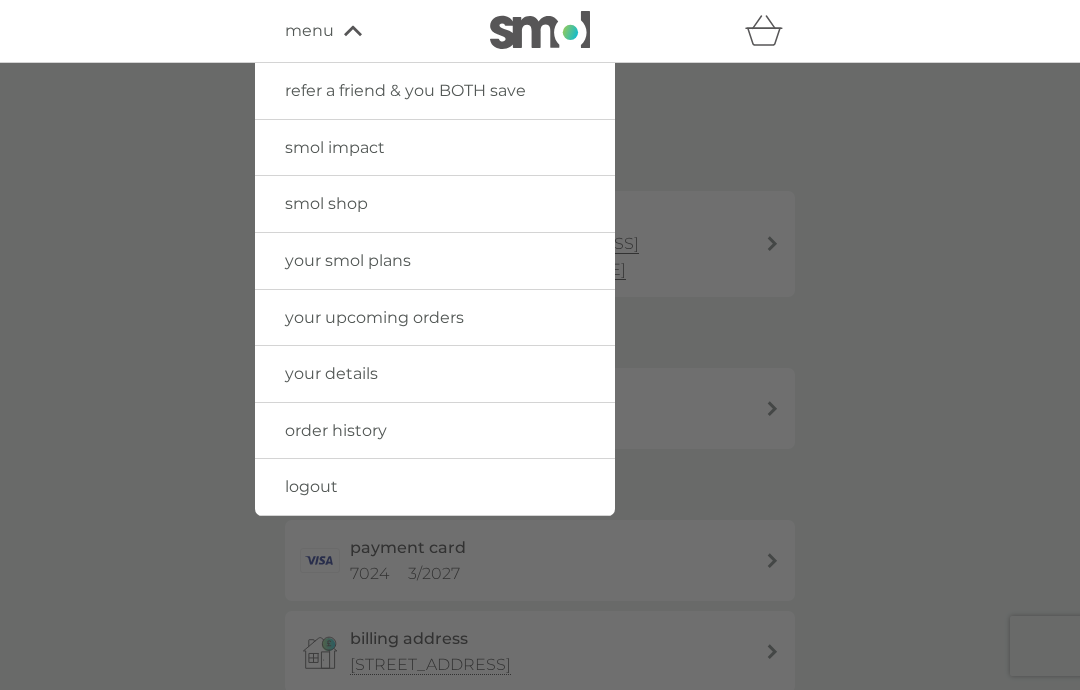 click on "order history" at bounding box center [336, 430] 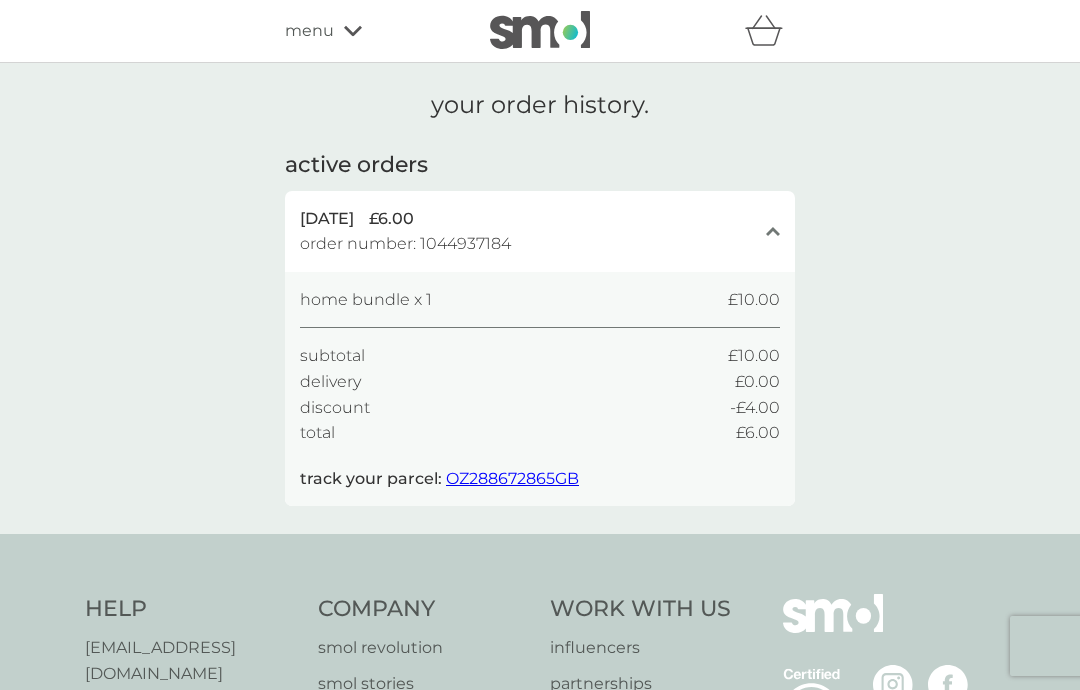 click on "menu" at bounding box center (309, 31) 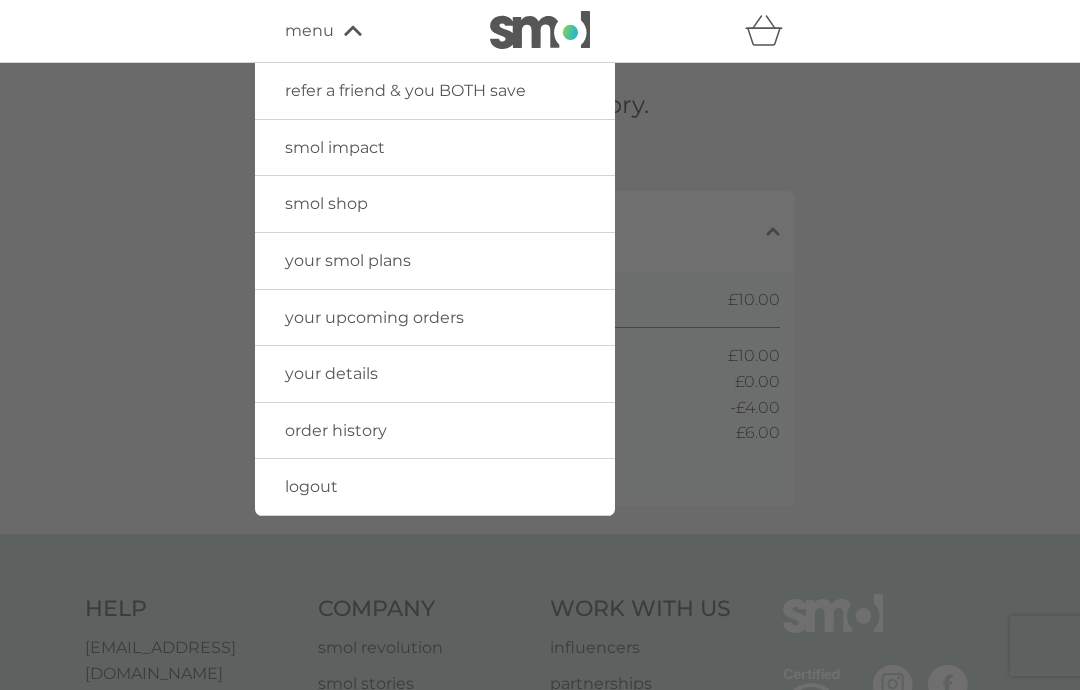 click on "your smol plans" at bounding box center (435, 261) 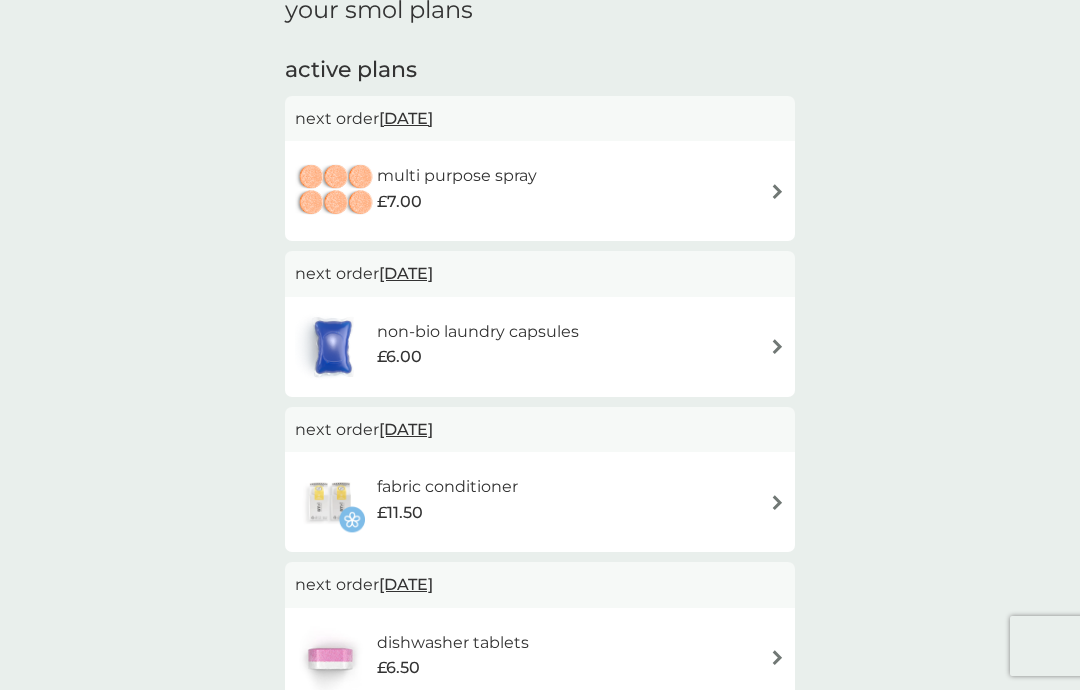 scroll, scrollTop: 0, scrollLeft: 0, axis: both 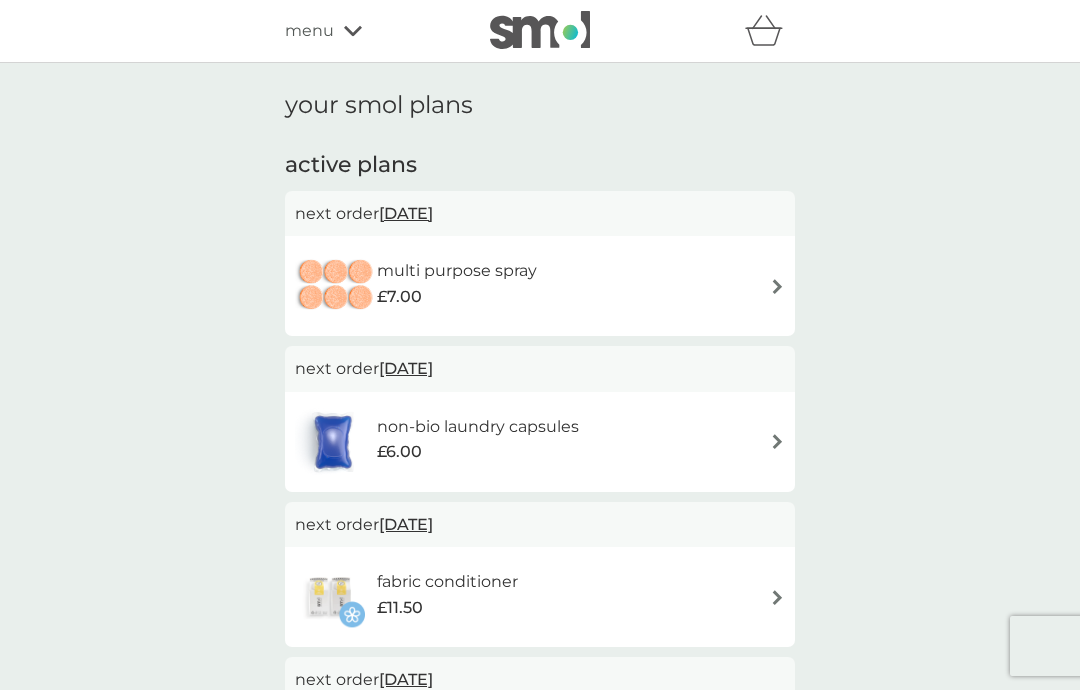 click on "menu" at bounding box center (309, 31) 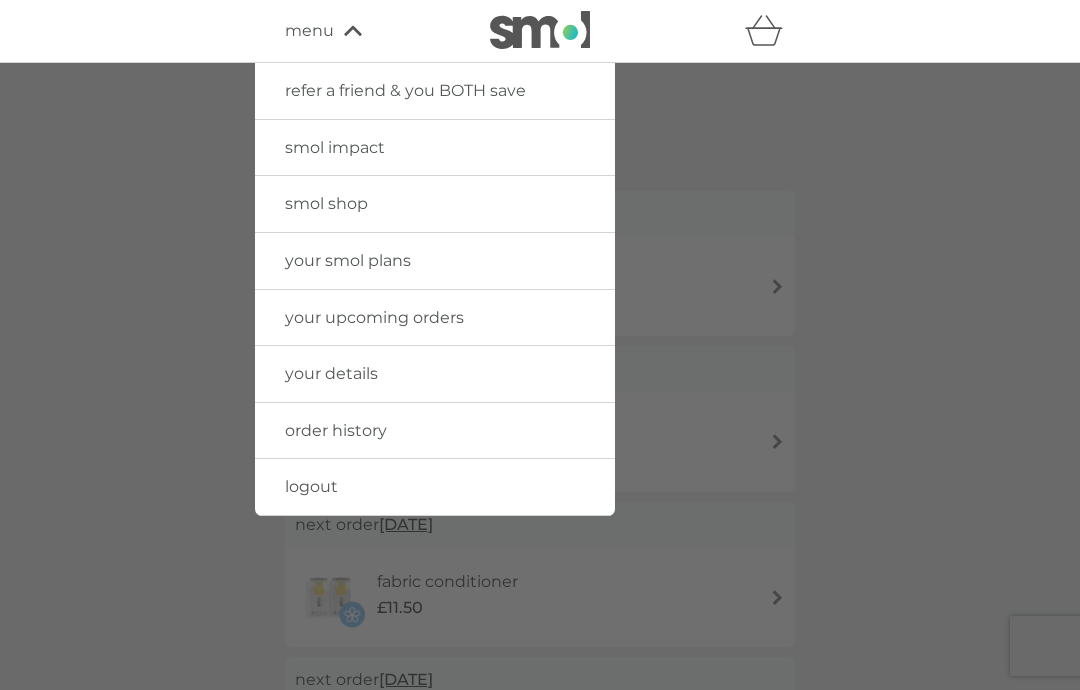 click on "order history" at bounding box center [435, 431] 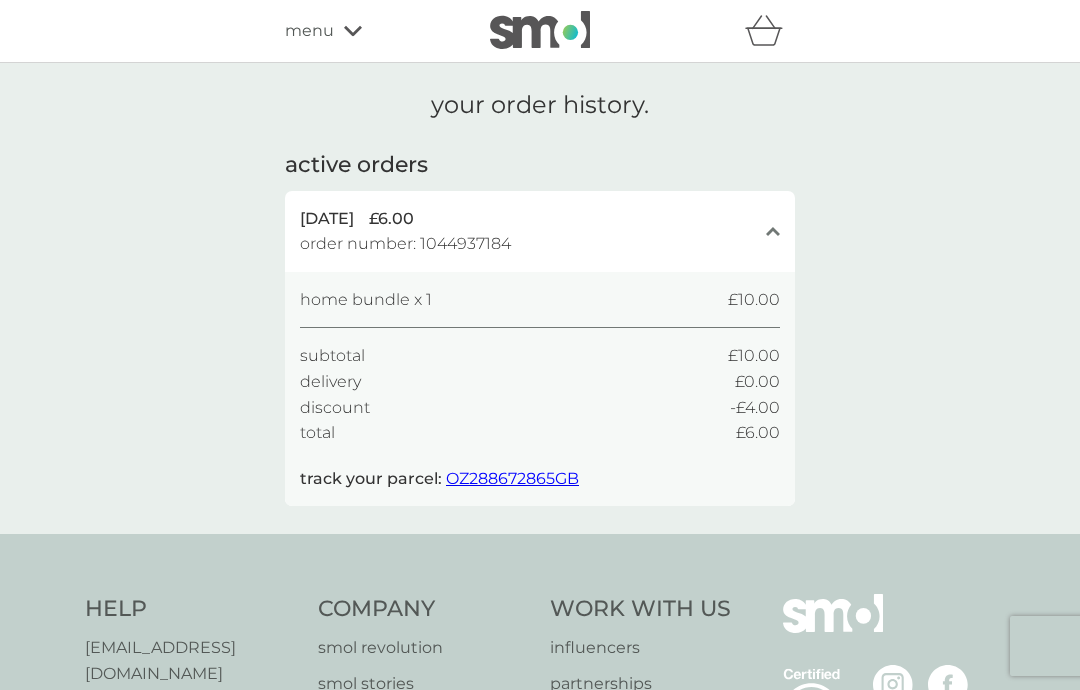 click on "menu" at bounding box center [309, 31] 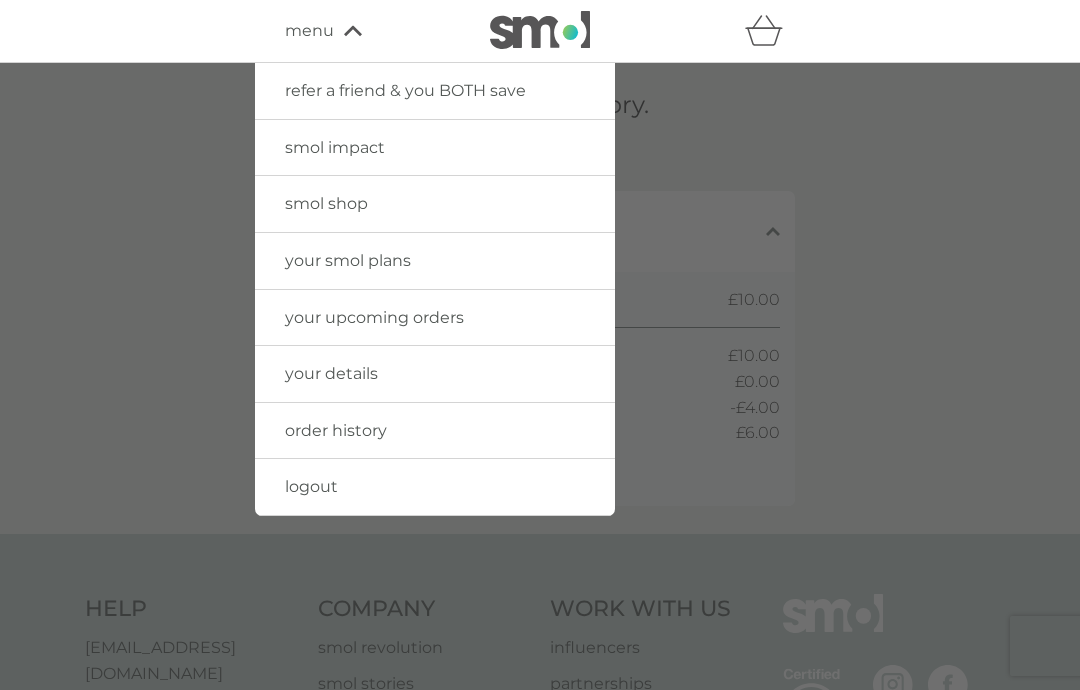 click on "your upcoming orders" at bounding box center (374, 317) 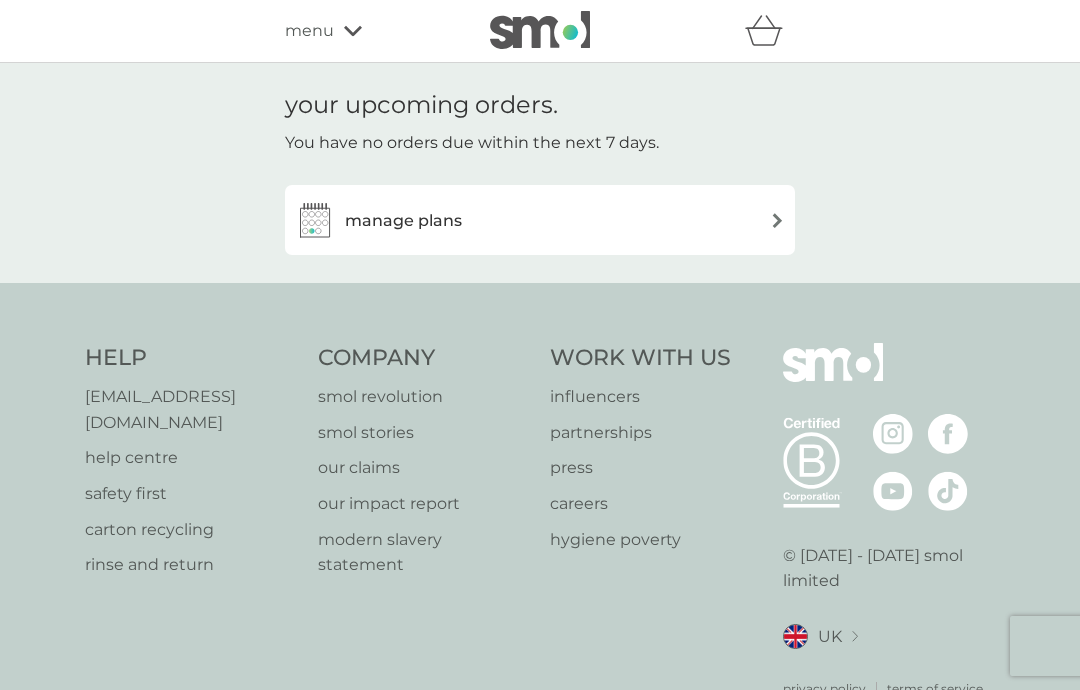 click on "menu" at bounding box center [309, 31] 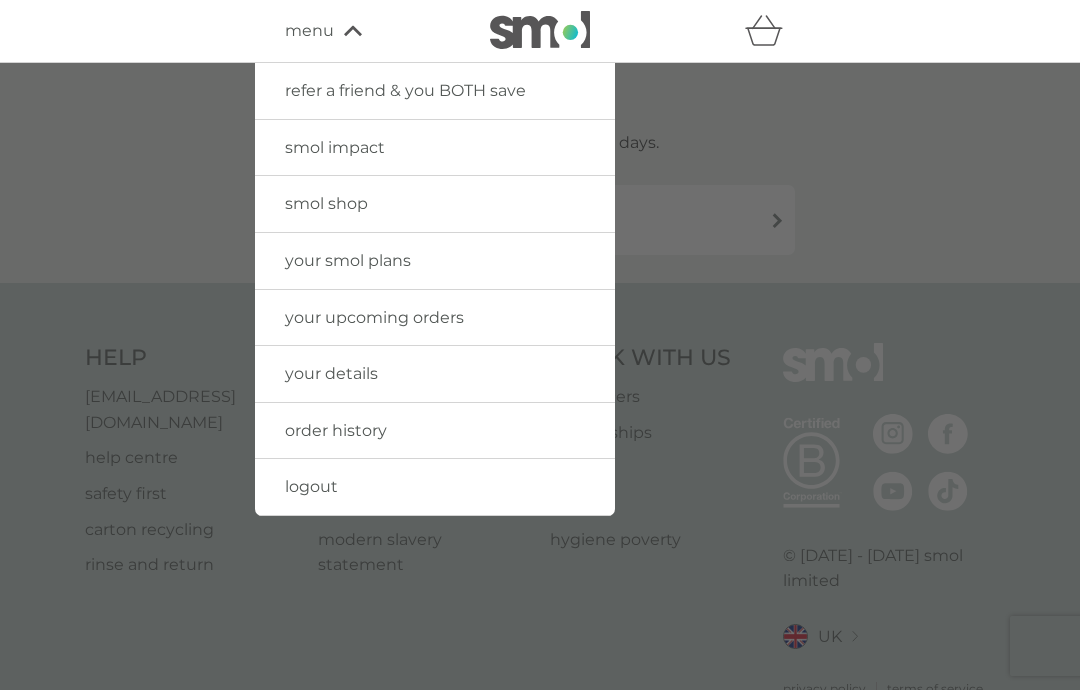 click on "order history" at bounding box center [336, 430] 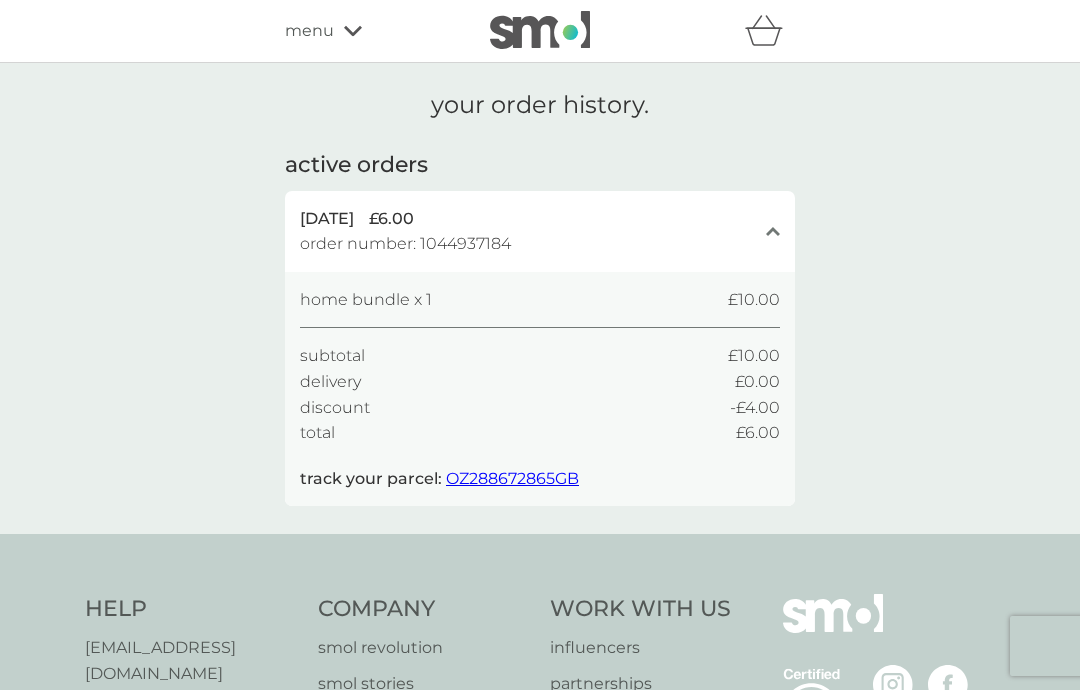 click on "menu" at bounding box center [309, 31] 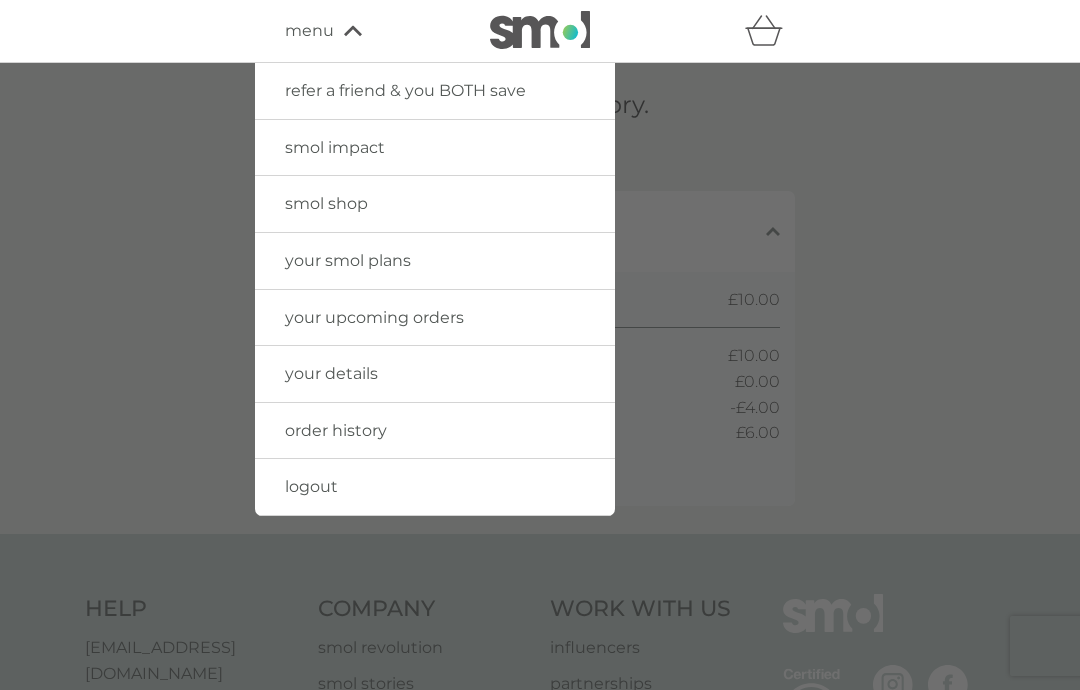 scroll, scrollTop: 35, scrollLeft: 0, axis: vertical 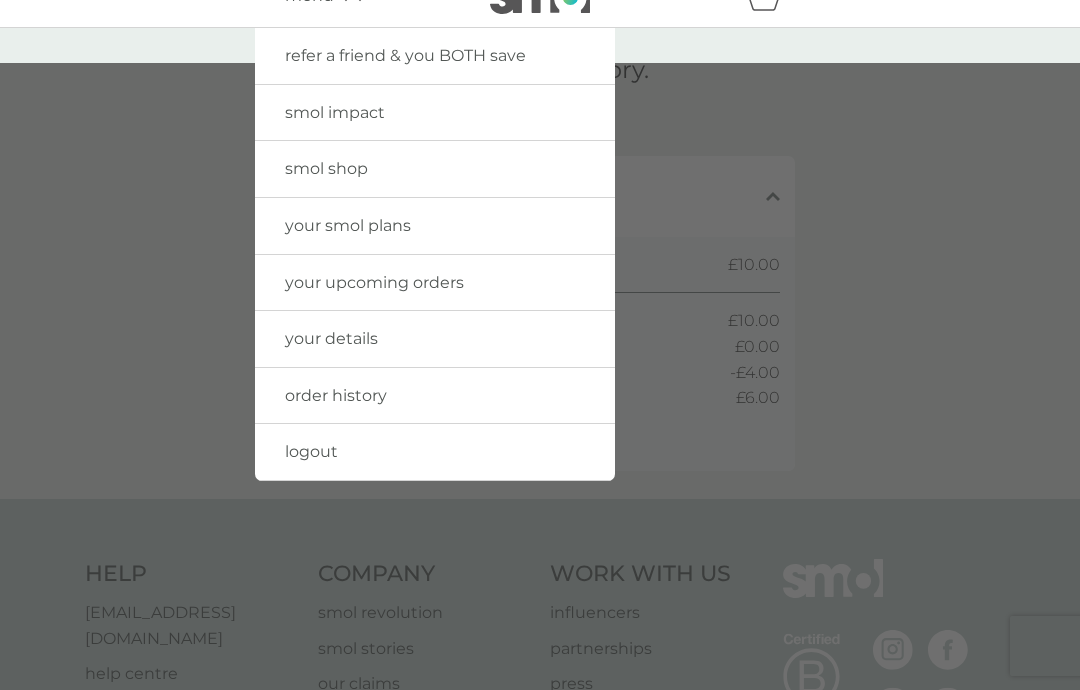 click at bounding box center (540, 408) 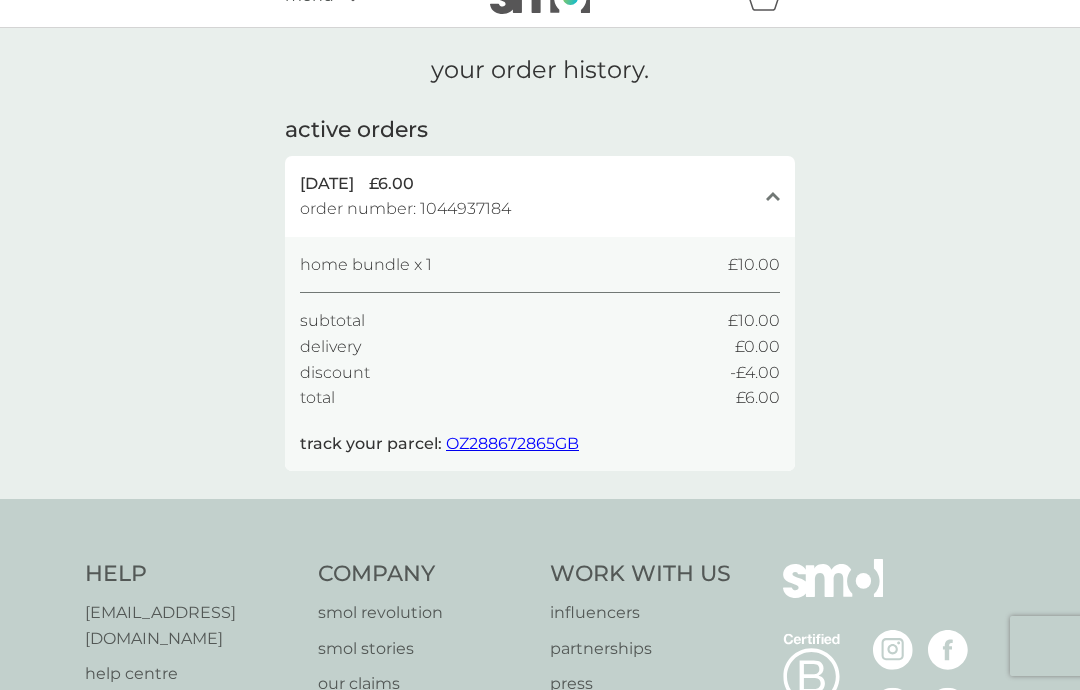 scroll, scrollTop: 0, scrollLeft: 0, axis: both 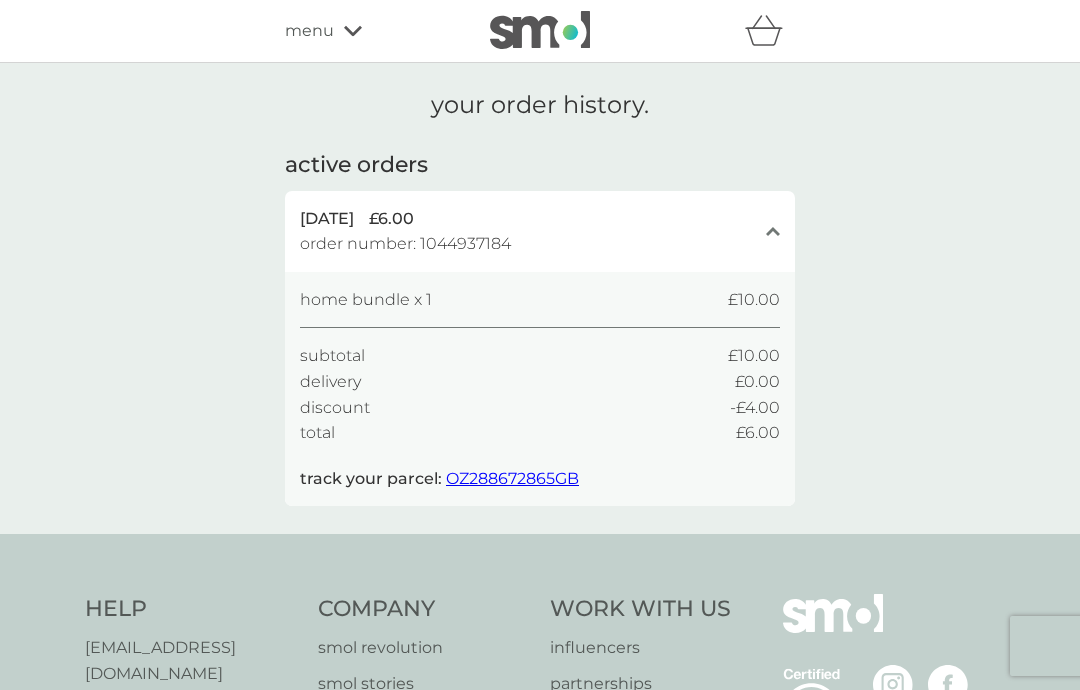click on "menu" at bounding box center (370, 31) 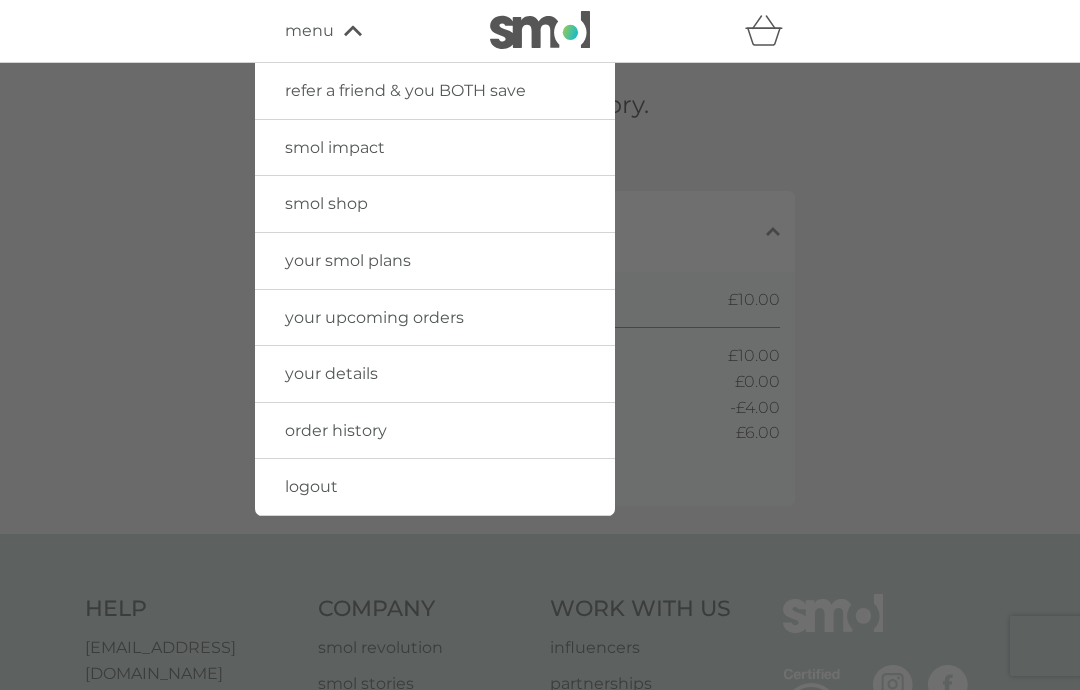 click on "your smol plans" at bounding box center (348, 260) 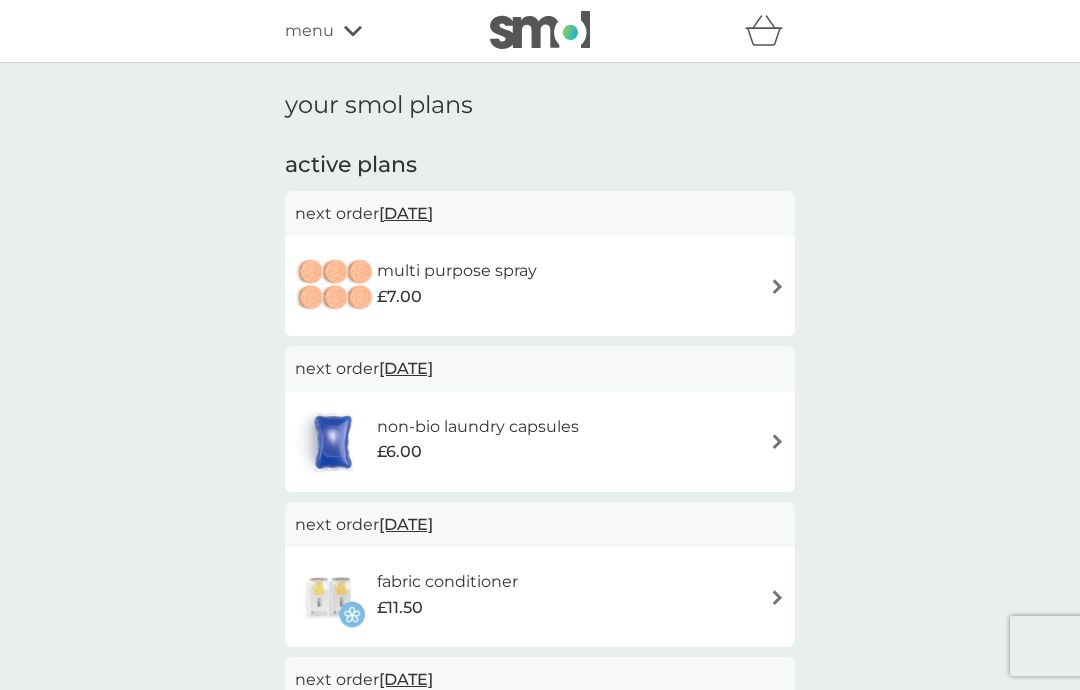 click on "1 Oct 2025" at bounding box center (406, 213) 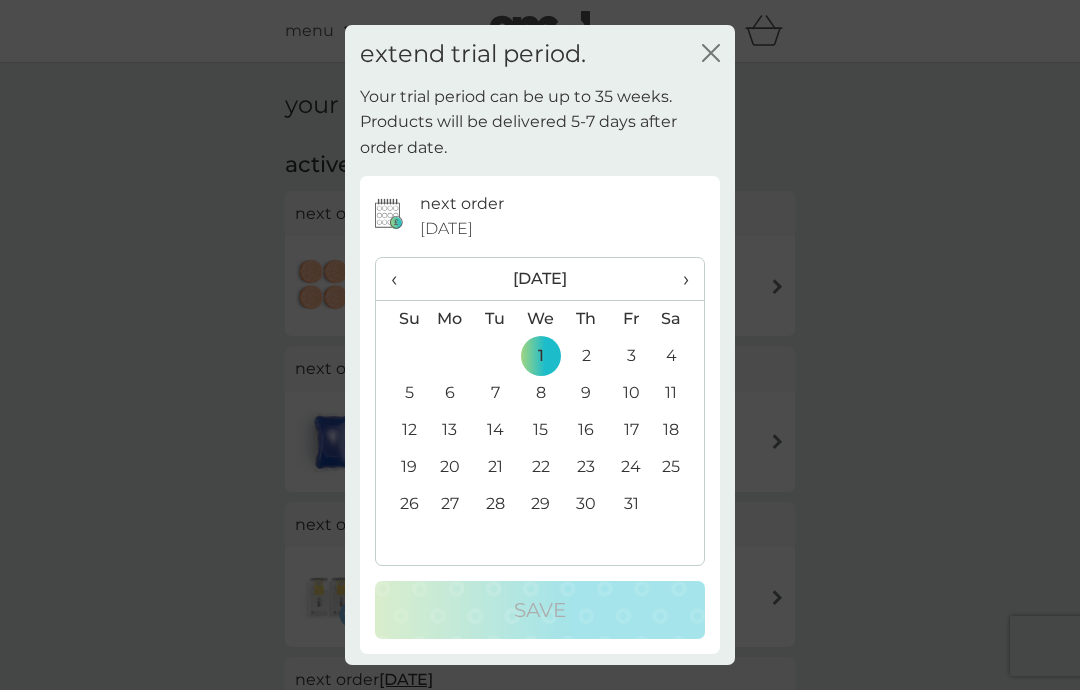 scroll, scrollTop: 8, scrollLeft: 0, axis: vertical 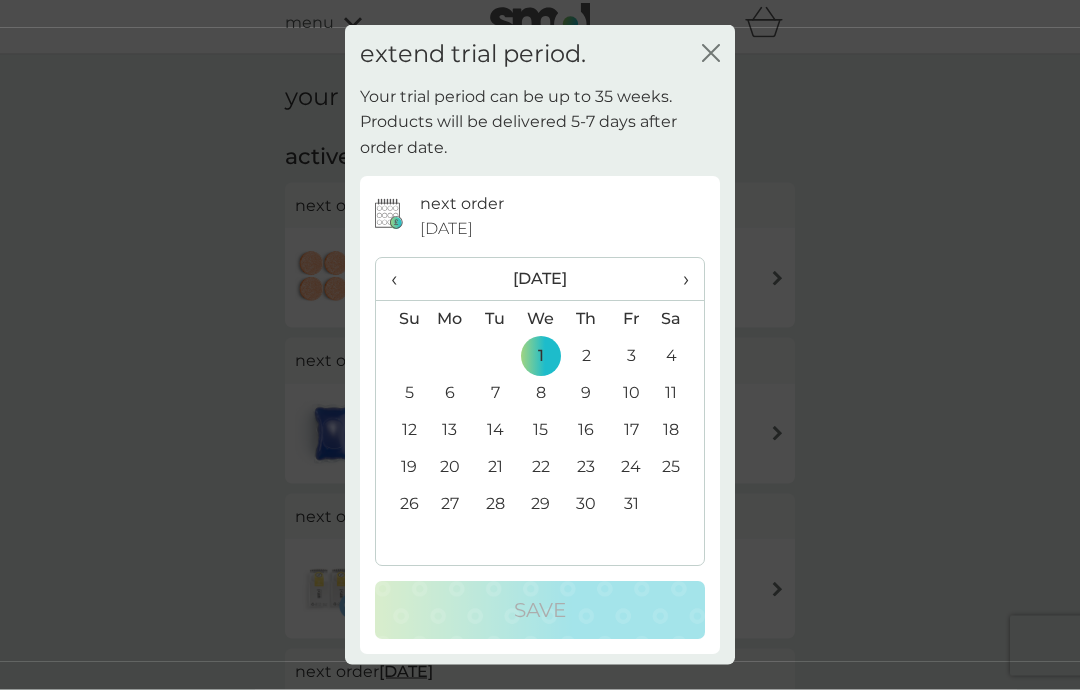 click on "›" at bounding box center [679, 279] 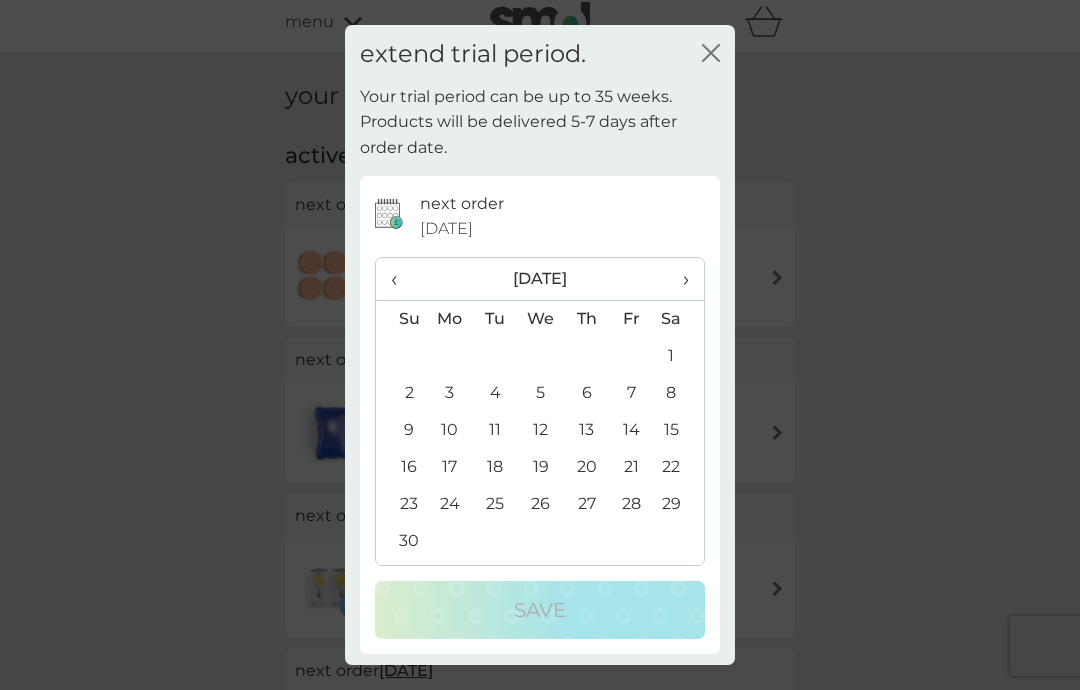 click on "›" at bounding box center (679, 279) 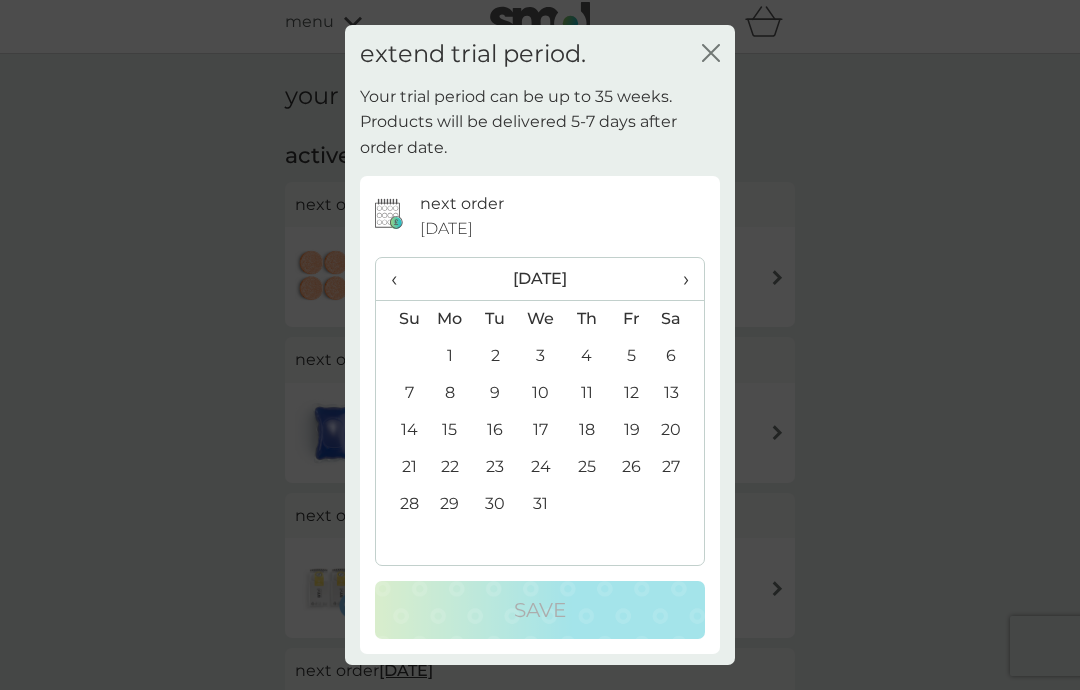 click on "›" at bounding box center (679, 279) 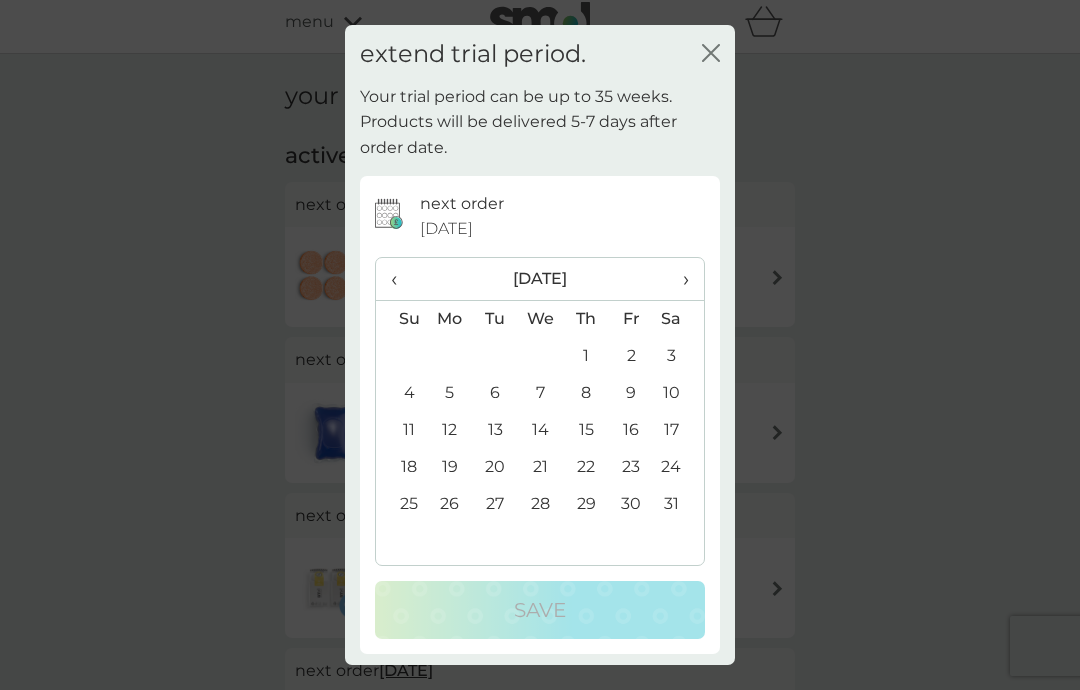 click on "‹" at bounding box center (401, 279) 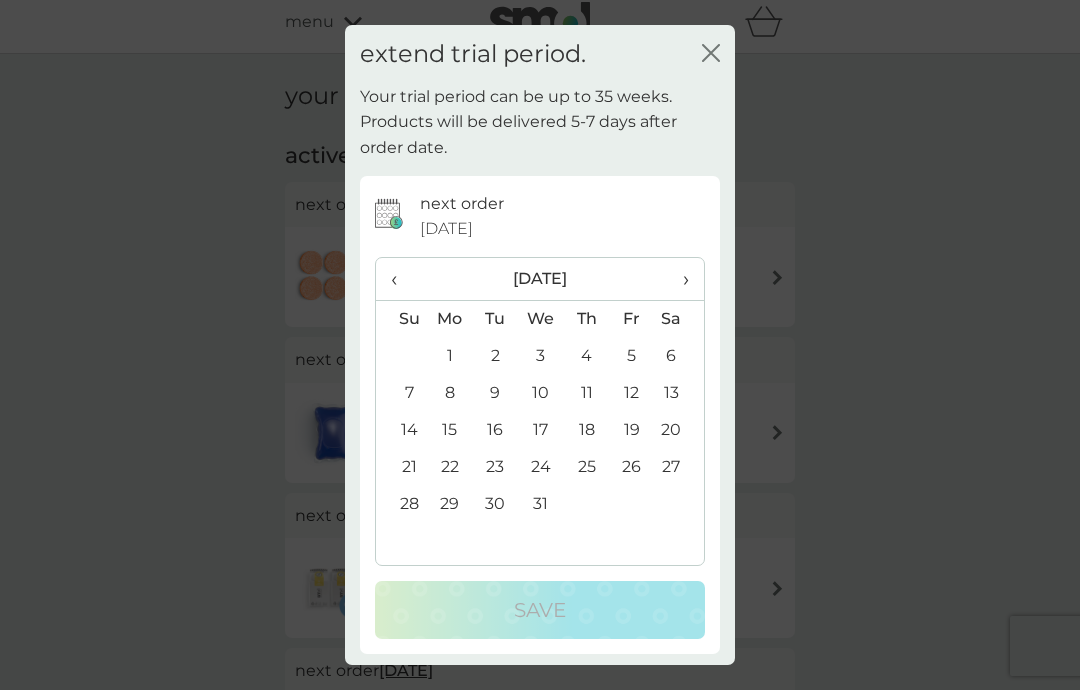 click on "‹" at bounding box center [401, 279] 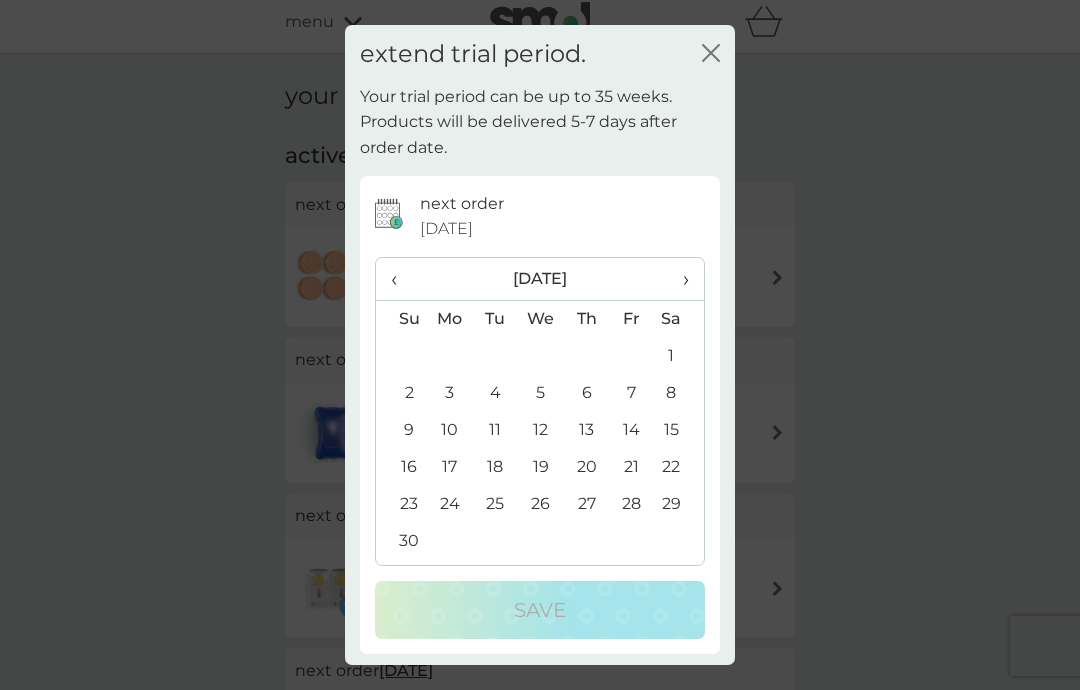 click on "refer a friend & you BOTH save smol impact smol shop your smol plans your upcoming orders your details order history logout menu your smol plans active plans next order  1 Oct 2025 multi purpose spray £7.00 next order  1 Oct 2025 non-bio laundry capsules £6.00 next order  1 Oct 2025 fabric conditioner £11.50 next order  1 Oct 2025 dishwasher tablets £6.50 next order  1 Oct 2025 stain gel £12.50 next order  1 Oct 2025 washing up liquid £8.50 Help help@smolproducts.com help centre safety first carton recycling rinse and return Company smol revolution smol stories our claims our impact report modern slavery statement Work With Us influencers partnerships press careers hygiene poverty B Corp. © 2018 - 2025 smol limited UK Select a new location: Deutschland France privacy policy terms of service" at bounding box center [540, -9] 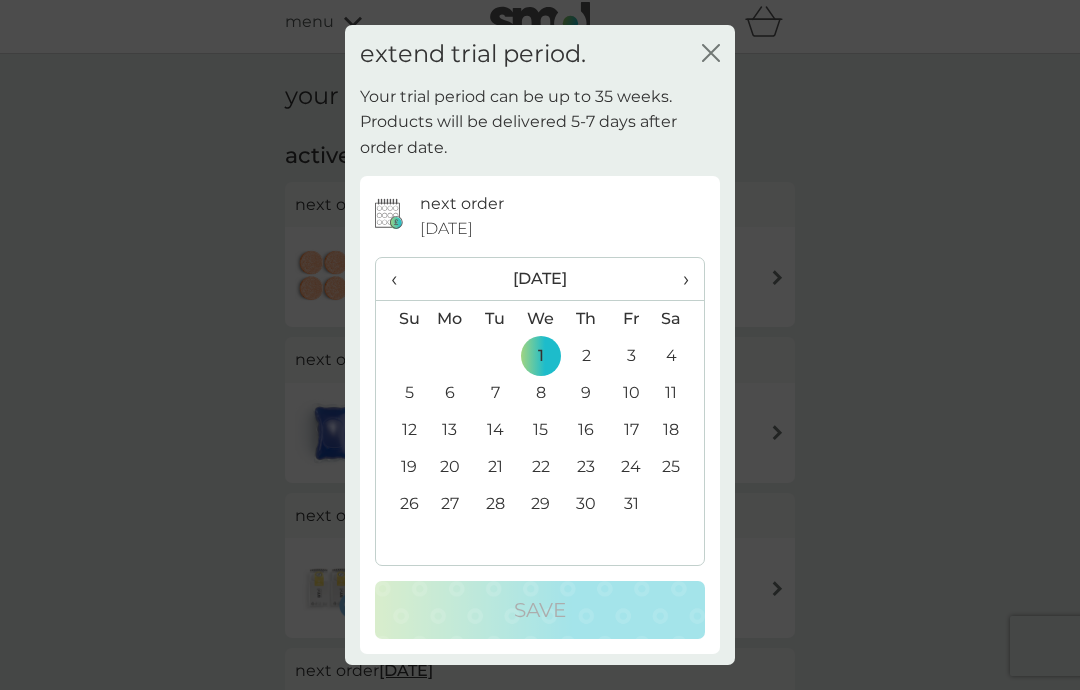 click on "extend trial period. close Your trial period can be up to 35 weeks. Products will be delivered 5-7 days after order date. next order 1 Oct 2025 ‹ October 2025 › Su Mo Tu We Th Fr Sa 28 29 30 1 2 3 4 5 6 7 8 9 10 11 12 13 14 15 16 17 18 19 20 21 22 23 24 25 26 27 28 29 30 31 1 2 3 4 5 6 7 8 Save" at bounding box center [540, 345] 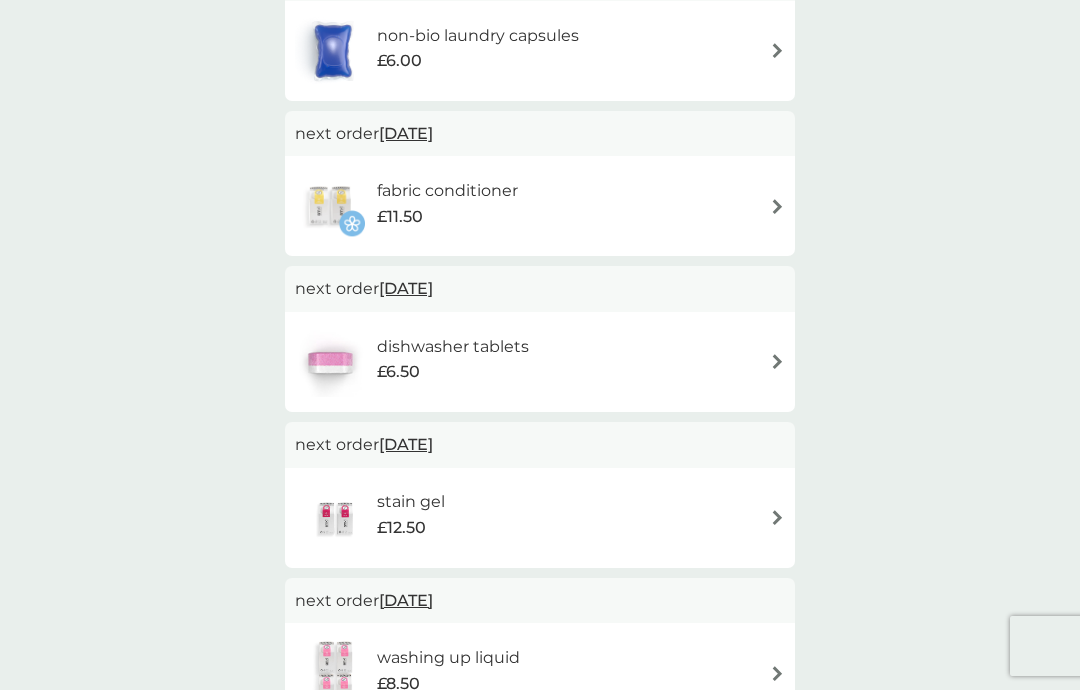 scroll, scrollTop: 401, scrollLeft: 0, axis: vertical 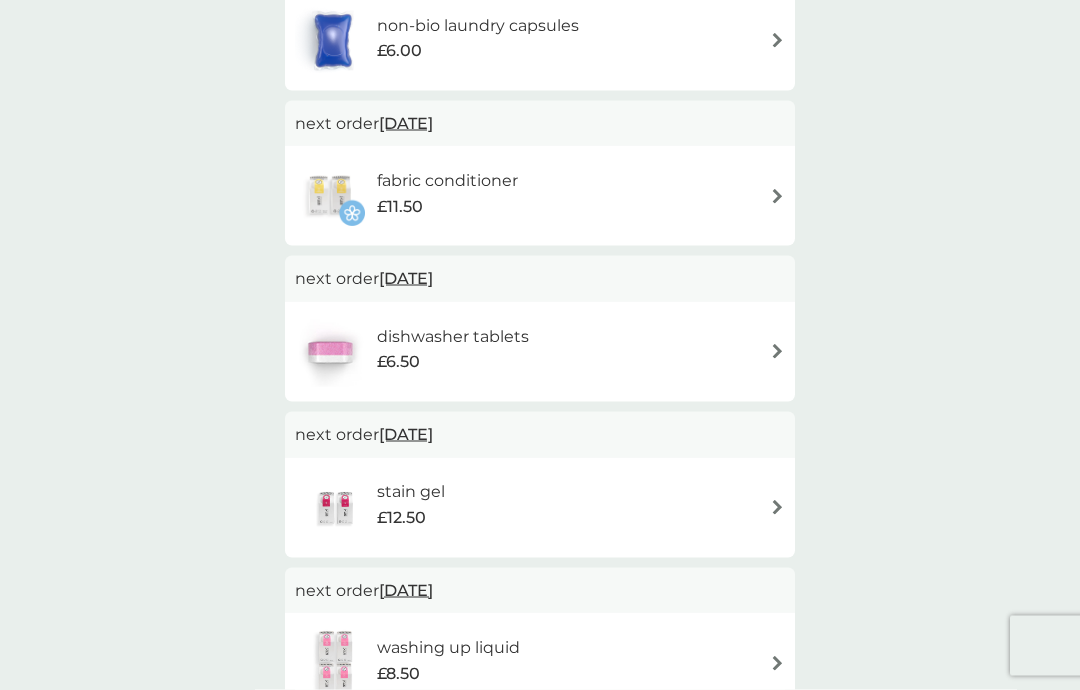 click on "1 Oct 2025" at bounding box center [406, 278] 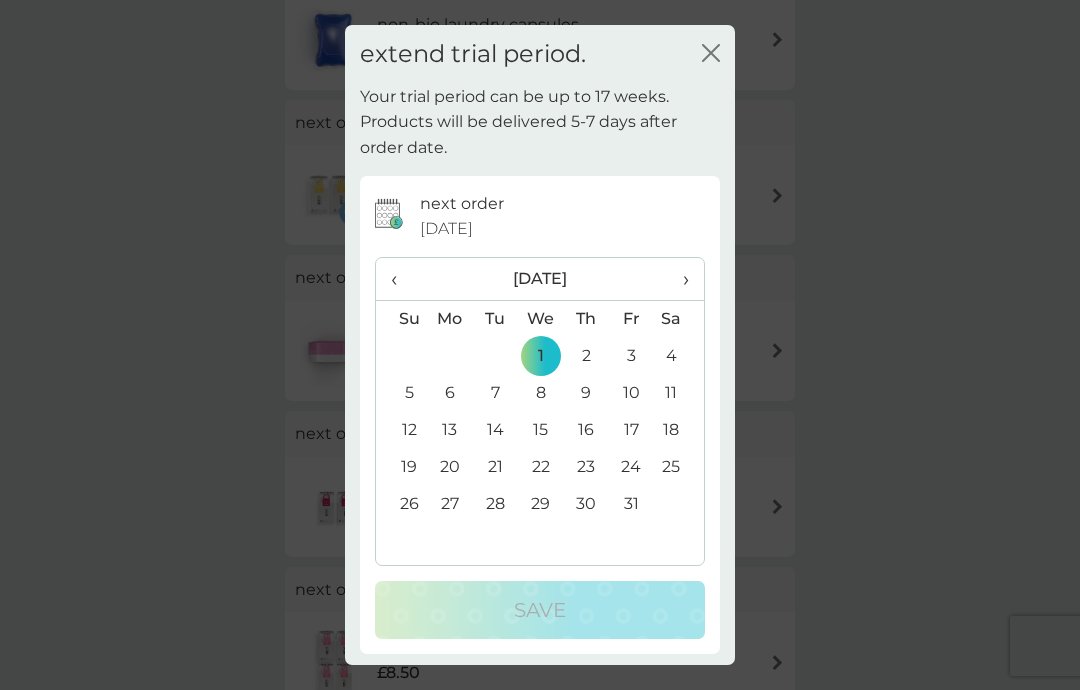 click on "›" at bounding box center (679, 279) 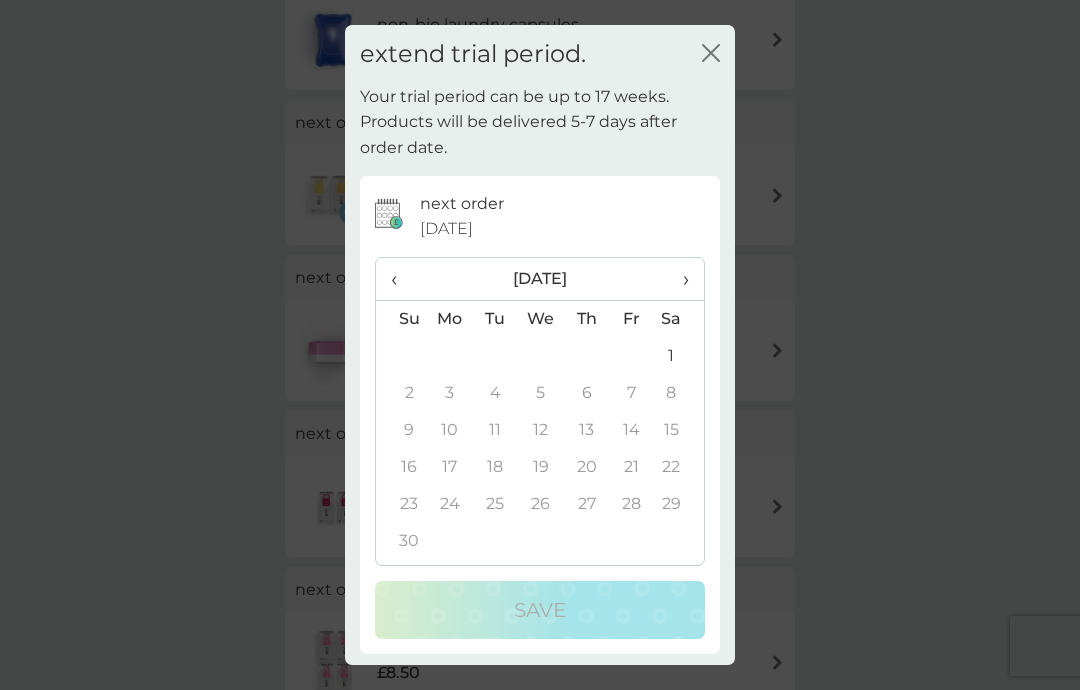 click on "›" at bounding box center [679, 279] 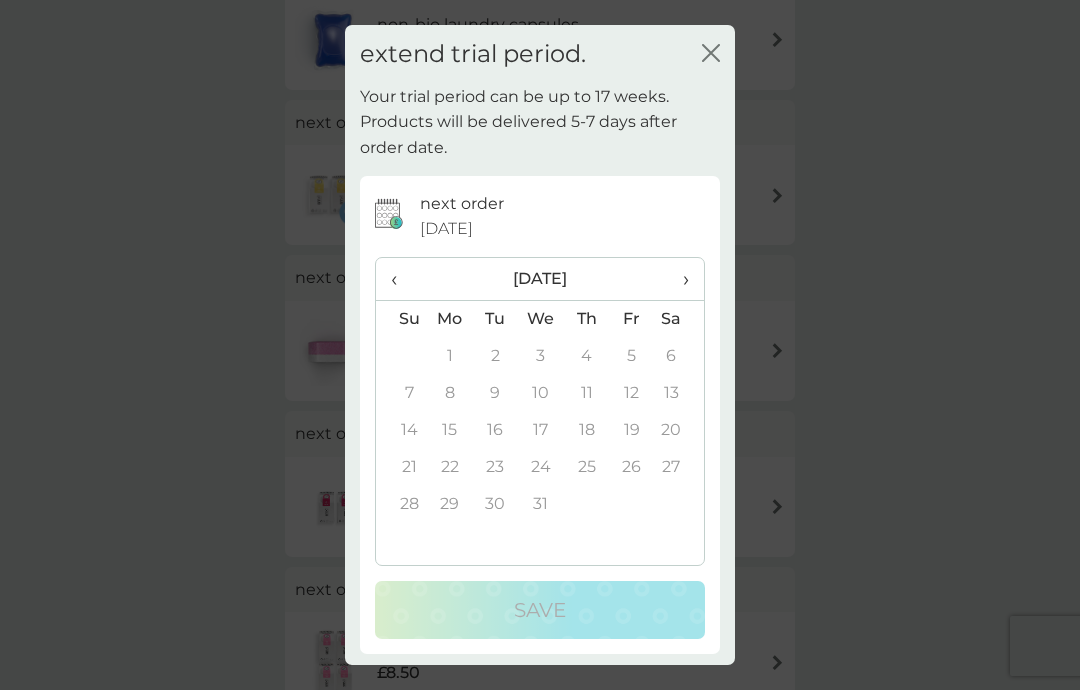 click on "1" at bounding box center [450, 356] 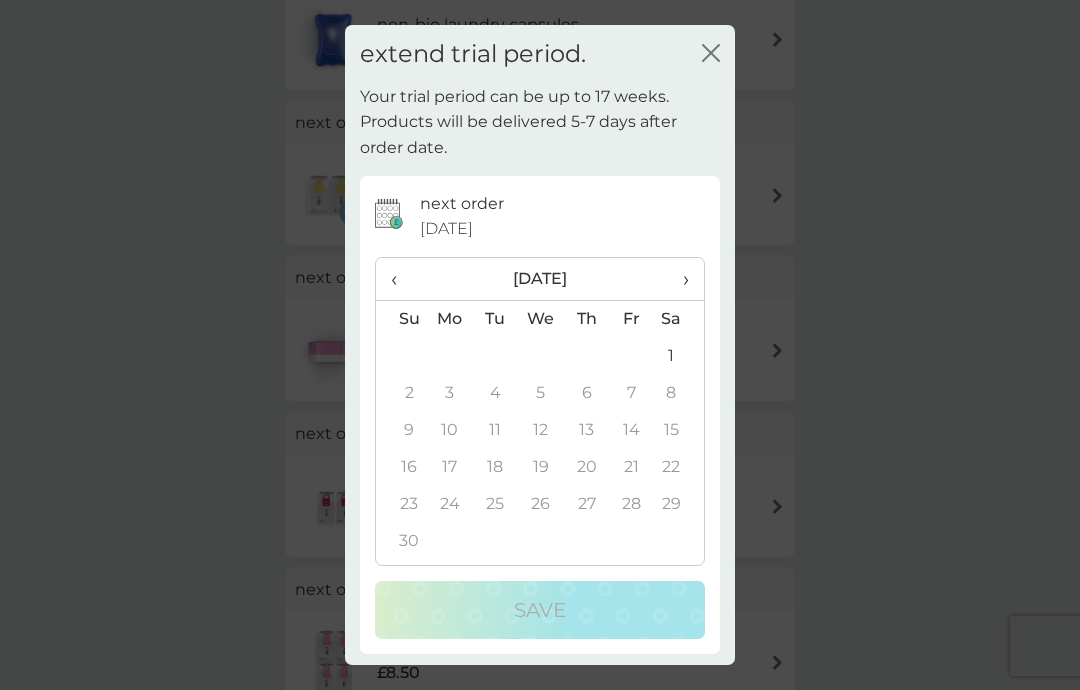 click on "‹" at bounding box center (401, 279) 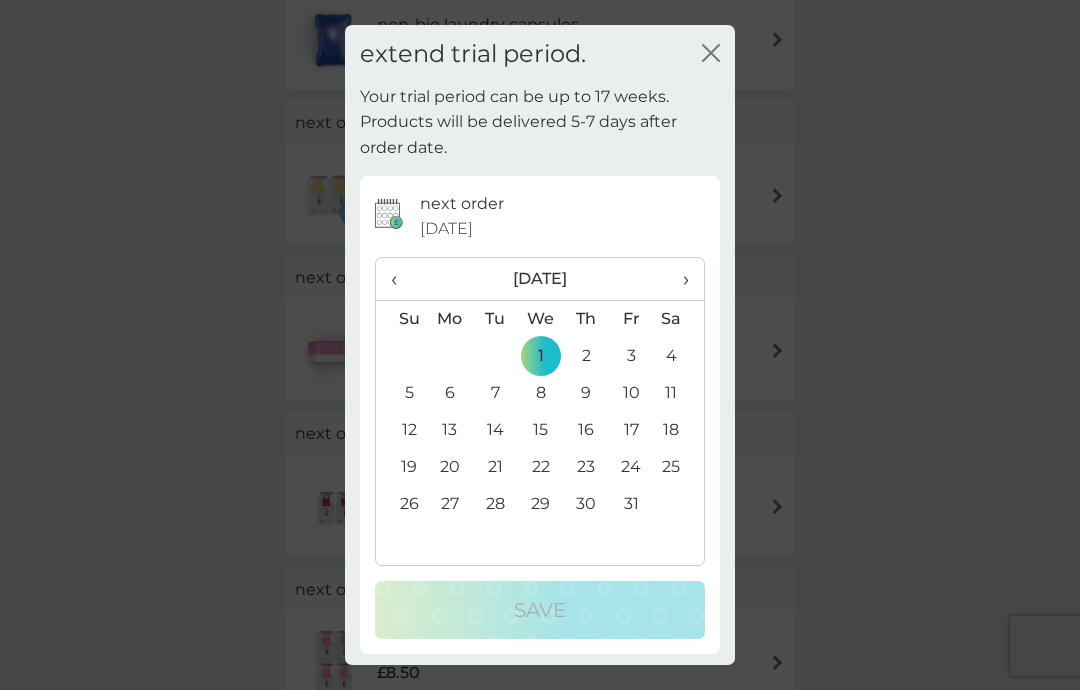 click on "›" at bounding box center (679, 279) 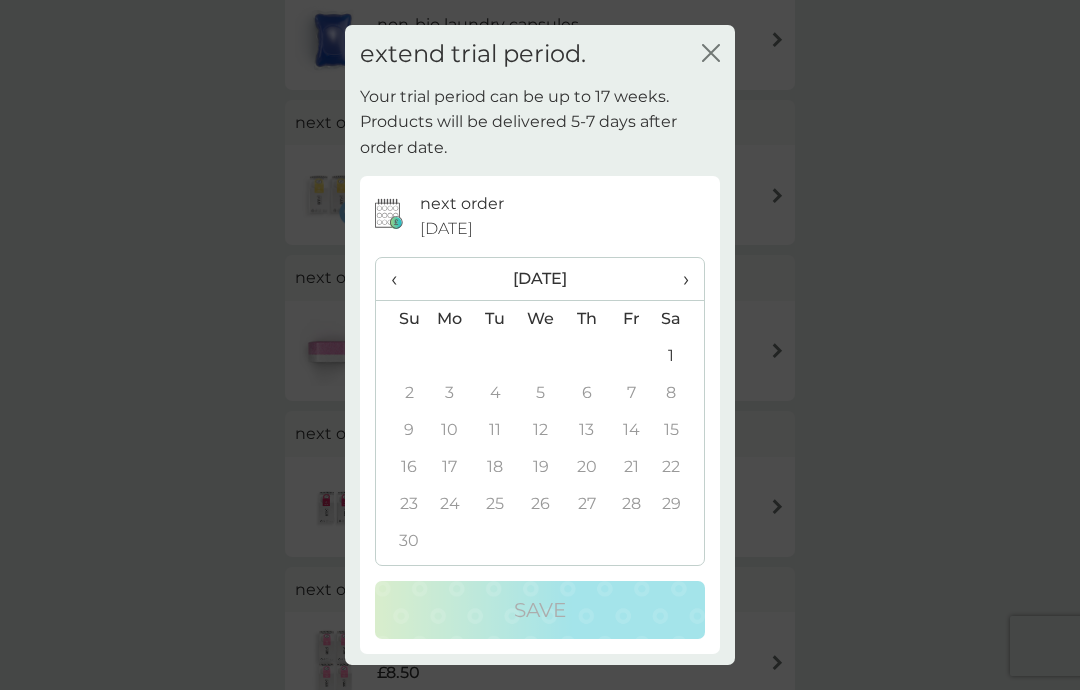 click on "1" at bounding box center [679, 356] 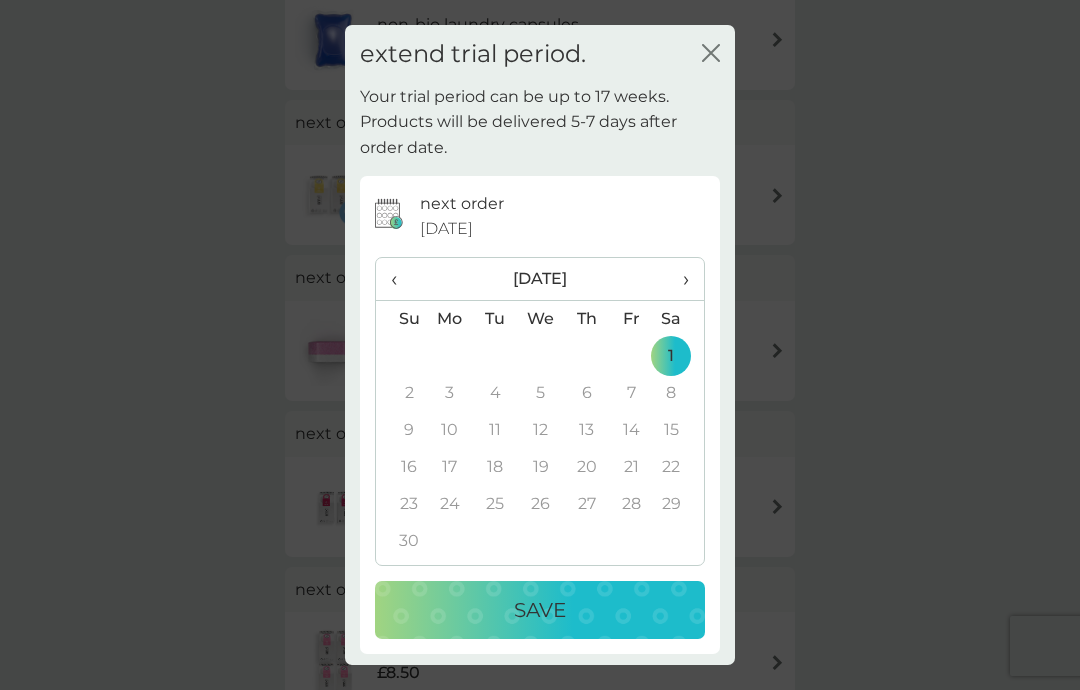 click on "Save" at bounding box center (540, 610) 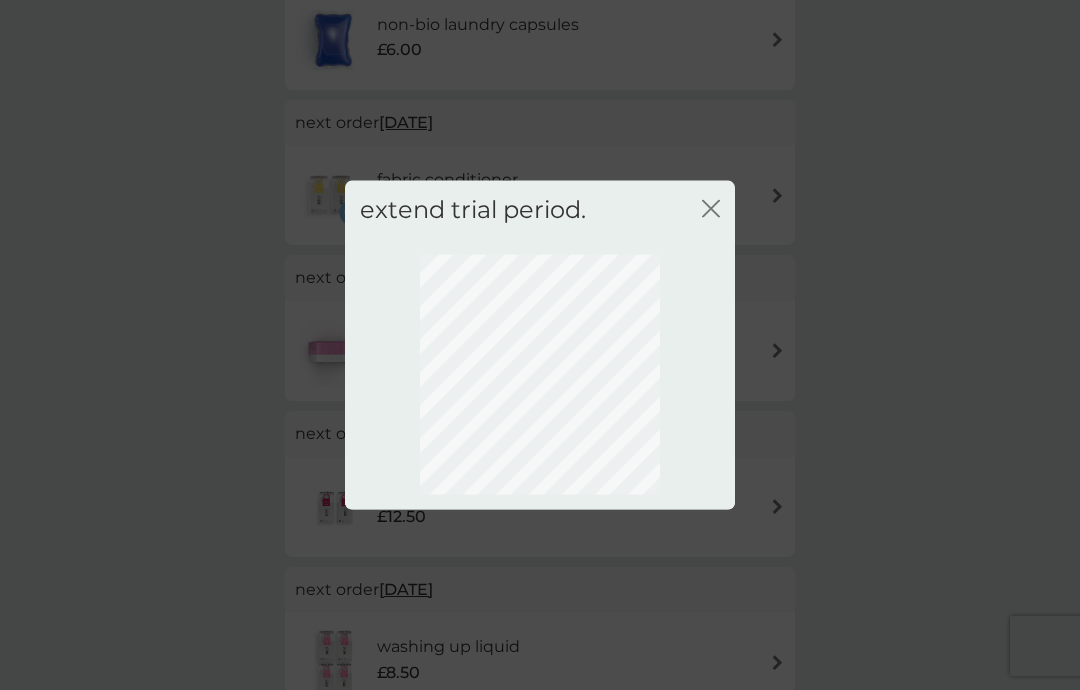 click on "close" 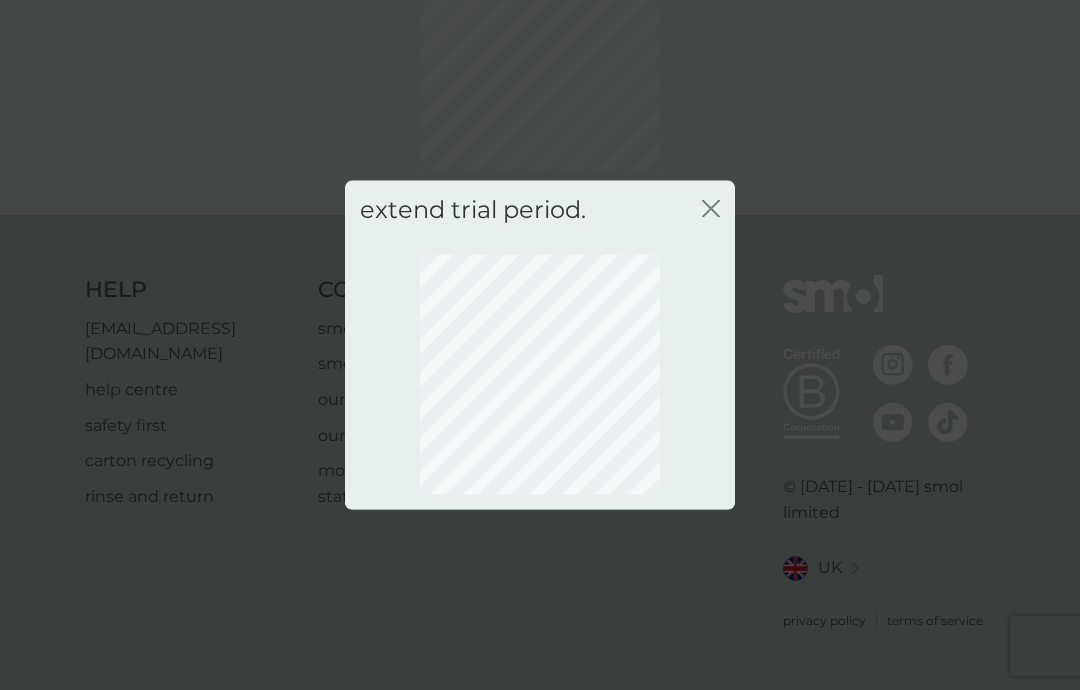 scroll, scrollTop: 67, scrollLeft: 0, axis: vertical 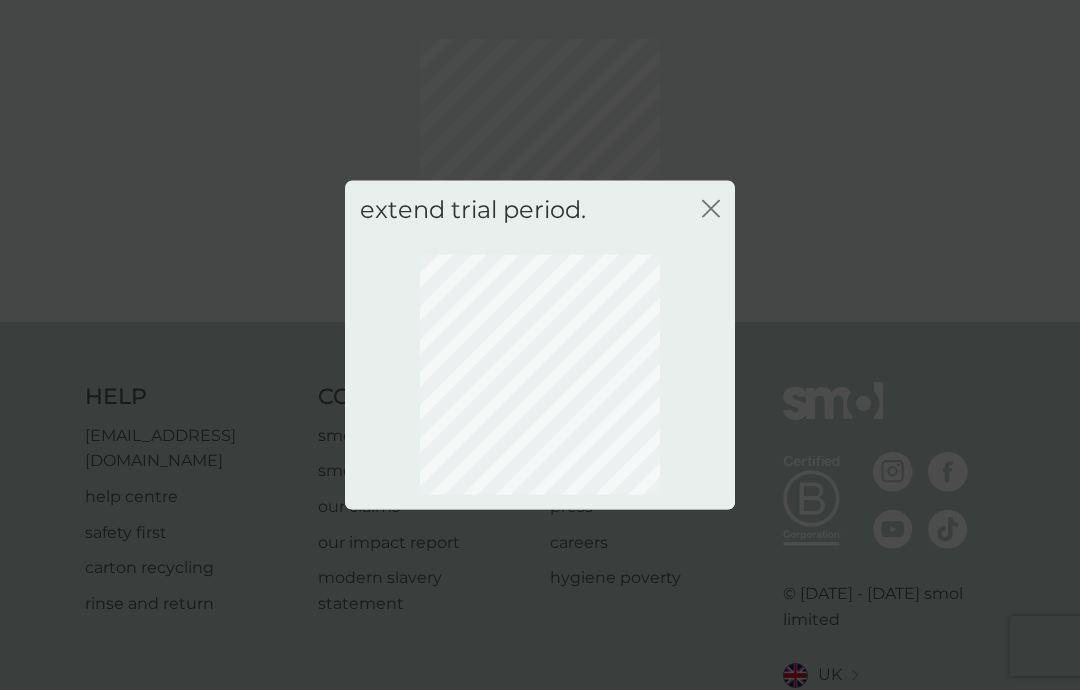 click on "close" 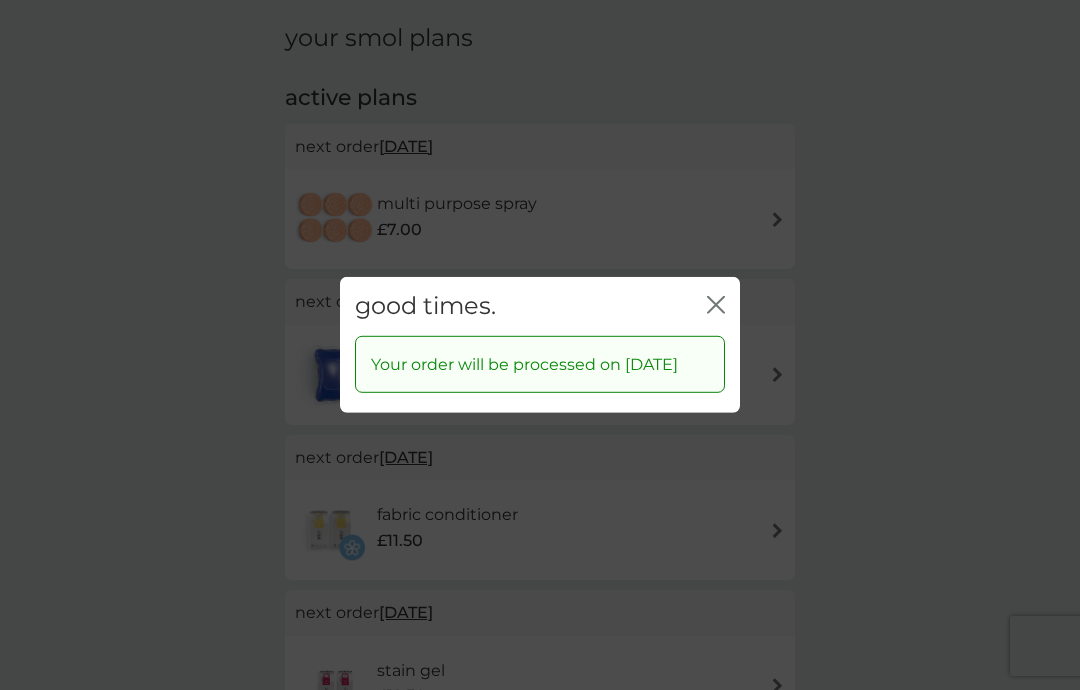 click on "close" 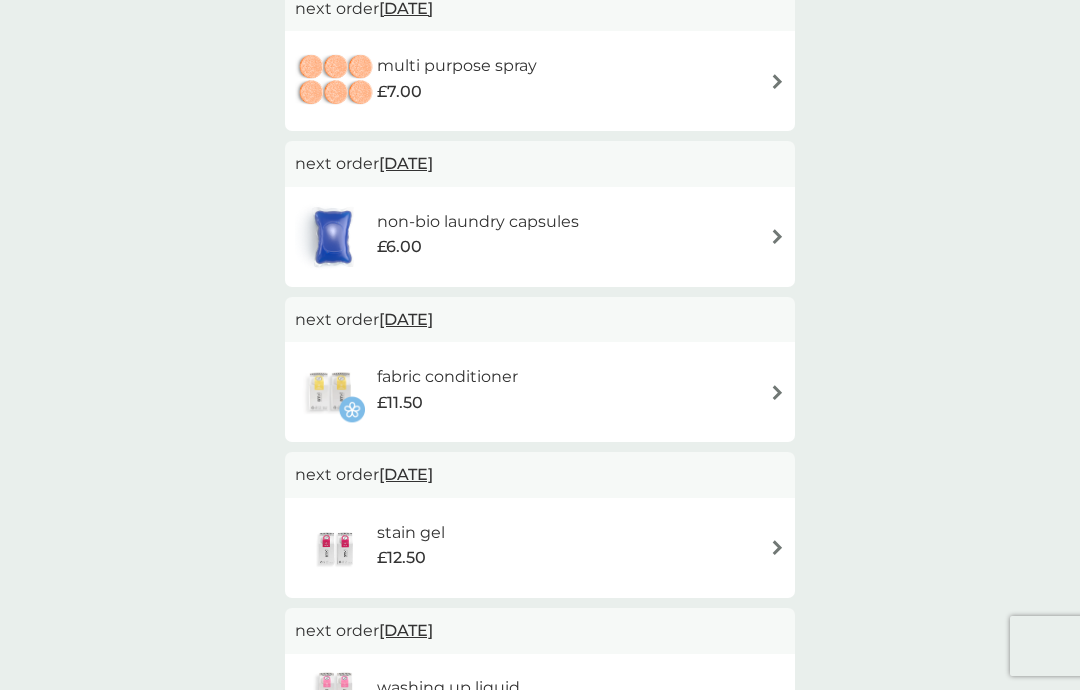 scroll, scrollTop: 450, scrollLeft: 0, axis: vertical 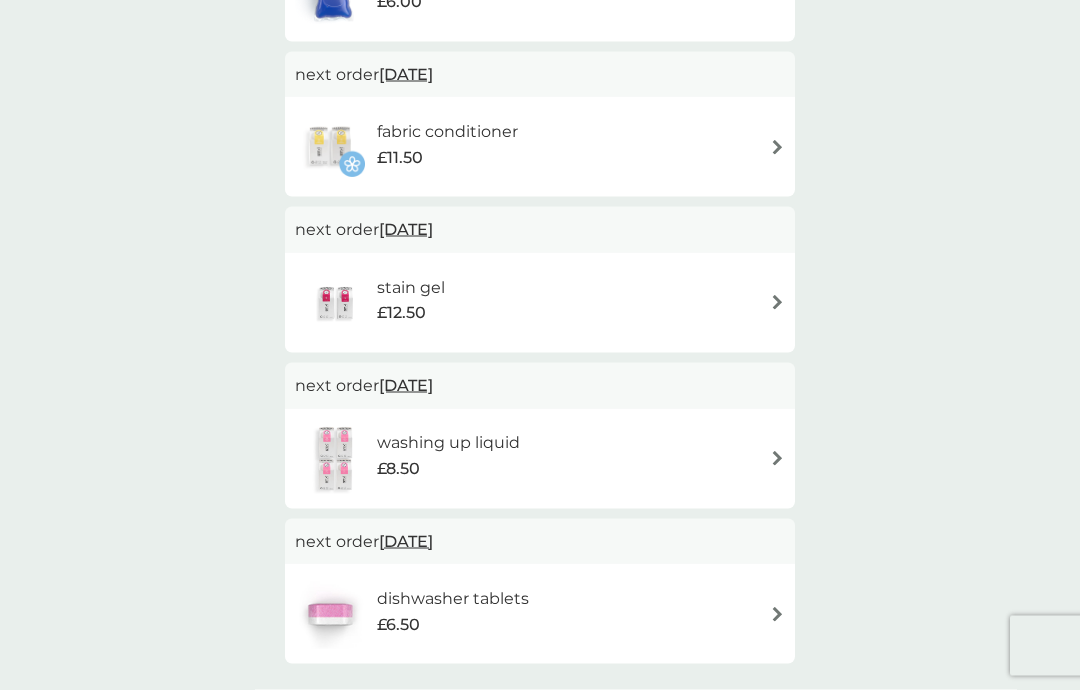 click on "dishwasher tablets" at bounding box center [453, 599] 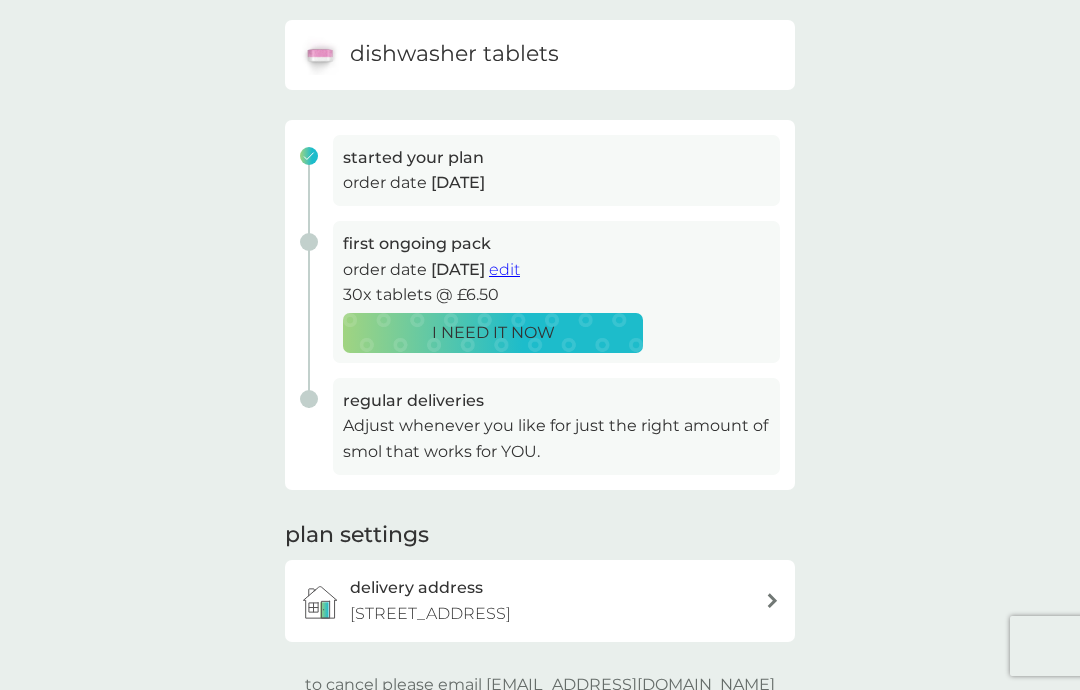 scroll, scrollTop: 0, scrollLeft: 0, axis: both 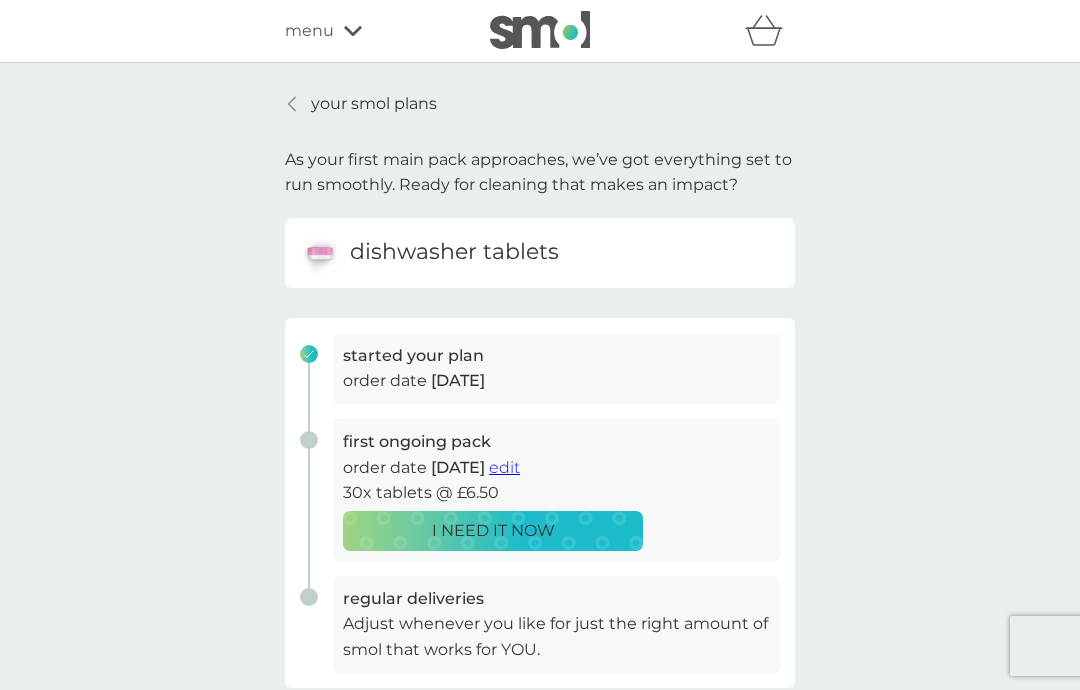 click on "menu" at bounding box center (309, 31) 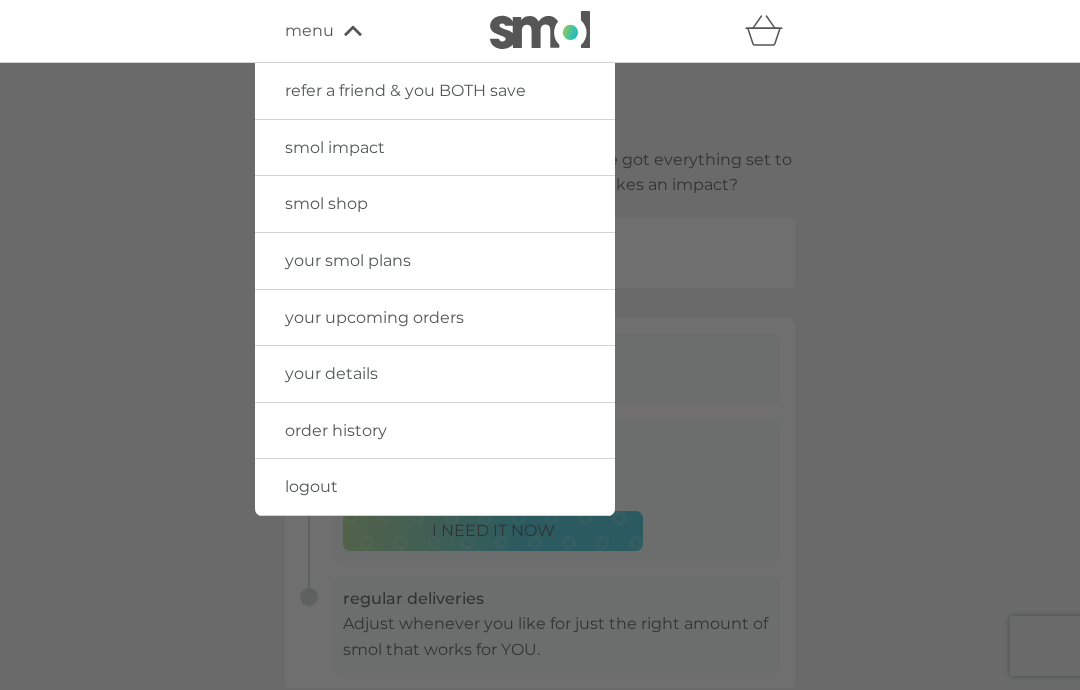 click on "order history" at bounding box center (336, 430) 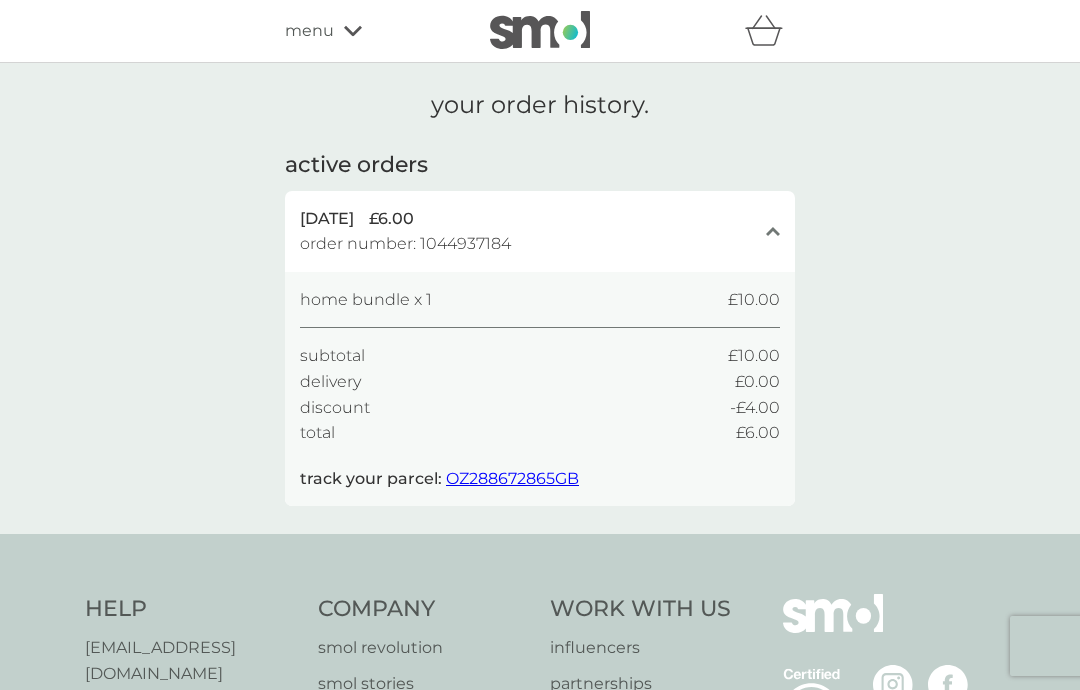 click at bounding box center (540, 30) 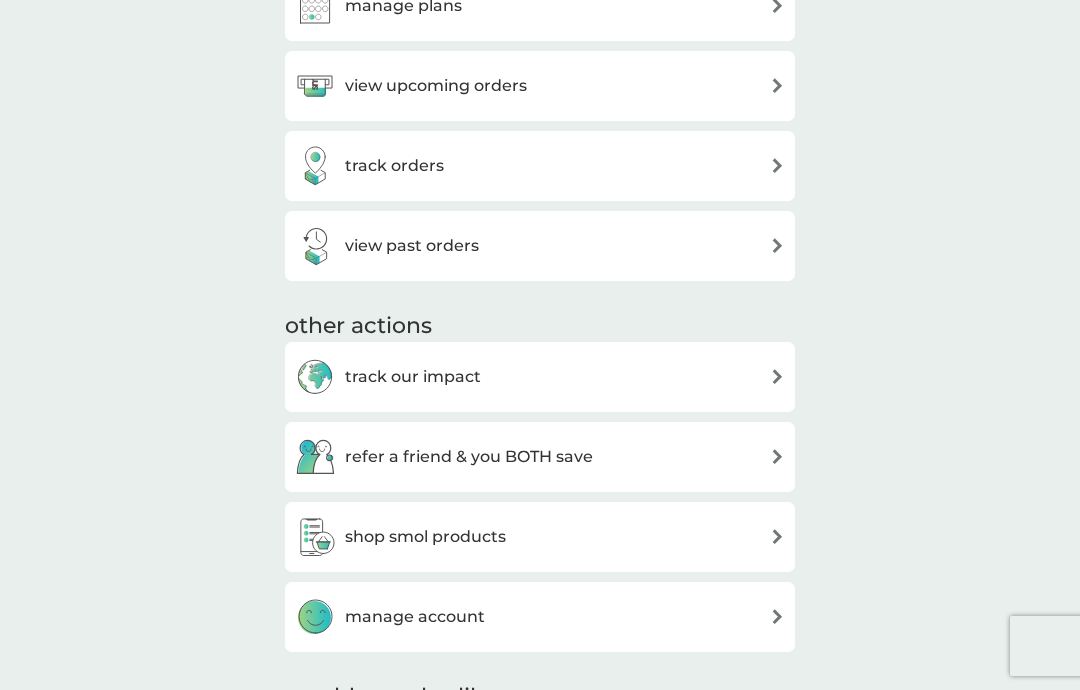 scroll, scrollTop: 911, scrollLeft: 0, axis: vertical 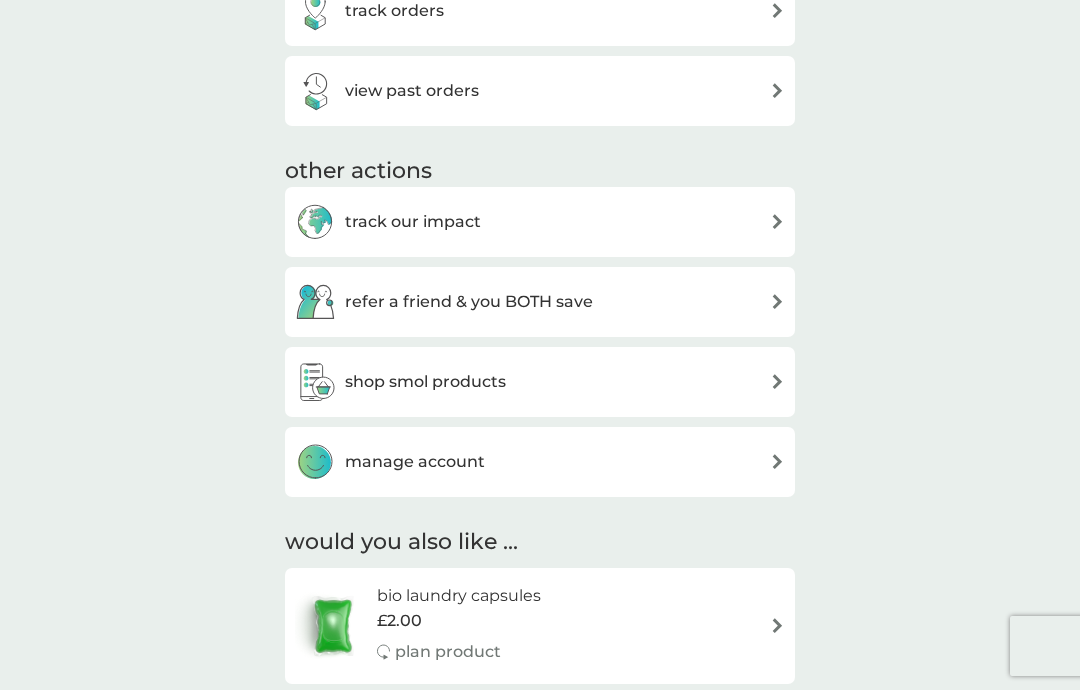 click at bounding box center [777, 381] 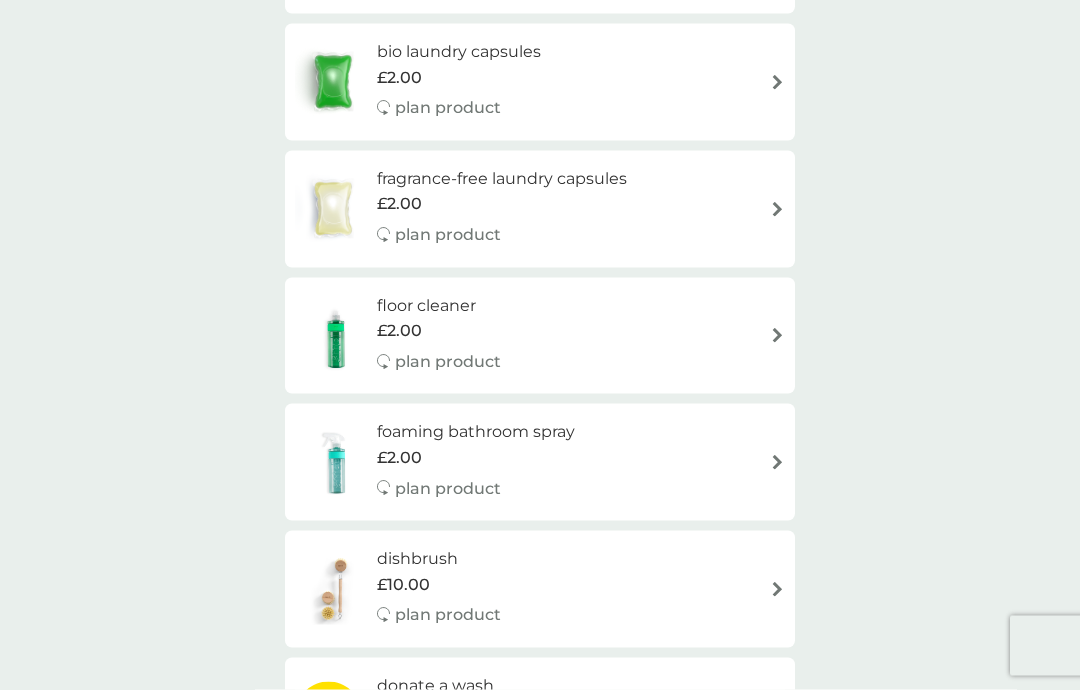 scroll, scrollTop: 0, scrollLeft: 0, axis: both 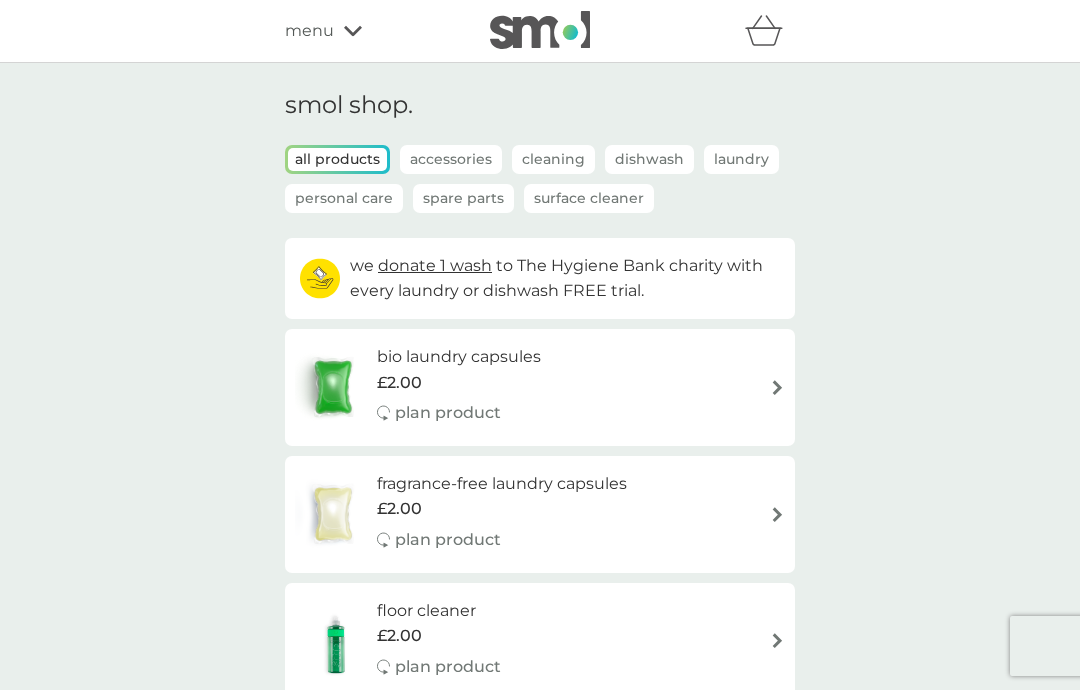 click on "menu" at bounding box center [309, 31] 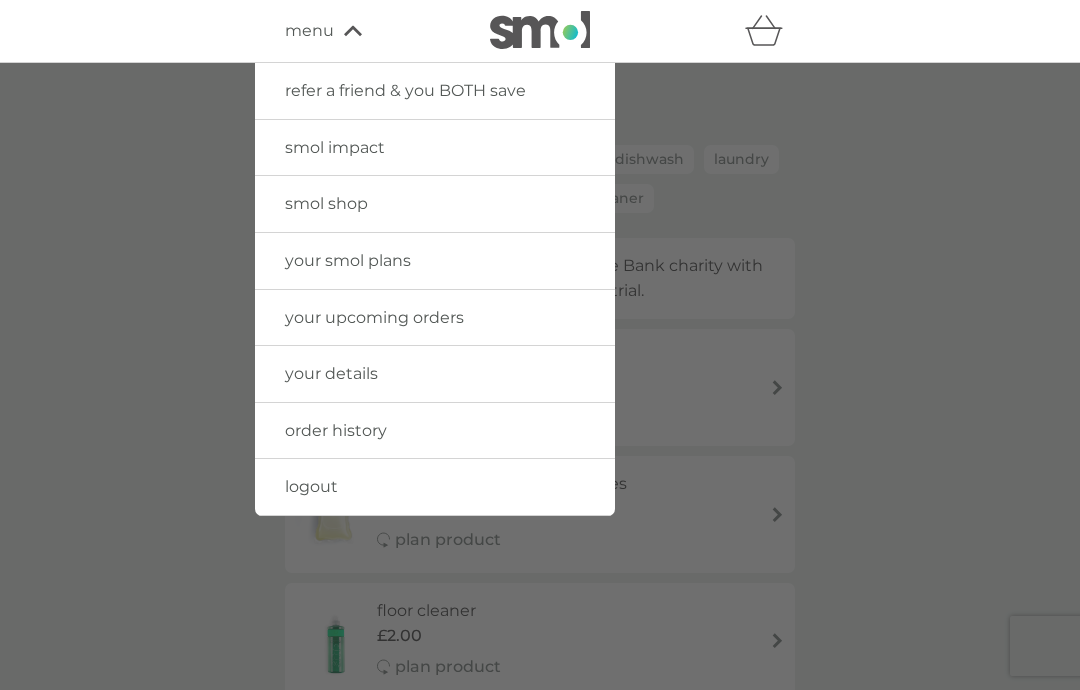 click on "smol impact" at bounding box center [335, 147] 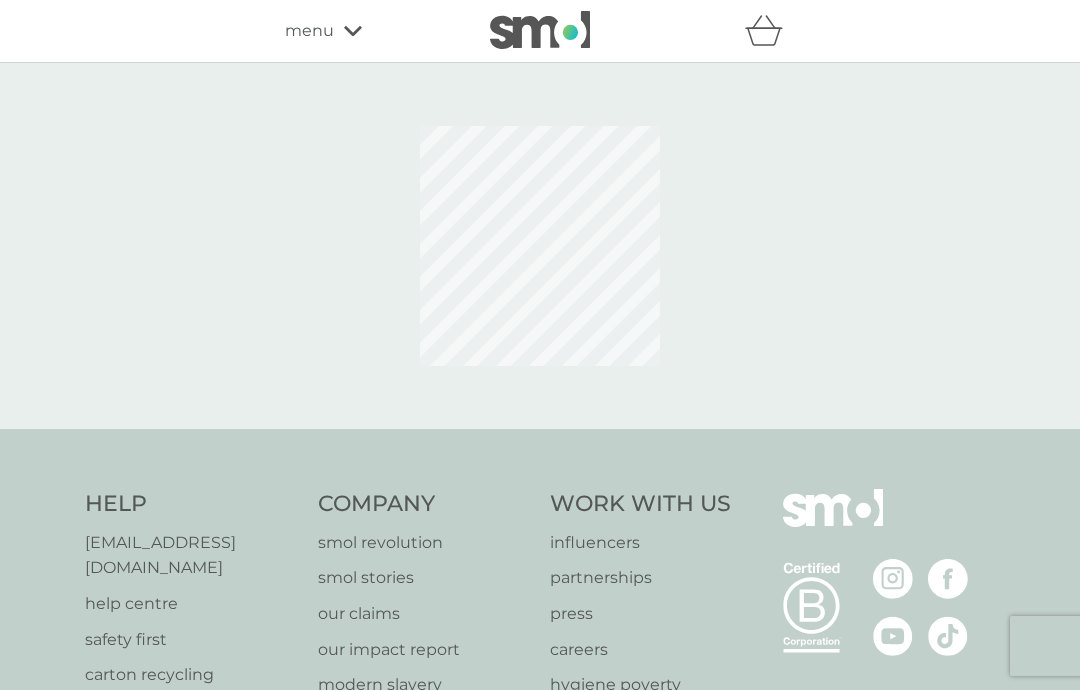 click 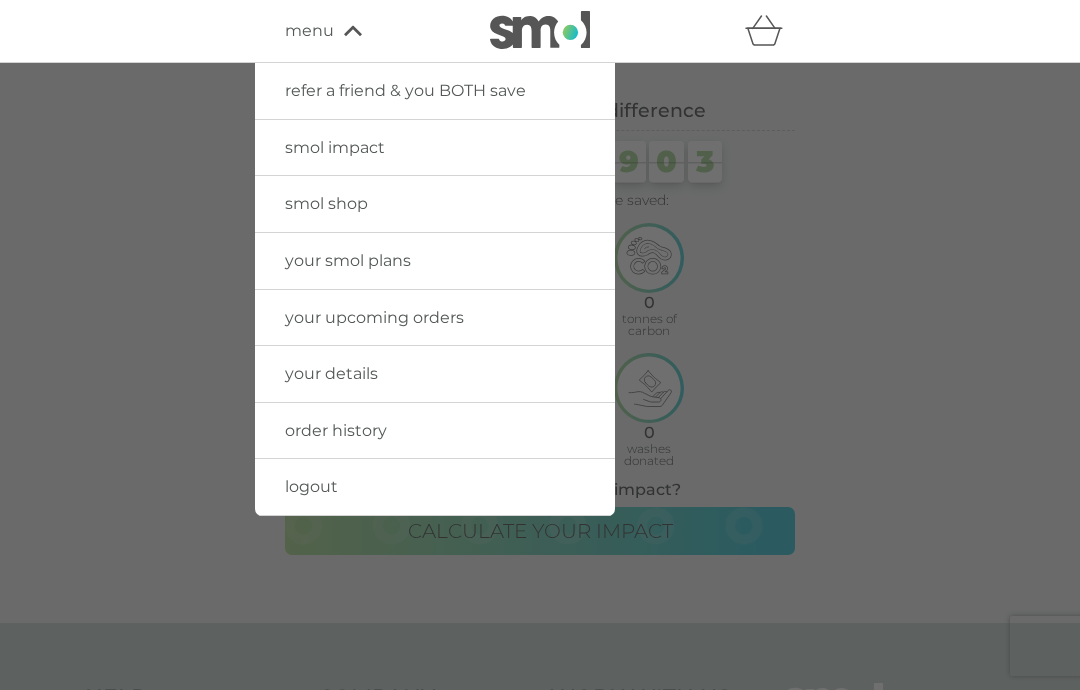 click on "order history" at bounding box center [336, 430] 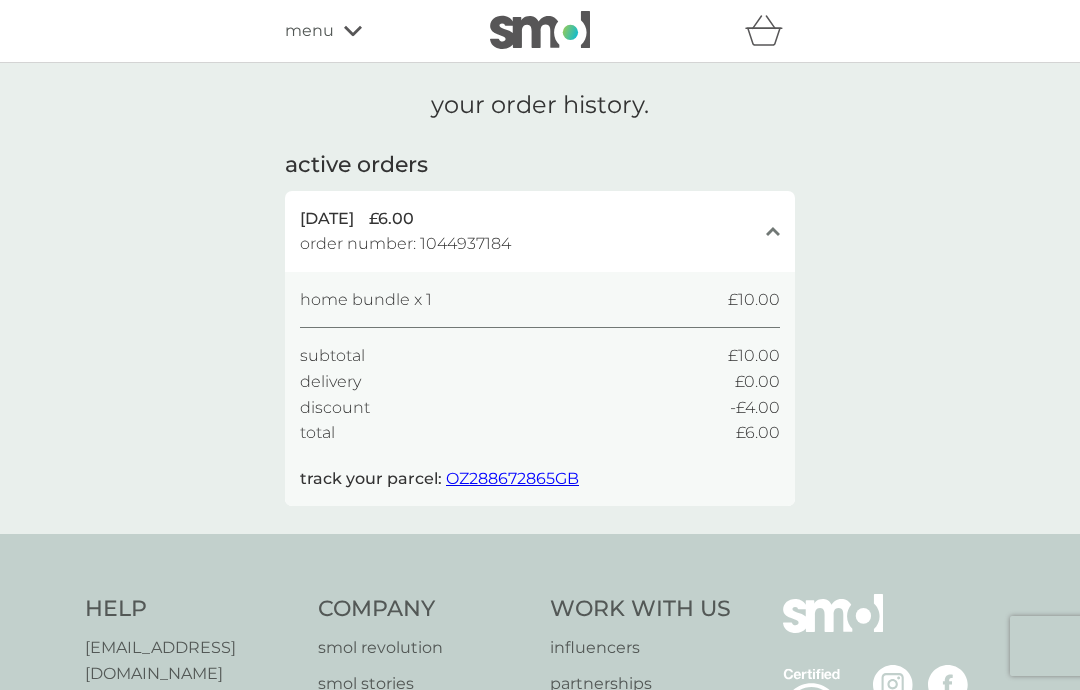 click at bounding box center (540, 30) 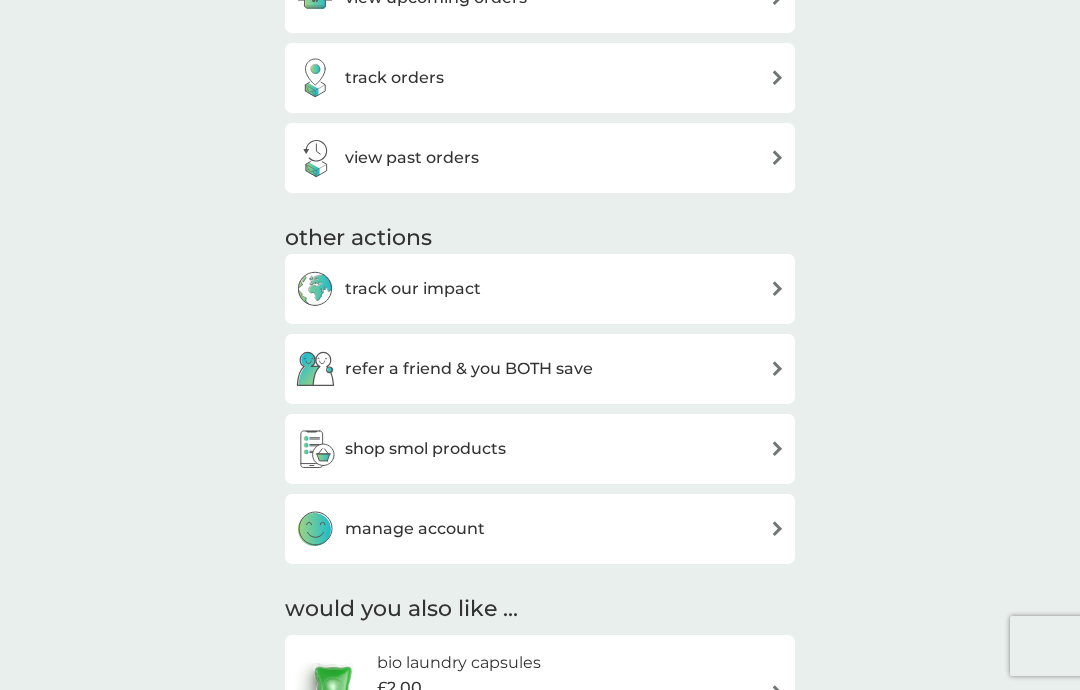 scroll, scrollTop: 859, scrollLeft: 0, axis: vertical 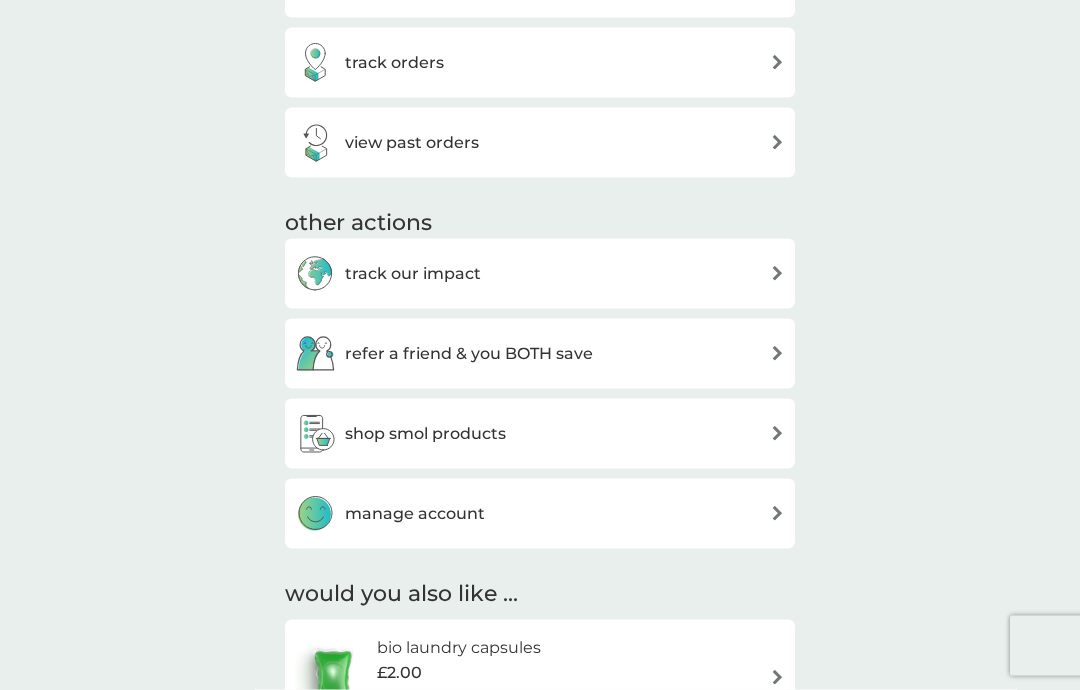 click on "shop smol products" at bounding box center [425, 434] 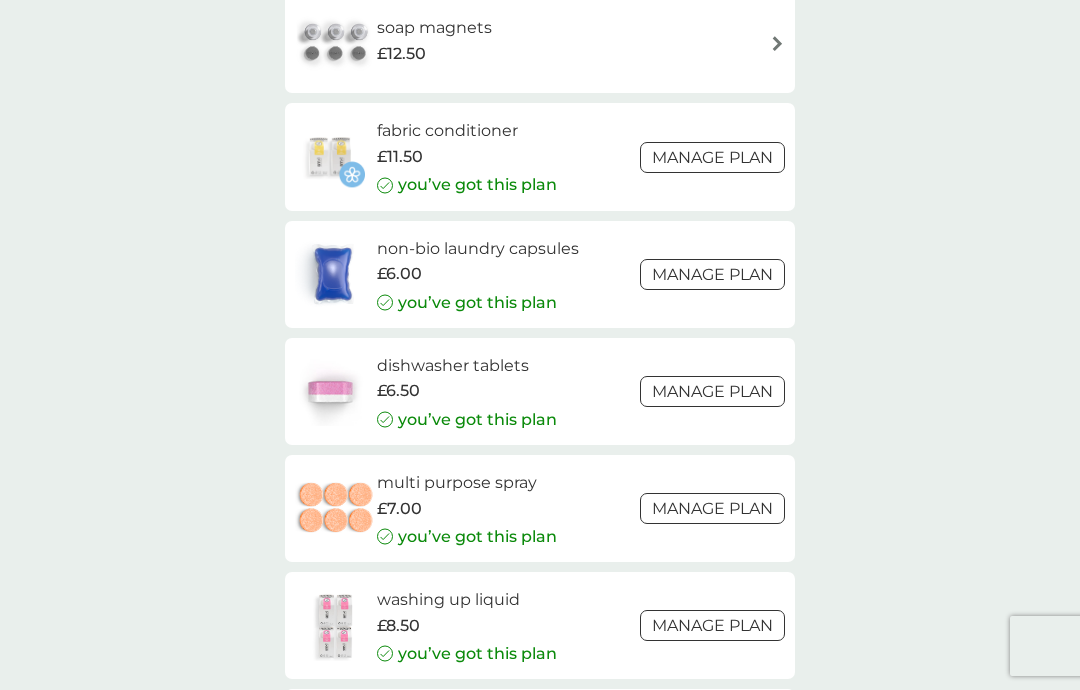 scroll, scrollTop: 2873, scrollLeft: 0, axis: vertical 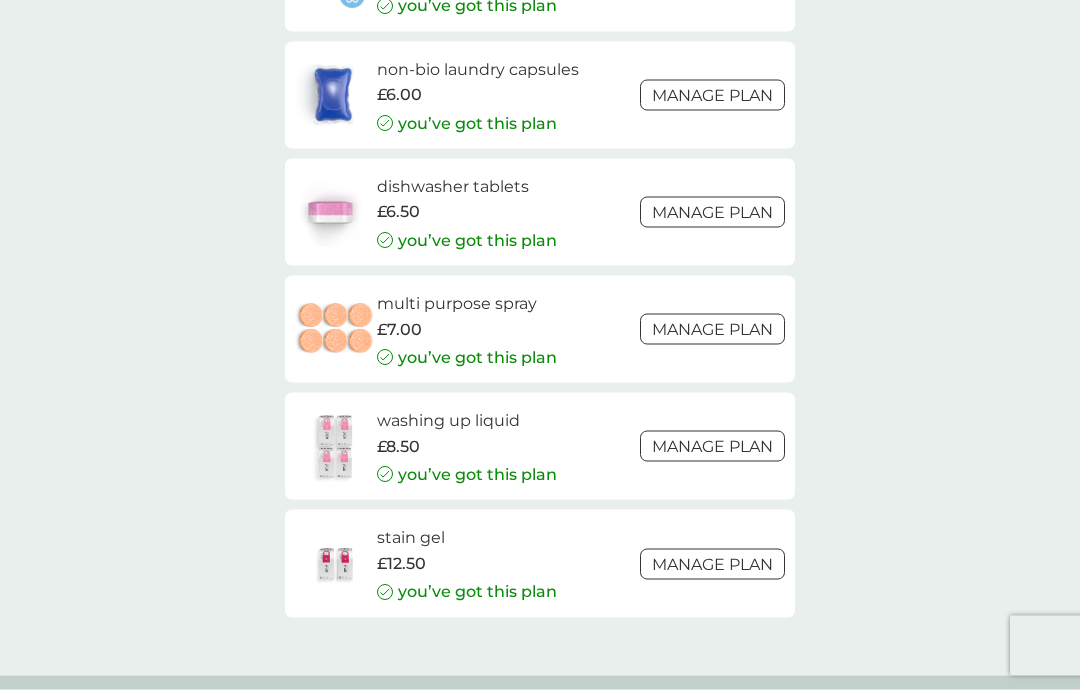 click on "Manage plan" at bounding box center (712, 212) 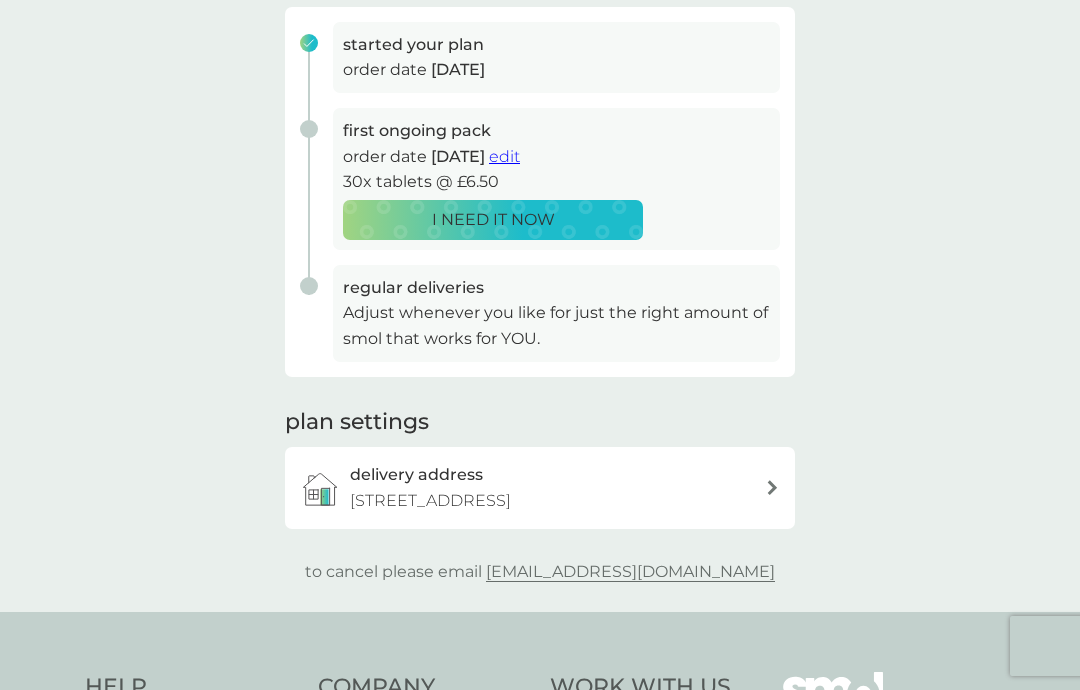 scroll, scrollTop: 0, scrollLeft: 0, axis: both 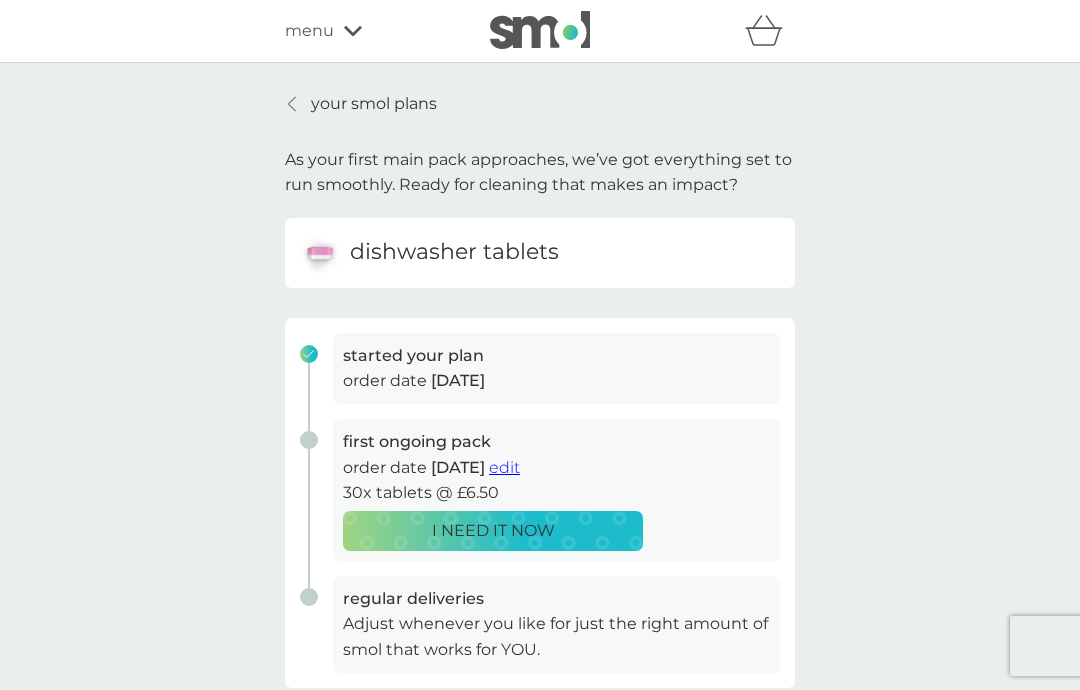 click at bounding box center [540, 30] 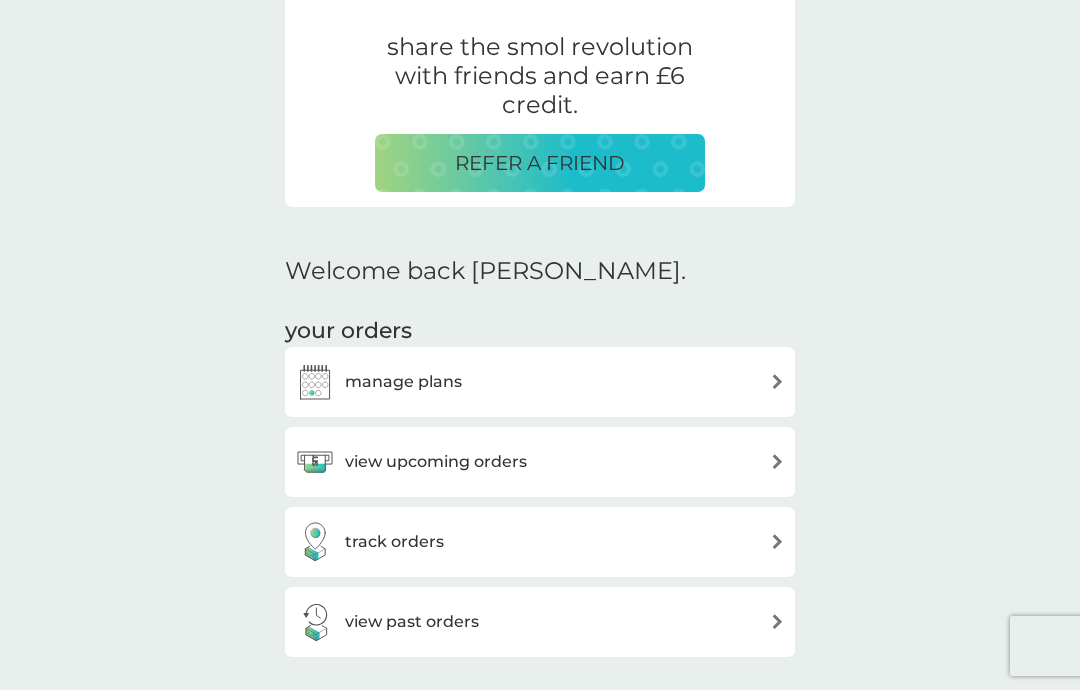 scroll, scrollTop: 0, scrollLeft: 0, axis: both 